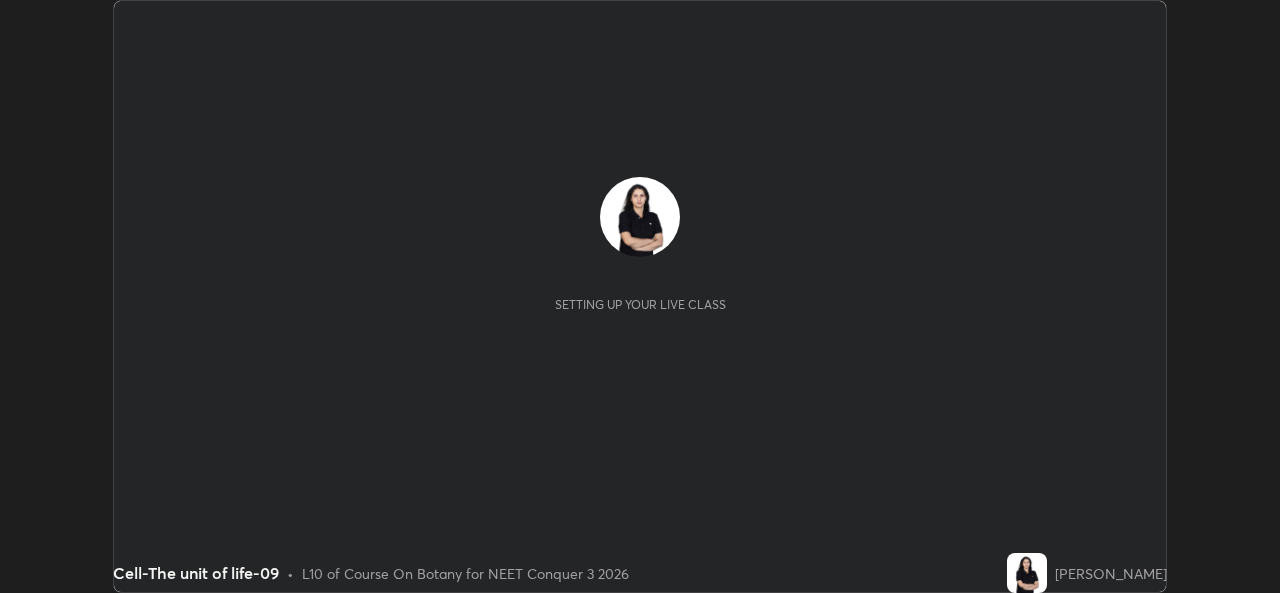 scroll, scrollTop: 0, scrollLeft: 0, axis: both 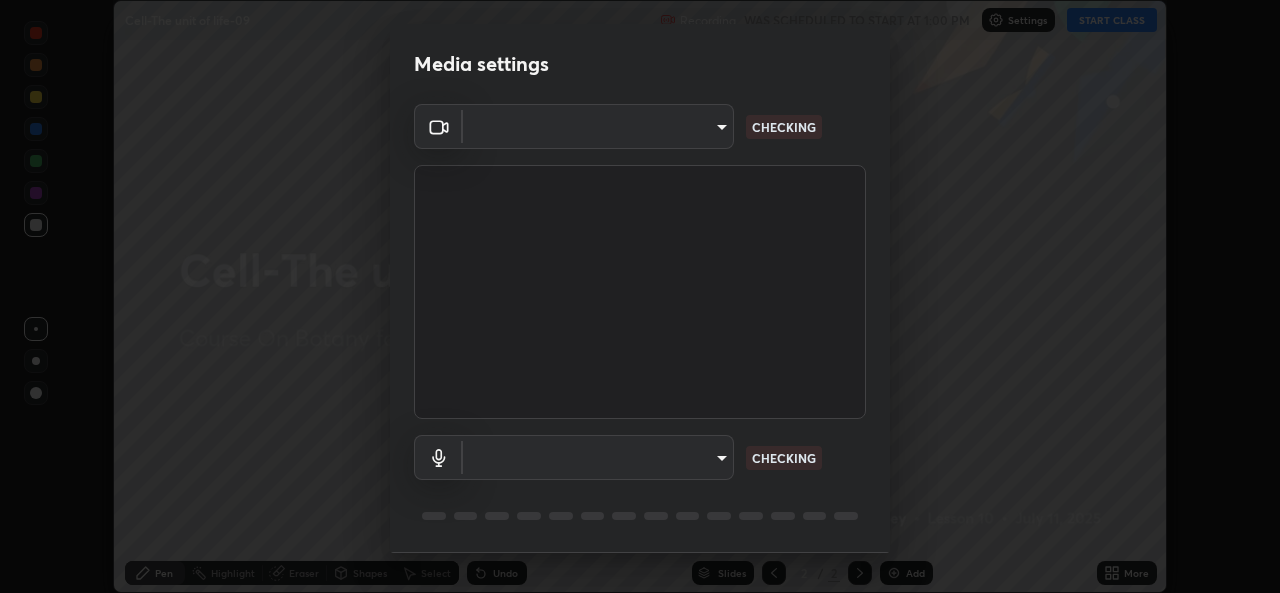 type on "1bae5219f2427241882c49d72a3831d91ccadfd921fc1ac5908e7a23ac13a840" 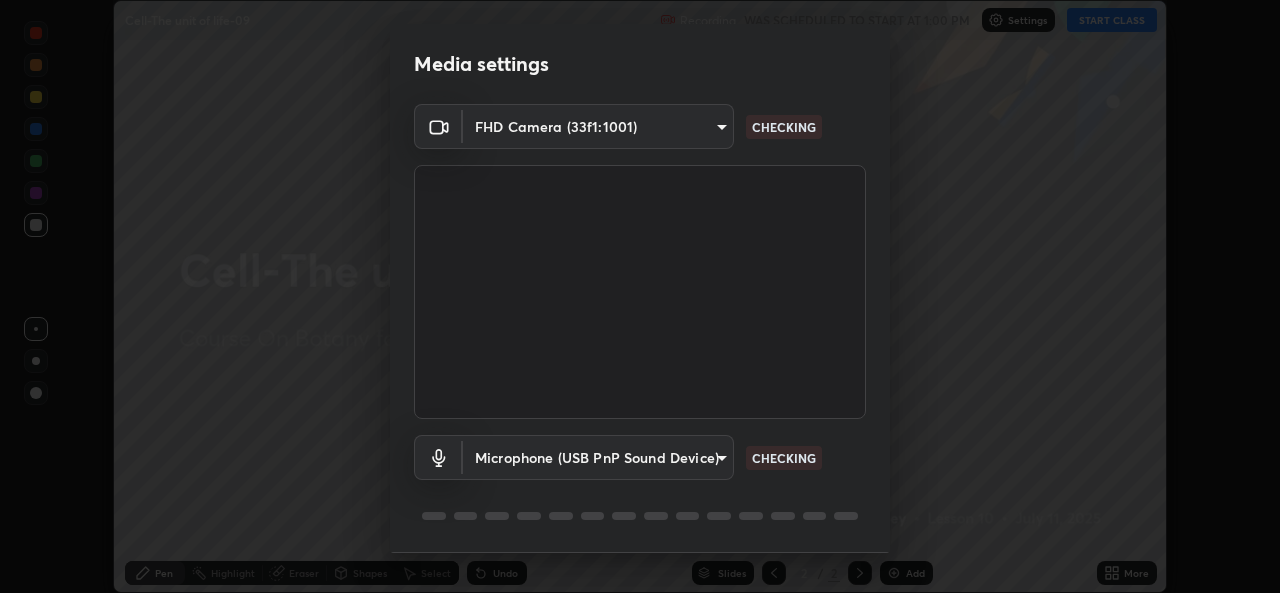 click on "Erase all Cell-The unit of life-09 Recording WAS SCHEDULED TO START AT  1:00 PM Settings START CLASS Setting up your live class Cell-The unit of life-09 • L10 of Course On Botany for NEET Conquer 3 2026 [PERSON_NAME] Pen Highlight Eraser Shapes Select Undo Slides 2 / 2 Add More No doubts shared Encourage your learners to ask a doubt for better clarity Report an issue Reason for reporting Buffering Chat not working Audio - Video sync issue Educator video quality low ​ Attach an image Report Media settings FHD Camera (33f1:1001) 1bae5219f2427241882c49d72a3831d91ccadfd921fc1ac5908e7a23ac13a840 CHECKING Microphone (USB PnP Sound Device) d410c87dc0193b8b3cf58eff1f7b2380d82657523fa13e3063fc85e2b40aee02 CHECKING 1 / 5 Next" at bounding box center [640, 296] 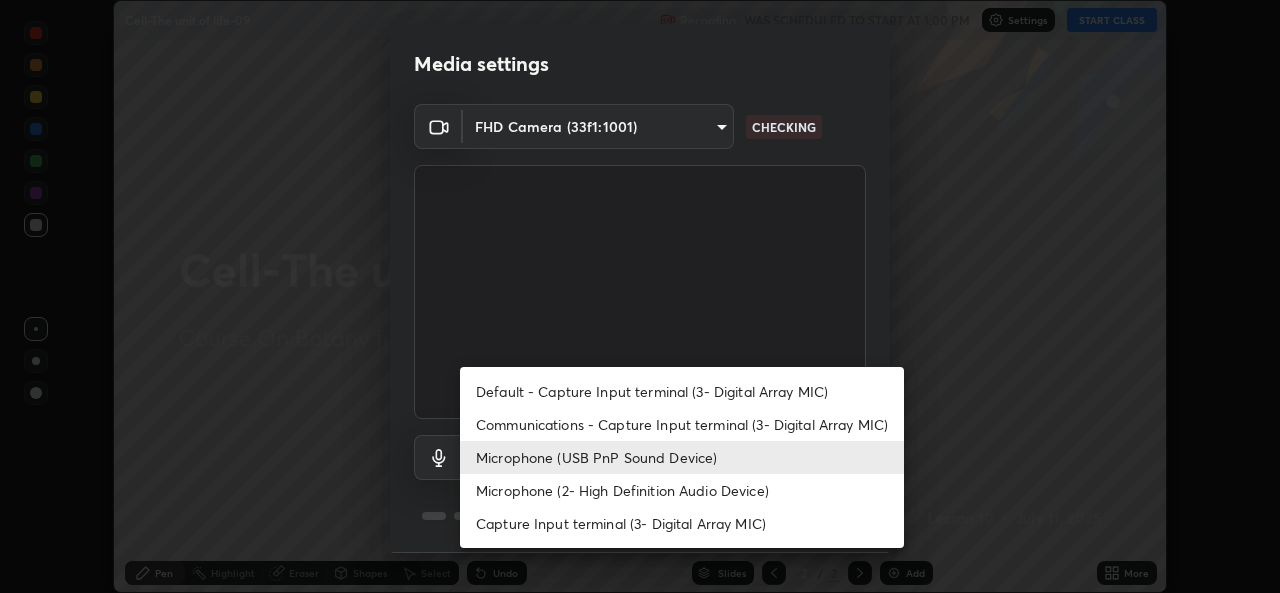 click on "Default - Capture Input terminal (3- Digital Array MIC)" at bounding box center [682, 391] 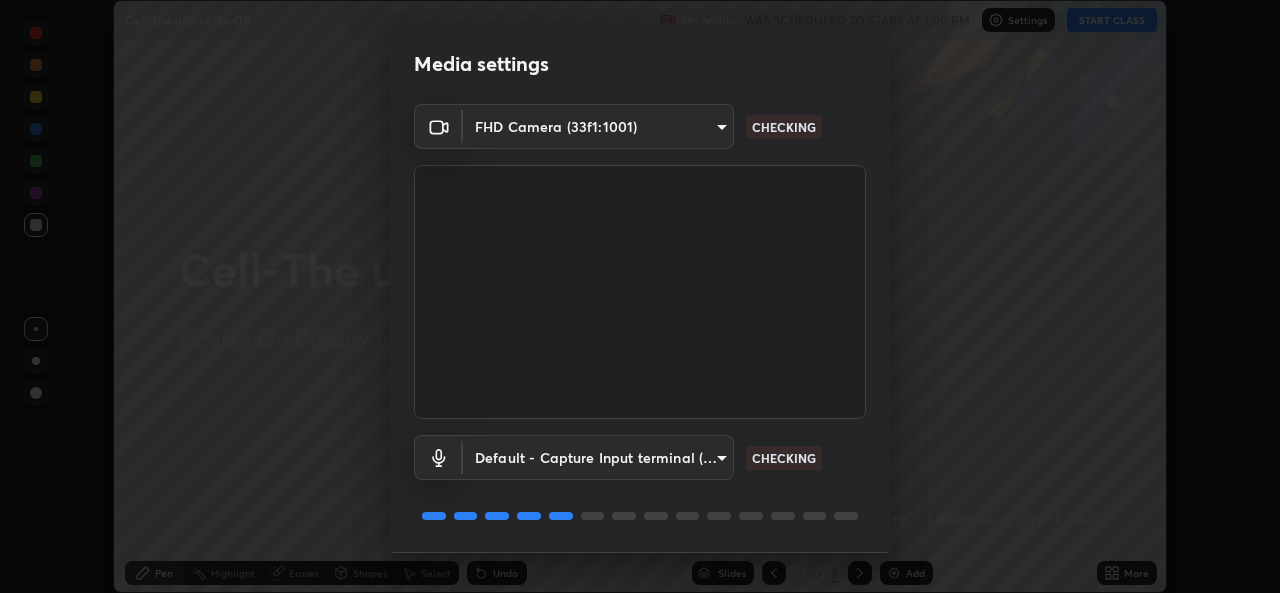 click on "Erase all Cell-The unit of life-09 Recording WAS SCHEDULED TO START AT  1:00 PM Settings START CLASS Setting up your live class Cell-The unit of life-09 • L10 of Course On Botany for NEET Conquer 3 2026 [PERSON_NAME] Pen Highlight Eraser Shapes Select Undo Slides 2 / 2 Add More No doubts shared Encourage your learners to ask a doubt for better clarity Report an issue Reason for reporting Buffering Chat not working Audio - Video sync issue Educator video quality low ​ Attach an image Report Media settings FHD Camera (33f1:1001) 1bae5219f2427241882c49d72a3831d91ccadfd921fc1ac5908e7a23ac13a840 CHECKING Default - Capture Input terminal (3- Digital Array MIC) default CHECKING 1 / 5 Next" at bounding box center (640, 296) 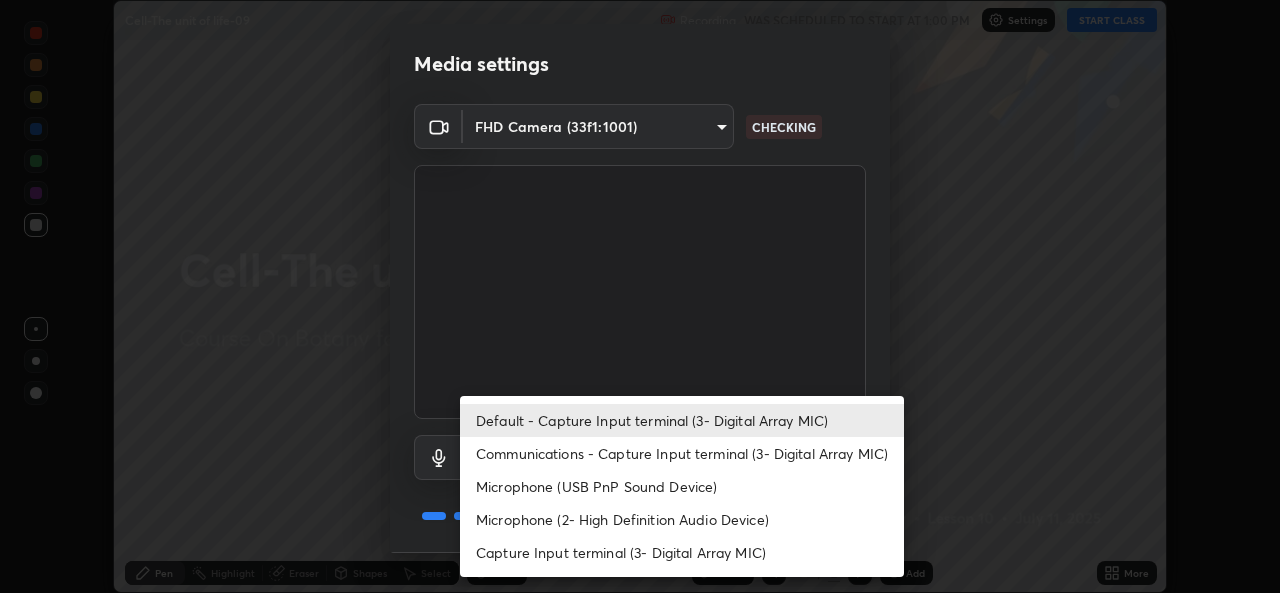 click on "Microphone (USB PnP Sound Device)" at bounding box center (682, 486) 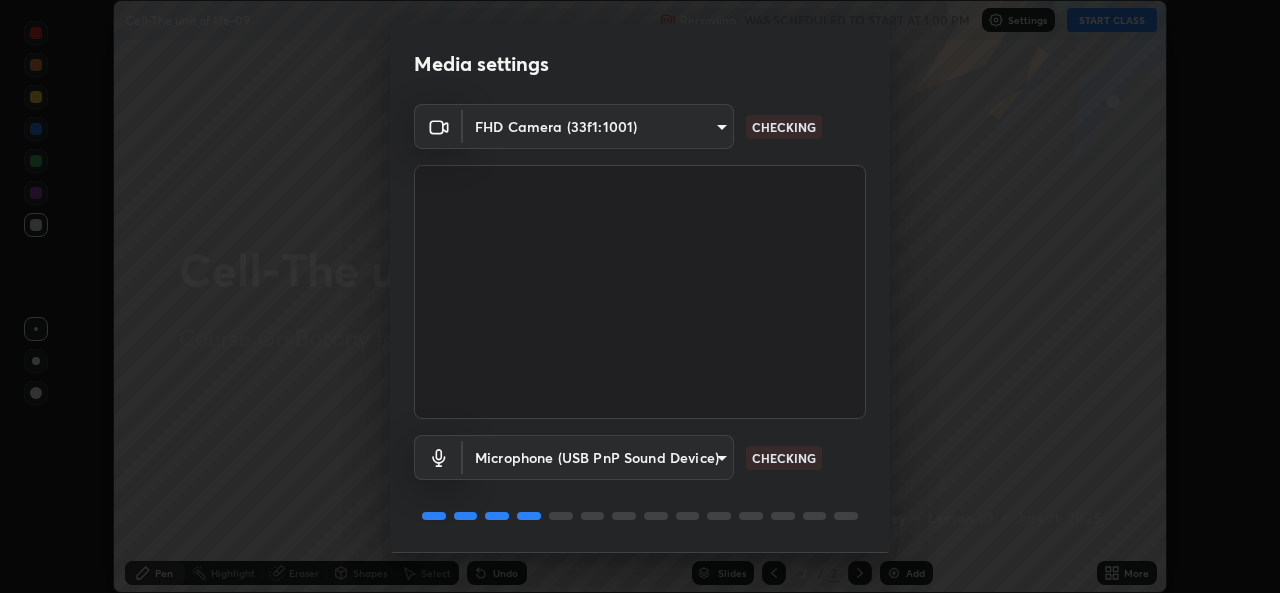 type on "d410c87dc0193b8b3cf58eff1f7b2380d82657523fa13e3063fc85e2b40aee02" 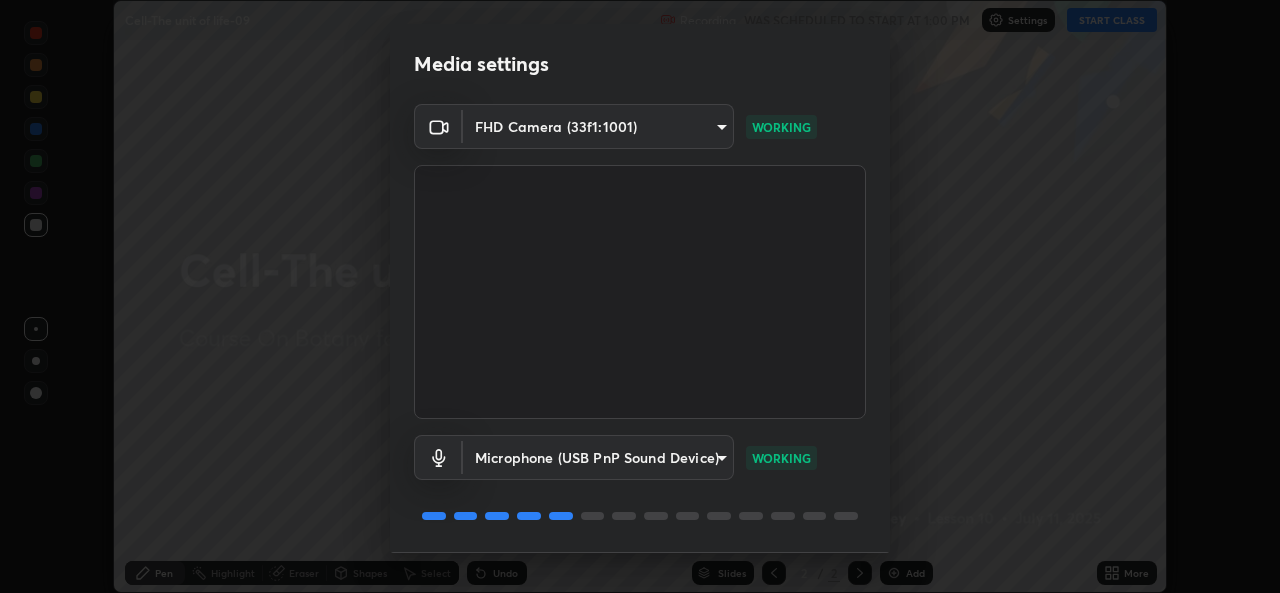 scroll, scrollTop: 63, scrollLeft: 0, axis: vertical 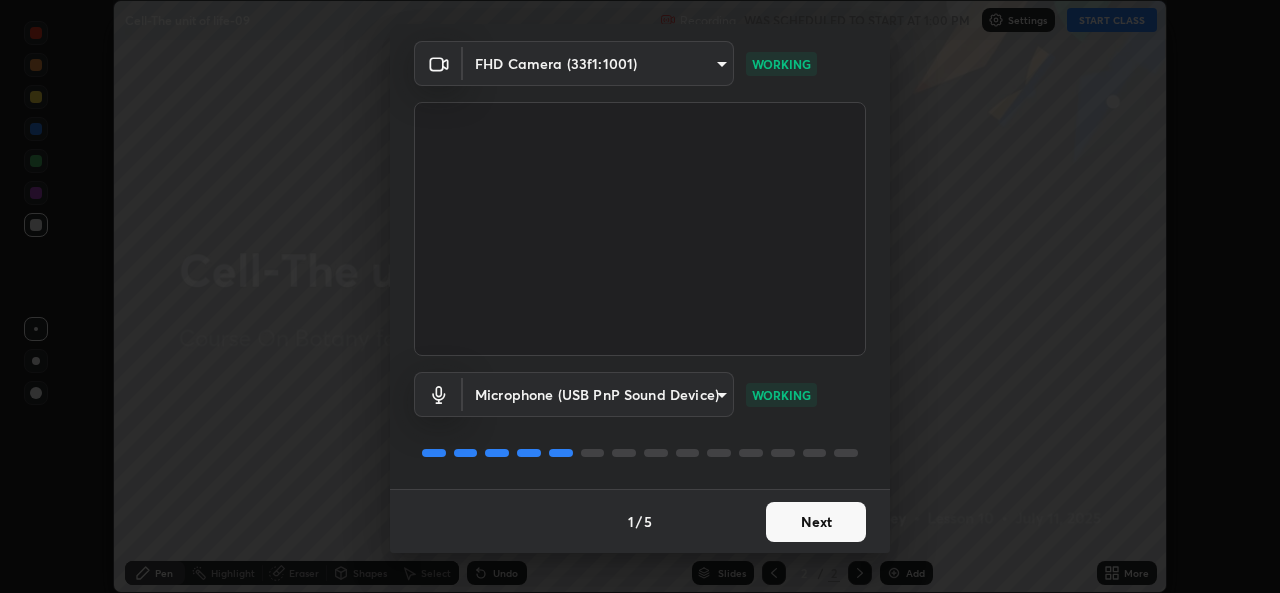 click on "Next" at bounding box center [816, 522] 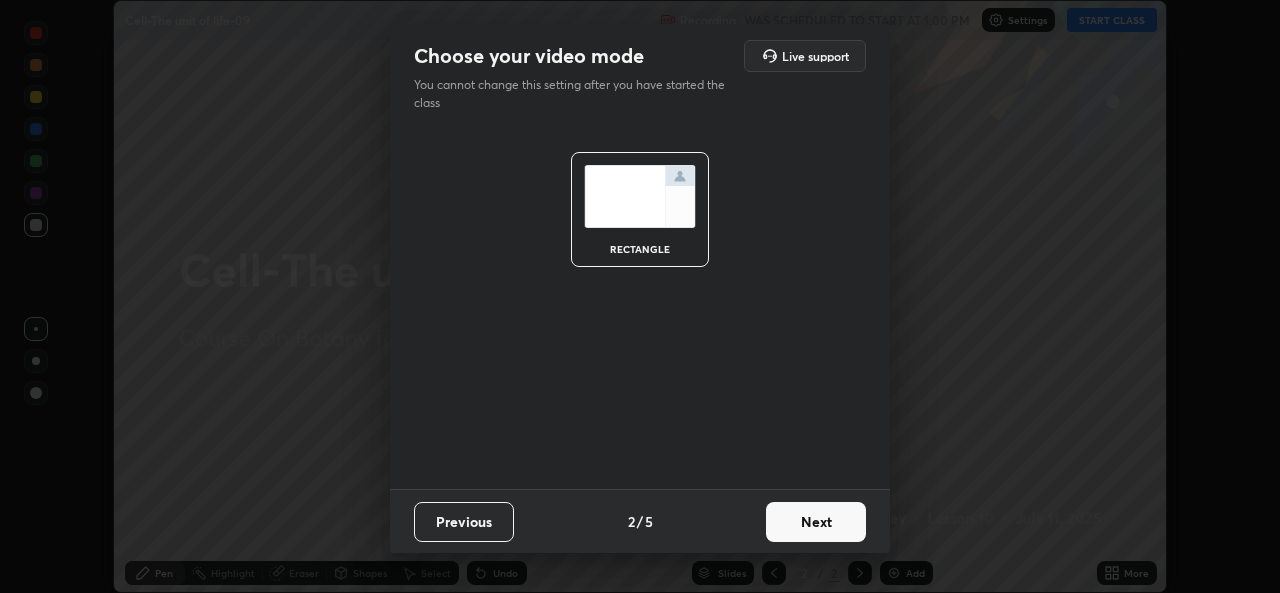 scroll, scrollTop: 0, scrollLeft: 0, axis: both 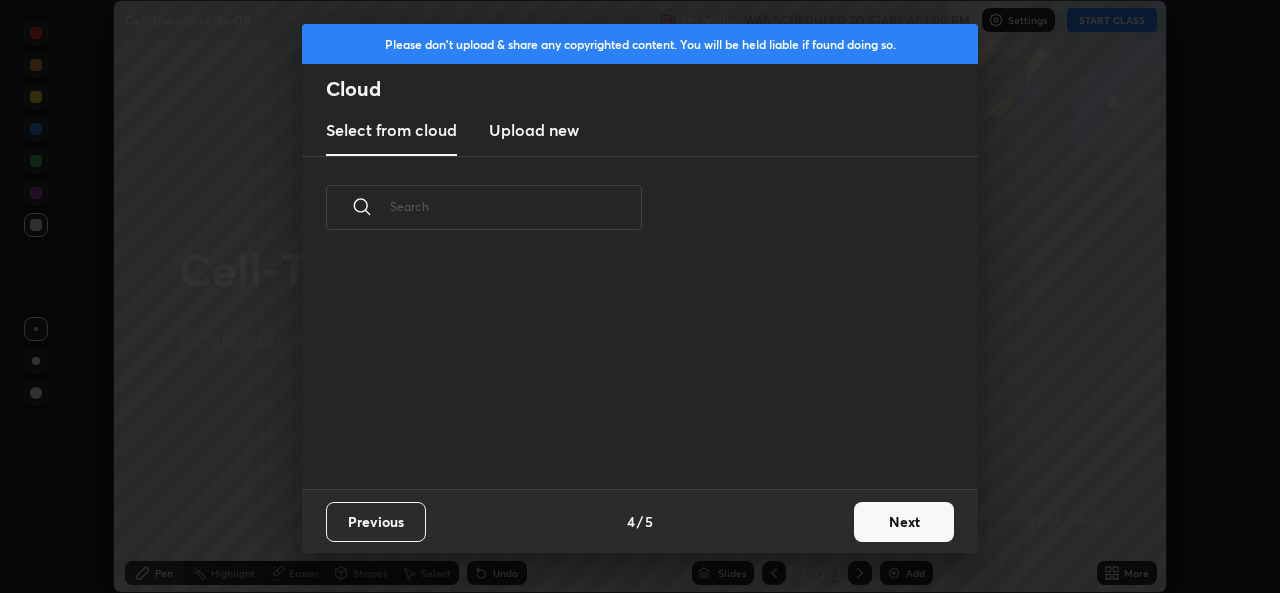 click on "Previous 4 / 5 Next" at bounding box center (640, 521) 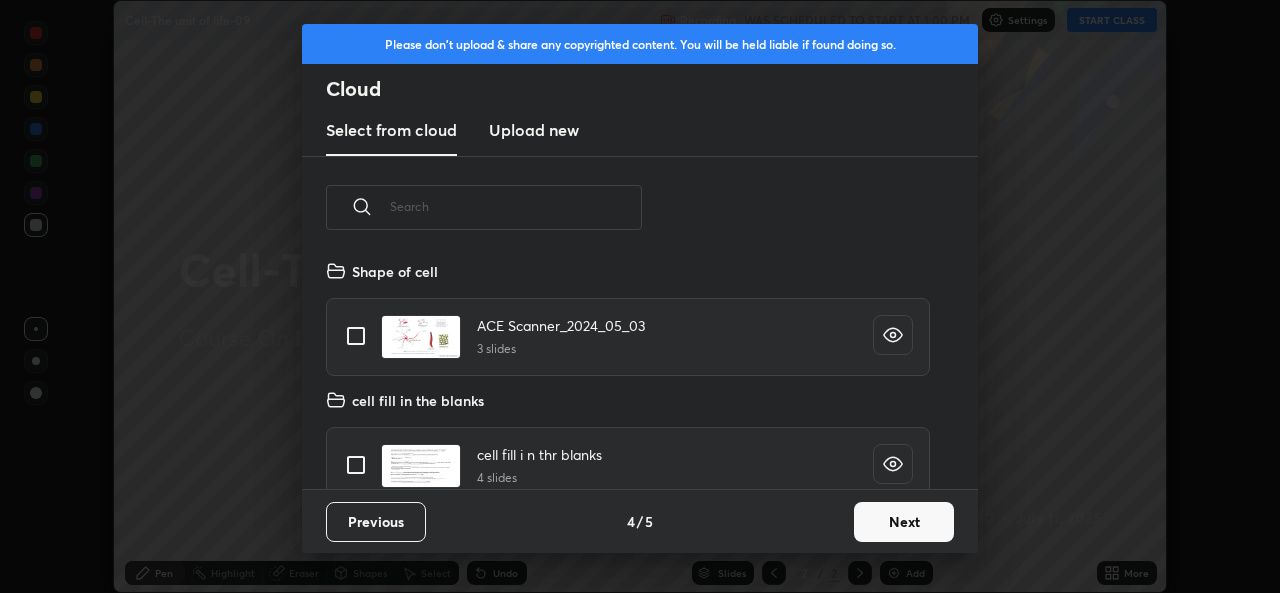 scroll, scrollTop: 7, scrollLeft: 11, axis: both 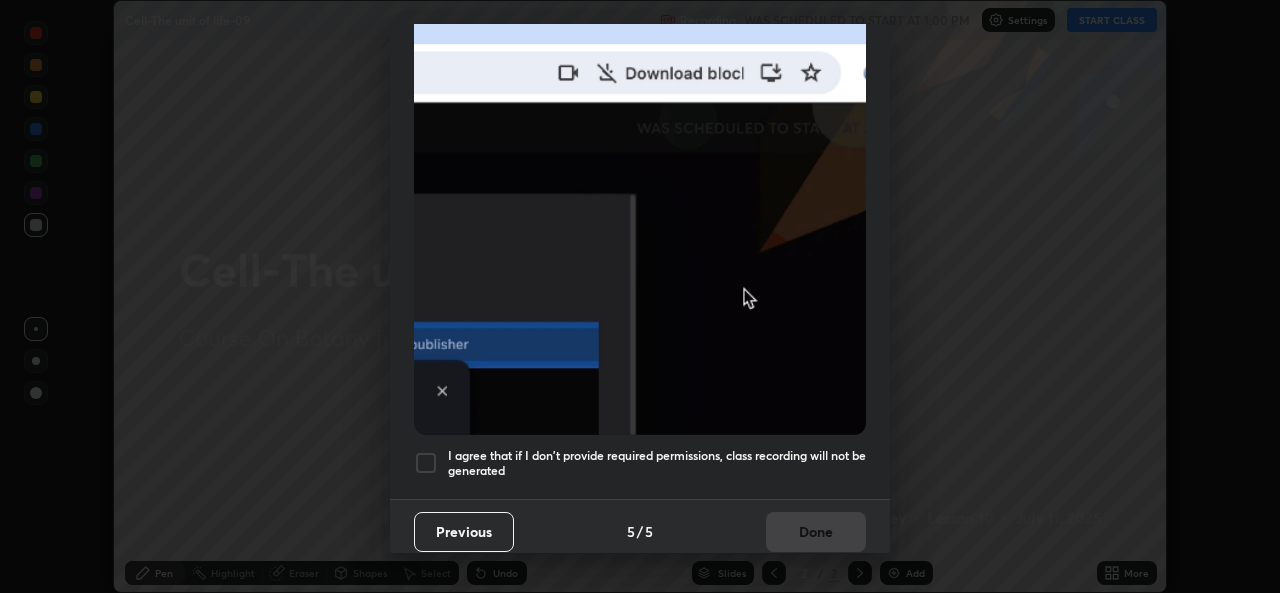 click at bounding box center (426, 463) 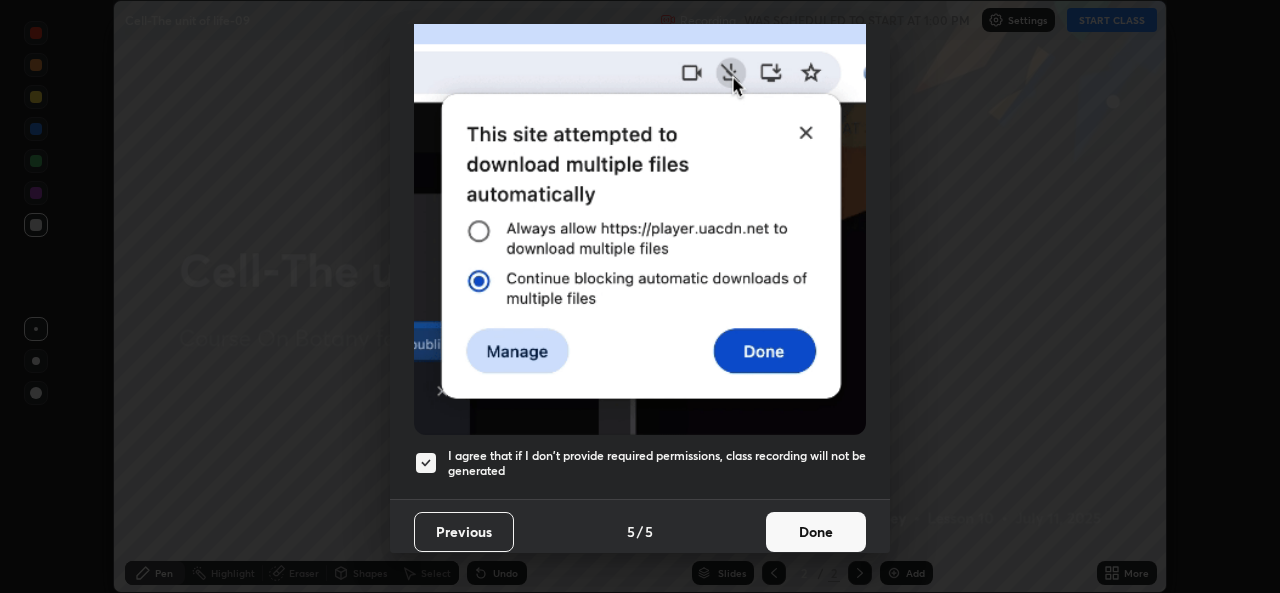 click on "Done" at bounding box center (816, 532) 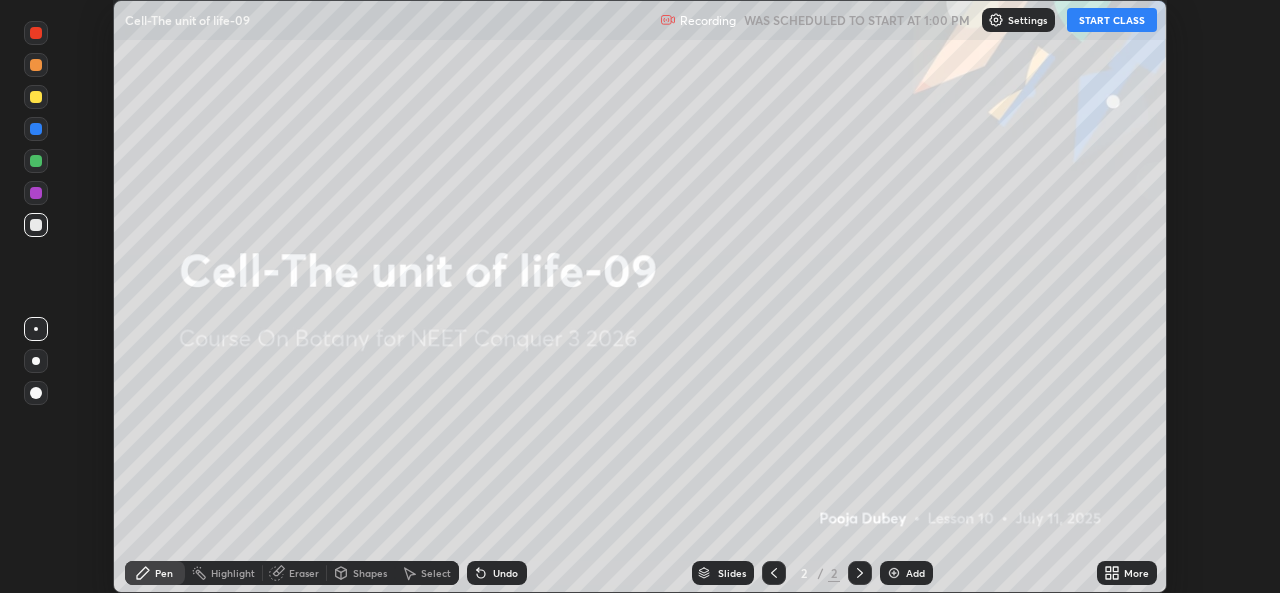 click on "START CLASS" at bounding box center [1112, 20] 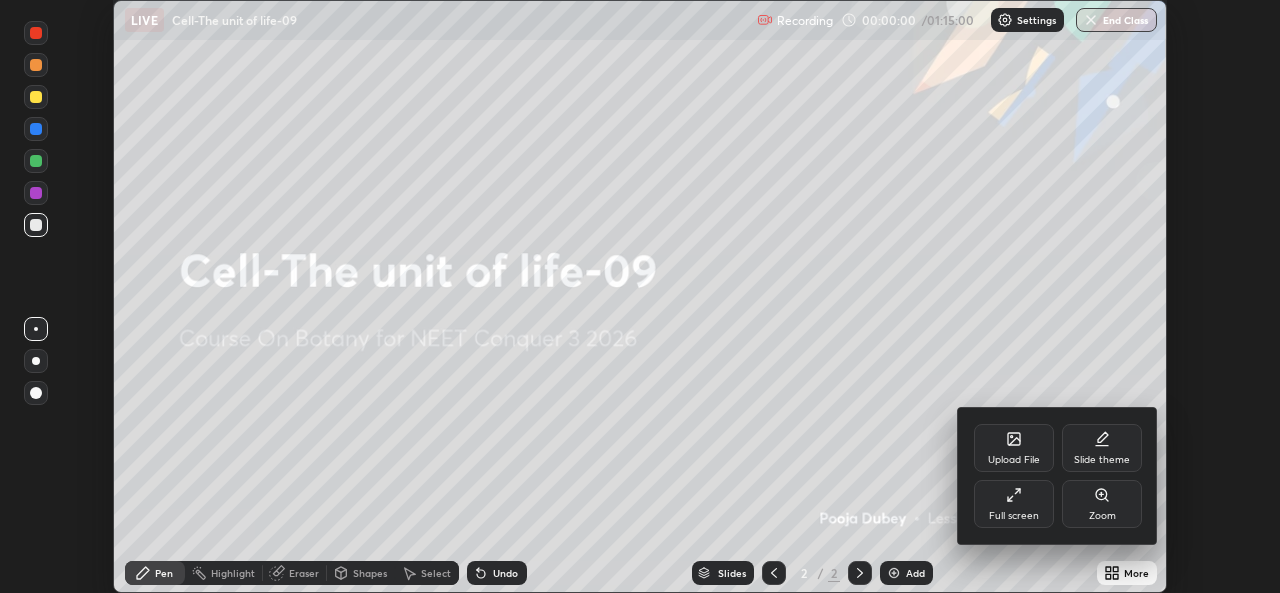 click on "Full screen" at bounding box center [1014, 504] 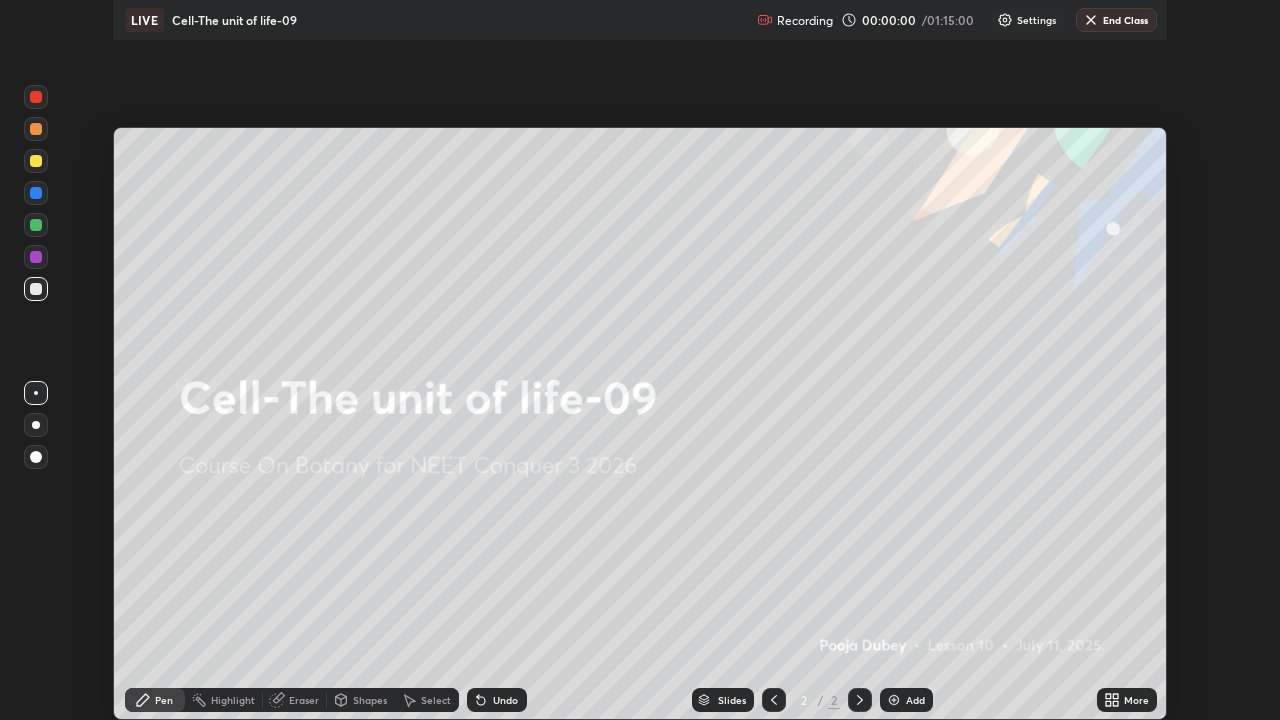 scroll, scrollTop: 99280, scrollLeft: 98720, axis: both 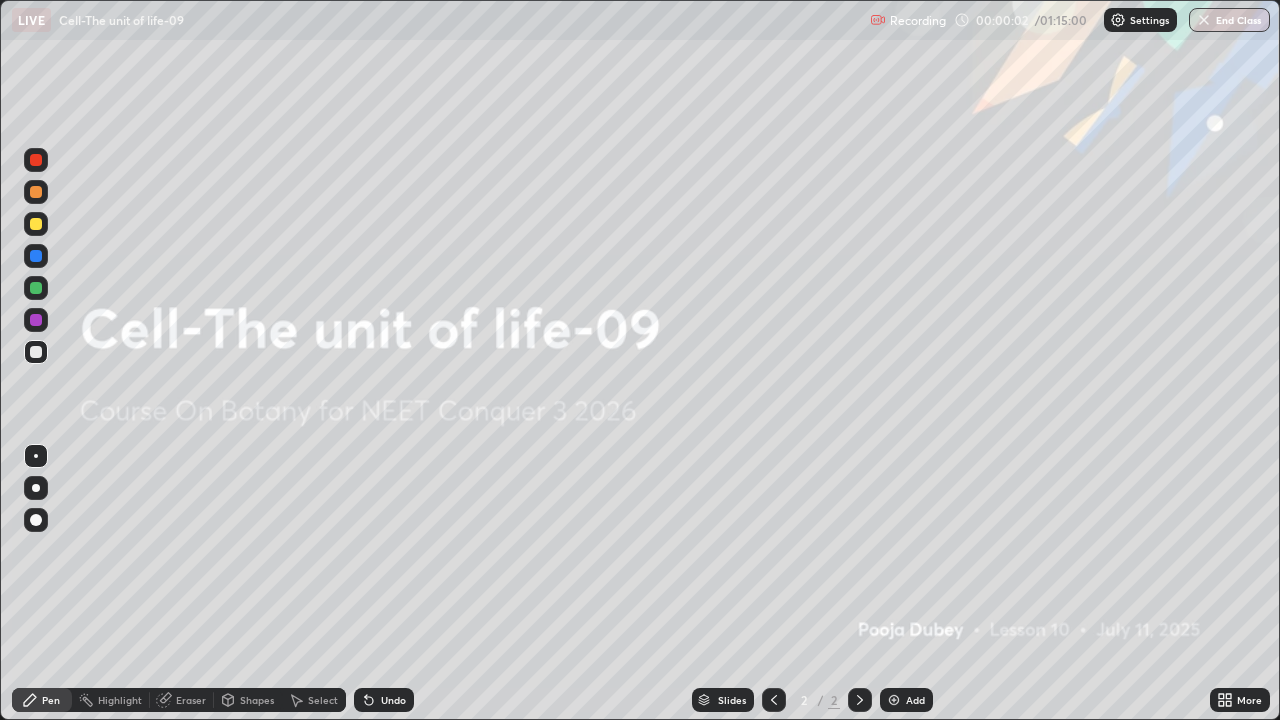 click 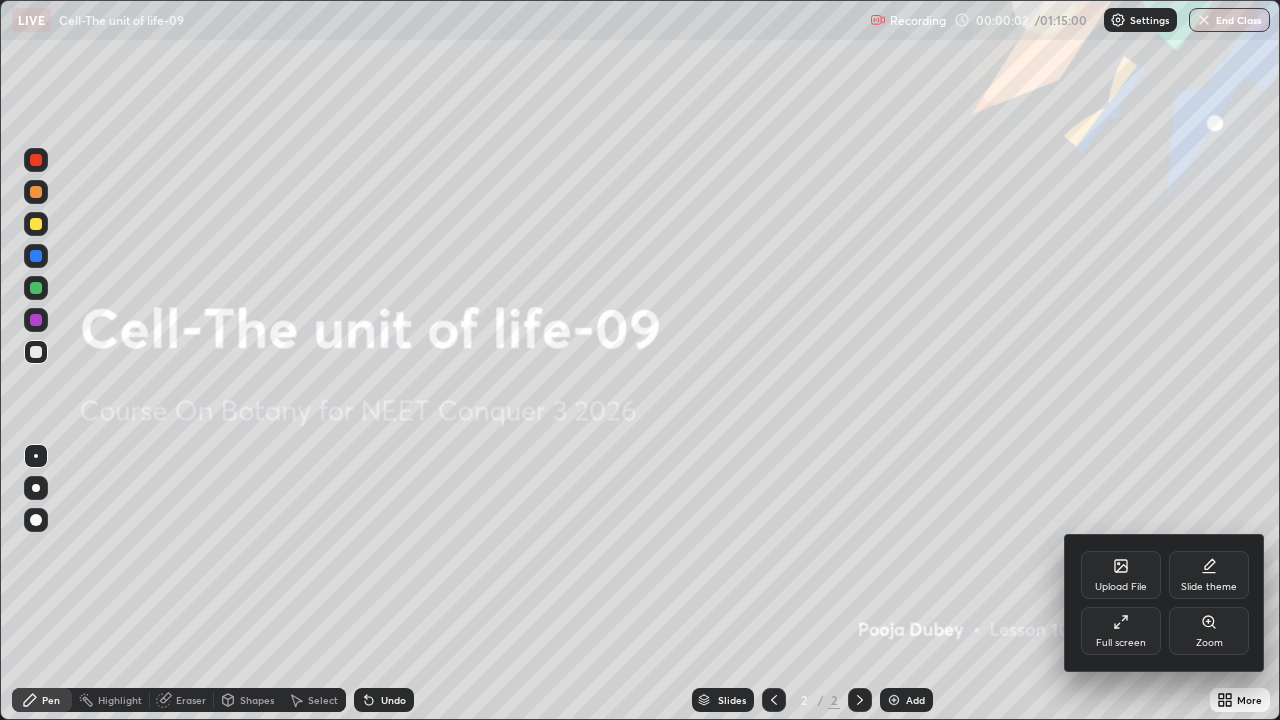 click on "Upload File" at bounding box center (1121, 575) 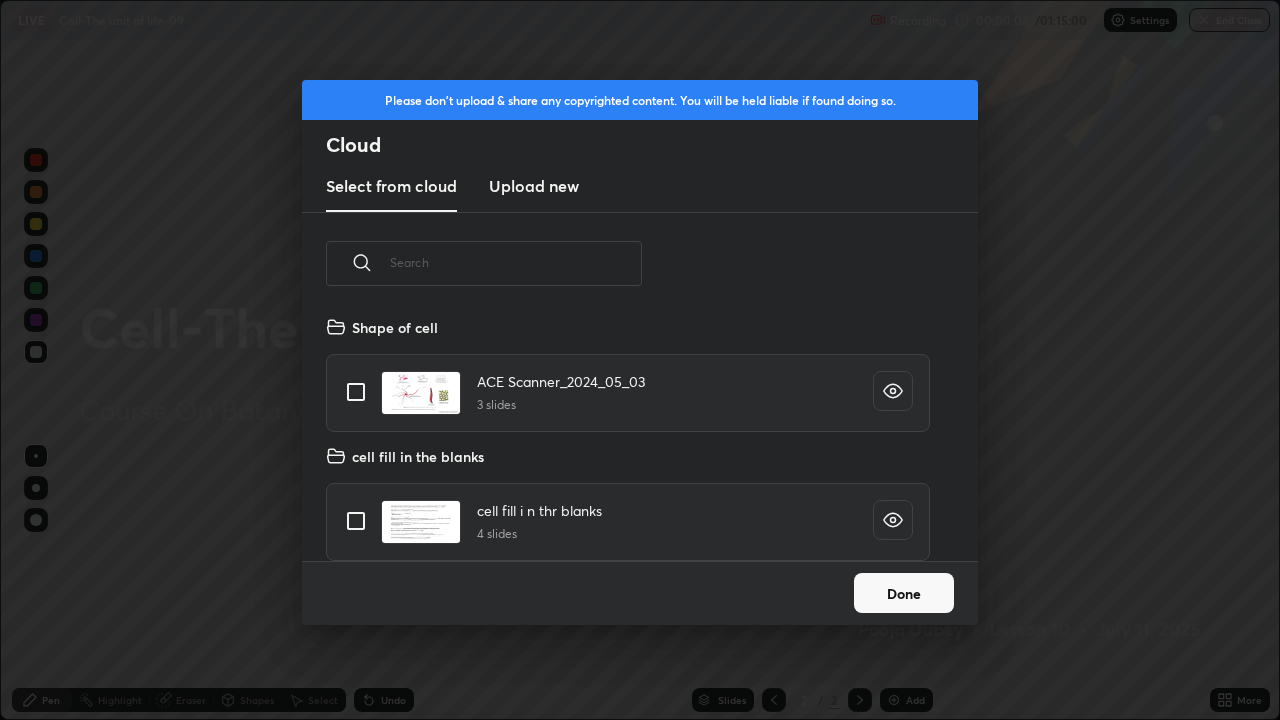 scroll, scrollTop: 7, scrollLeft: 11, axis: both 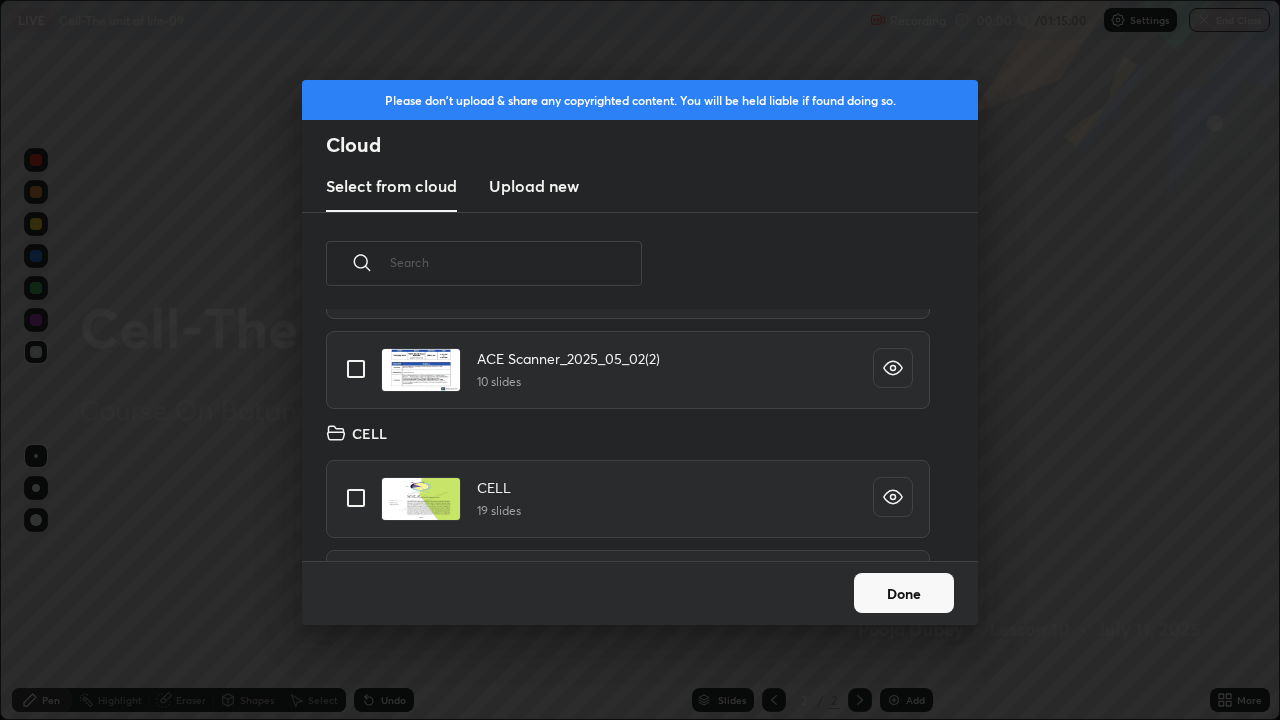 click at bounding box center [356, 498] 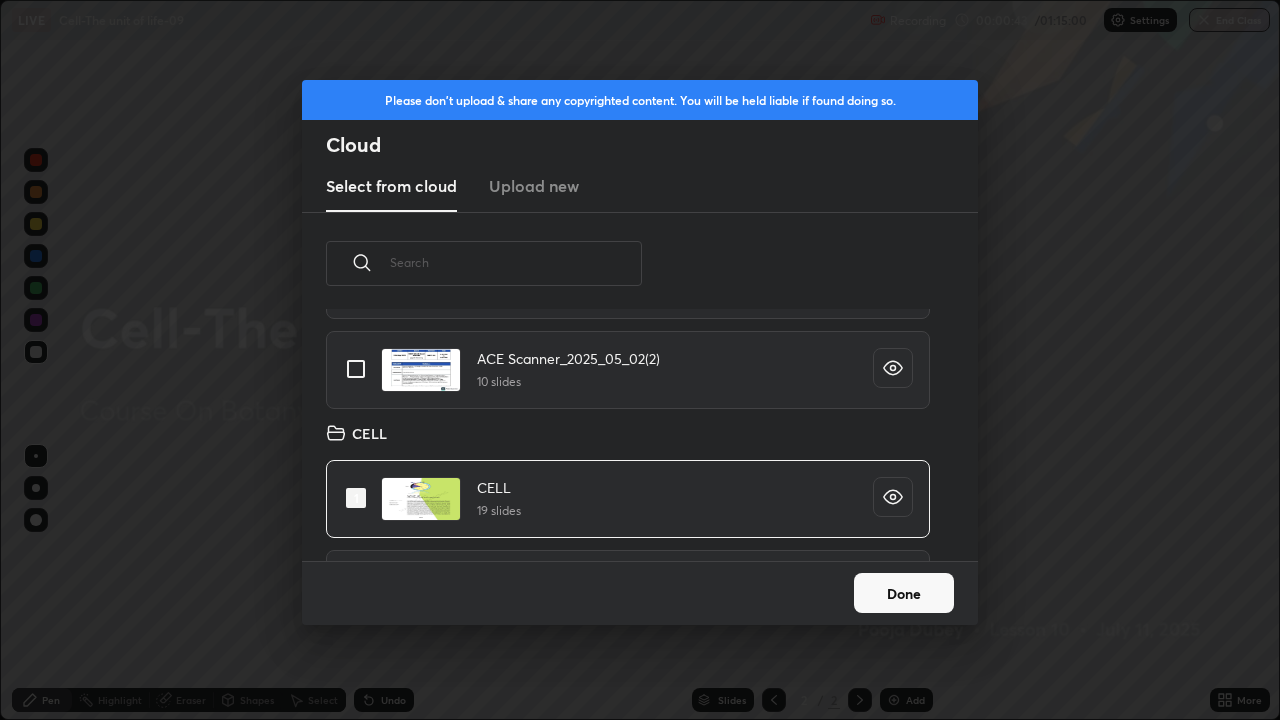 click on "Done" at bounding box center (904, 593) 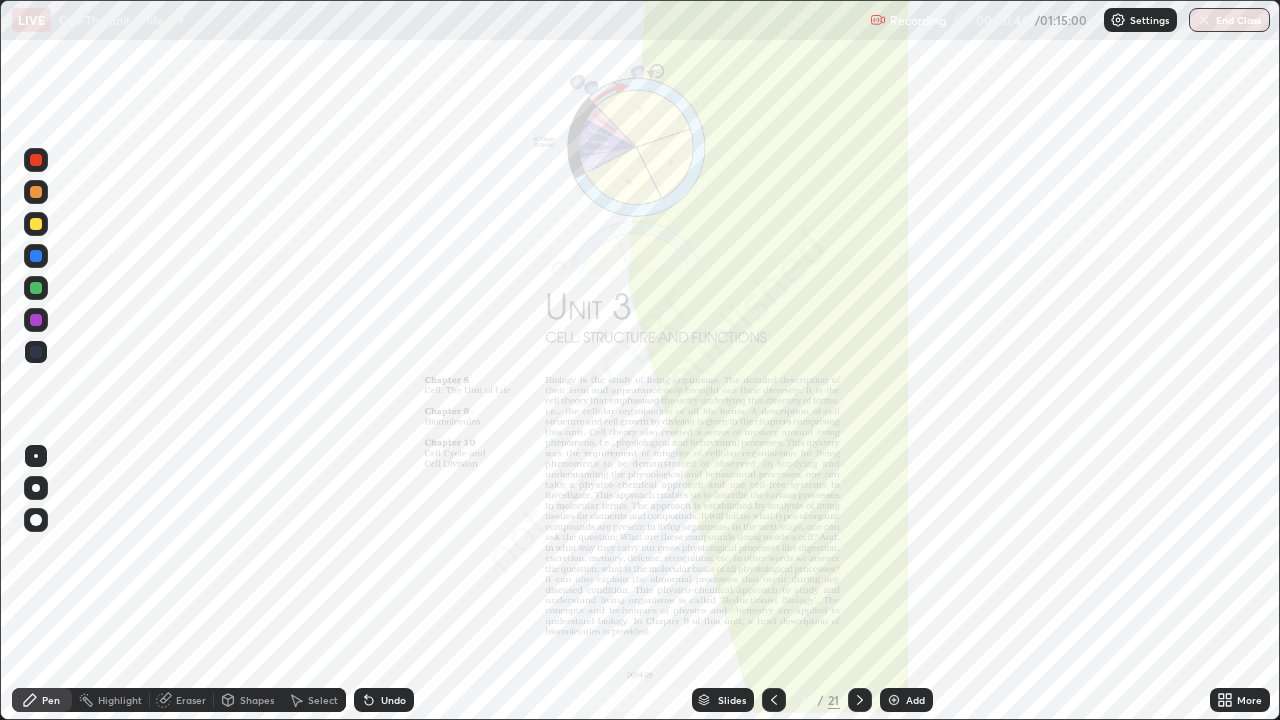 click on "Slides" at bounding box center (723, 700) 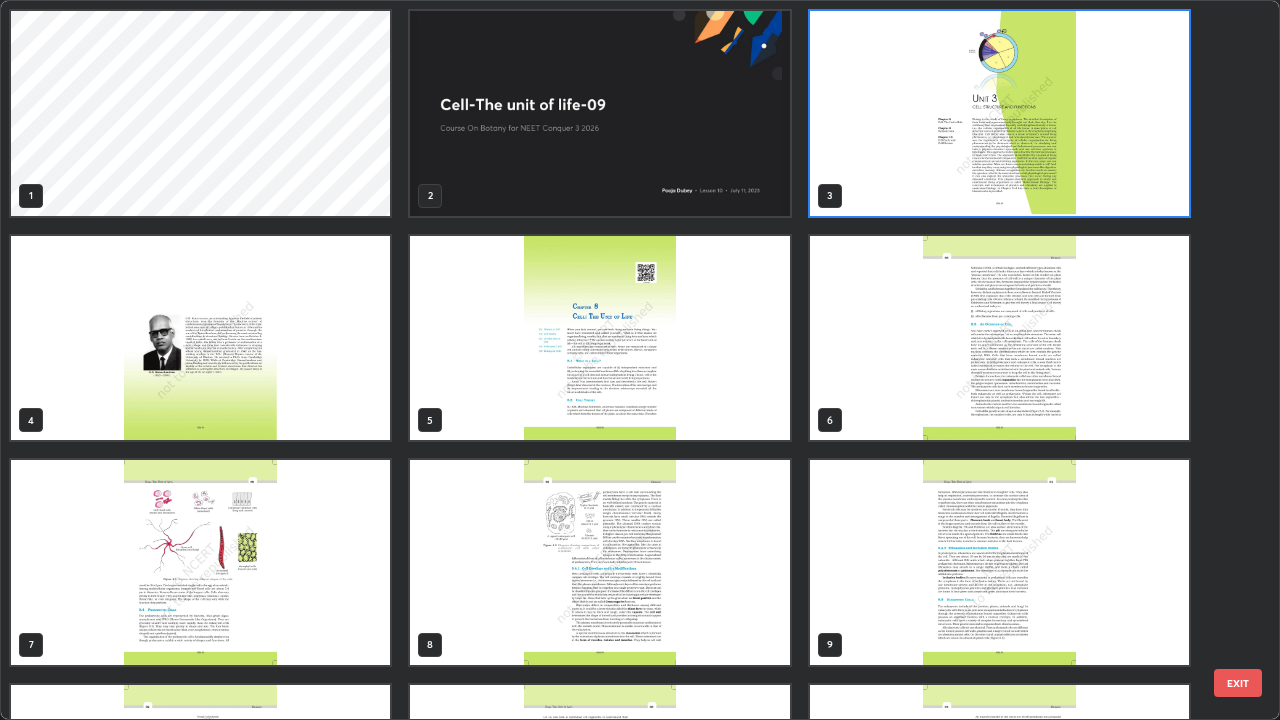 click at bounding box center [599, 113] 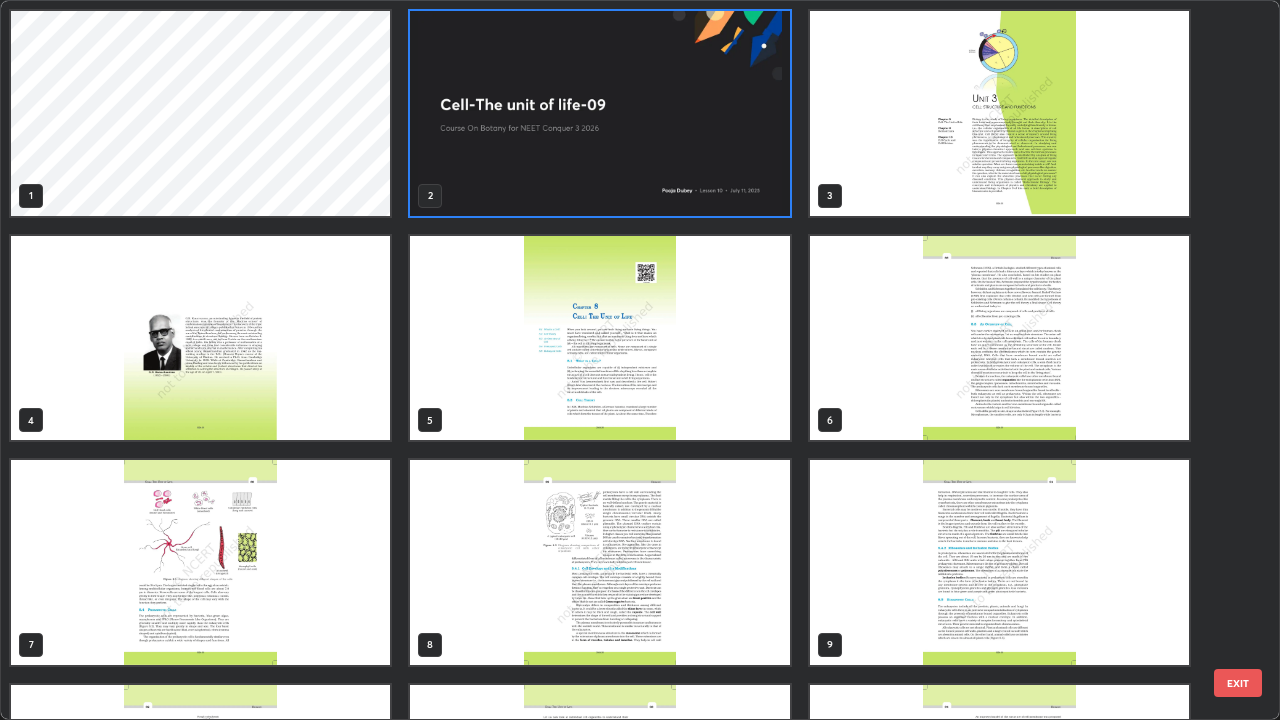 click at bounding box center [599, 113] 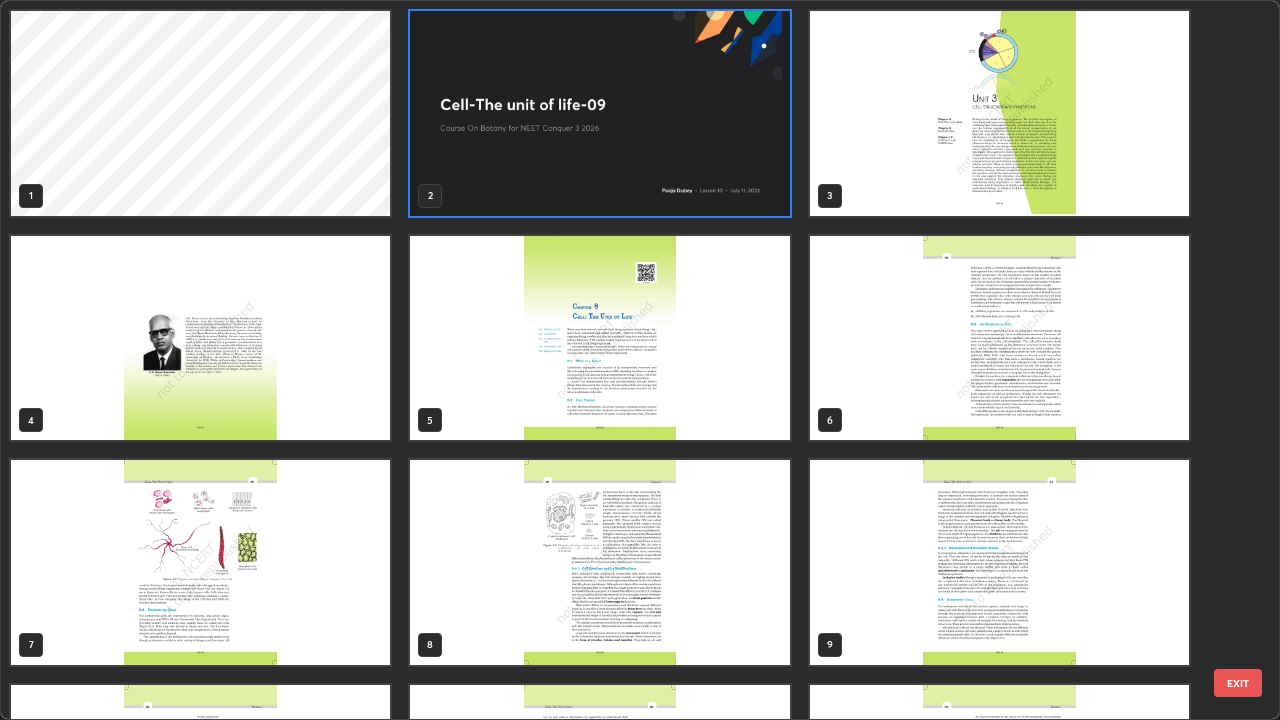 click at bounding box center [599, 113] 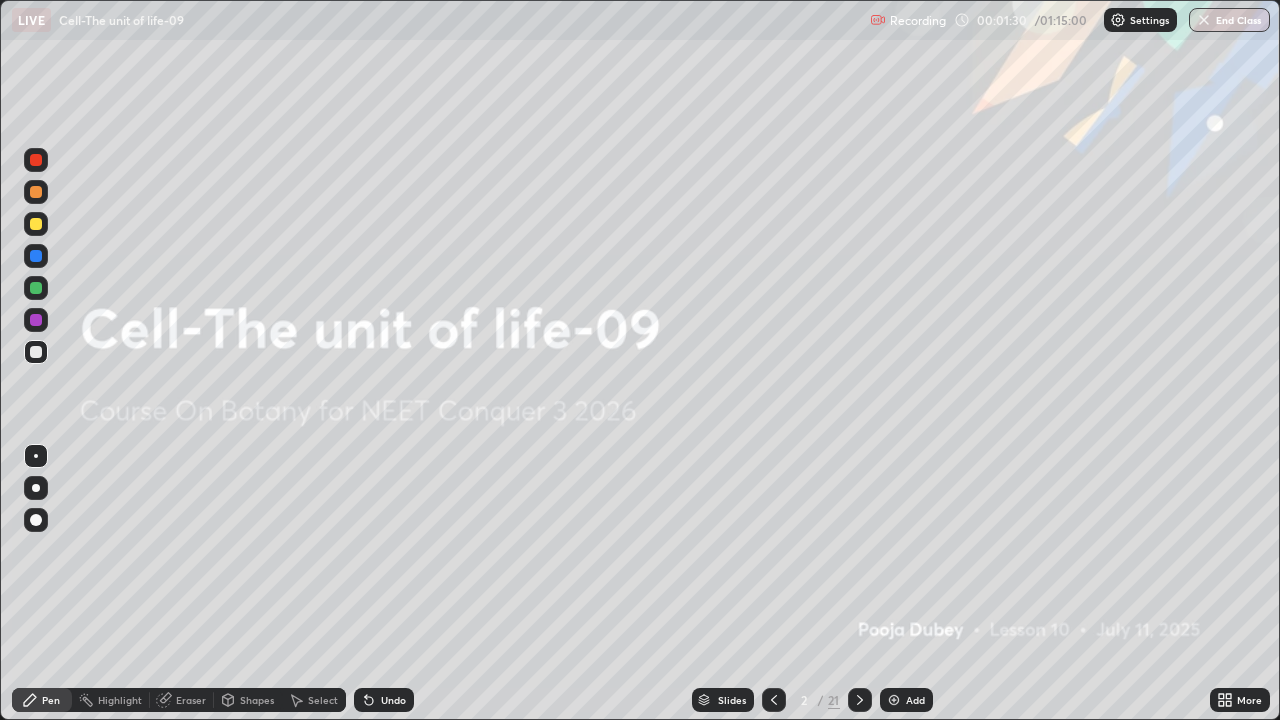 click on "Slides" at bounding box center [723, 700] 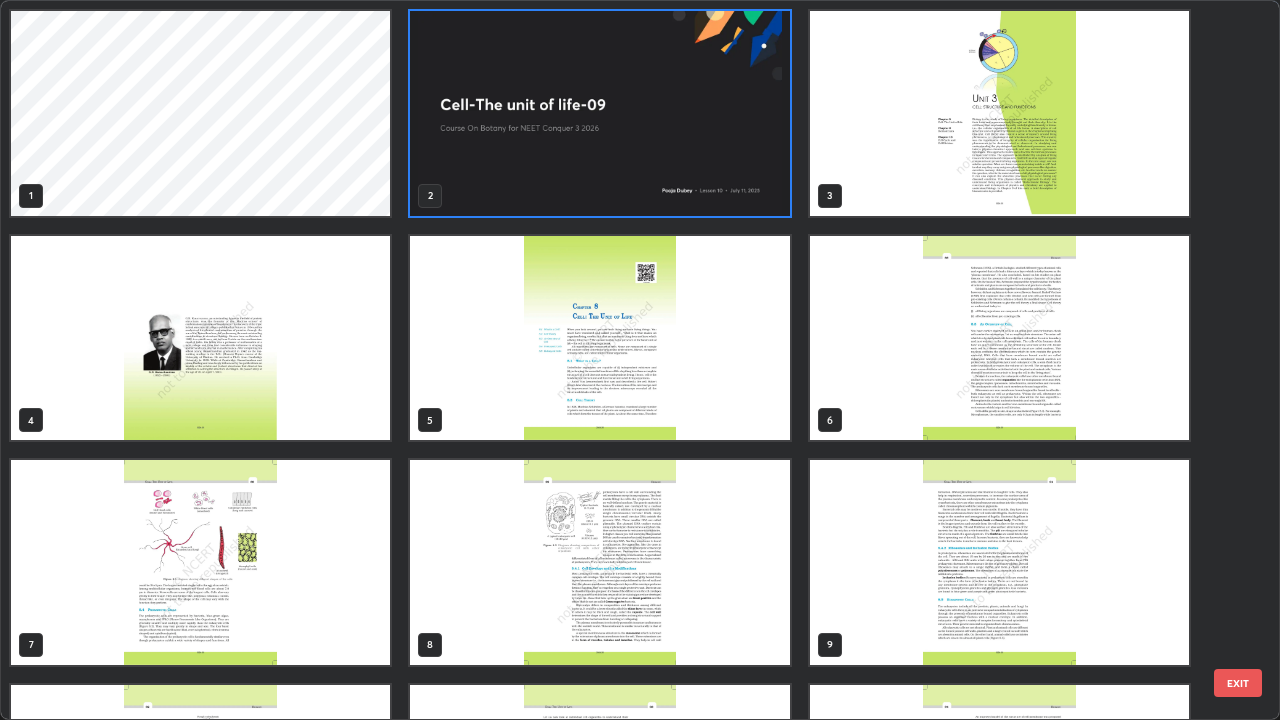 scroll, scrollTop: 7, scrollLeft: 11, axis: both 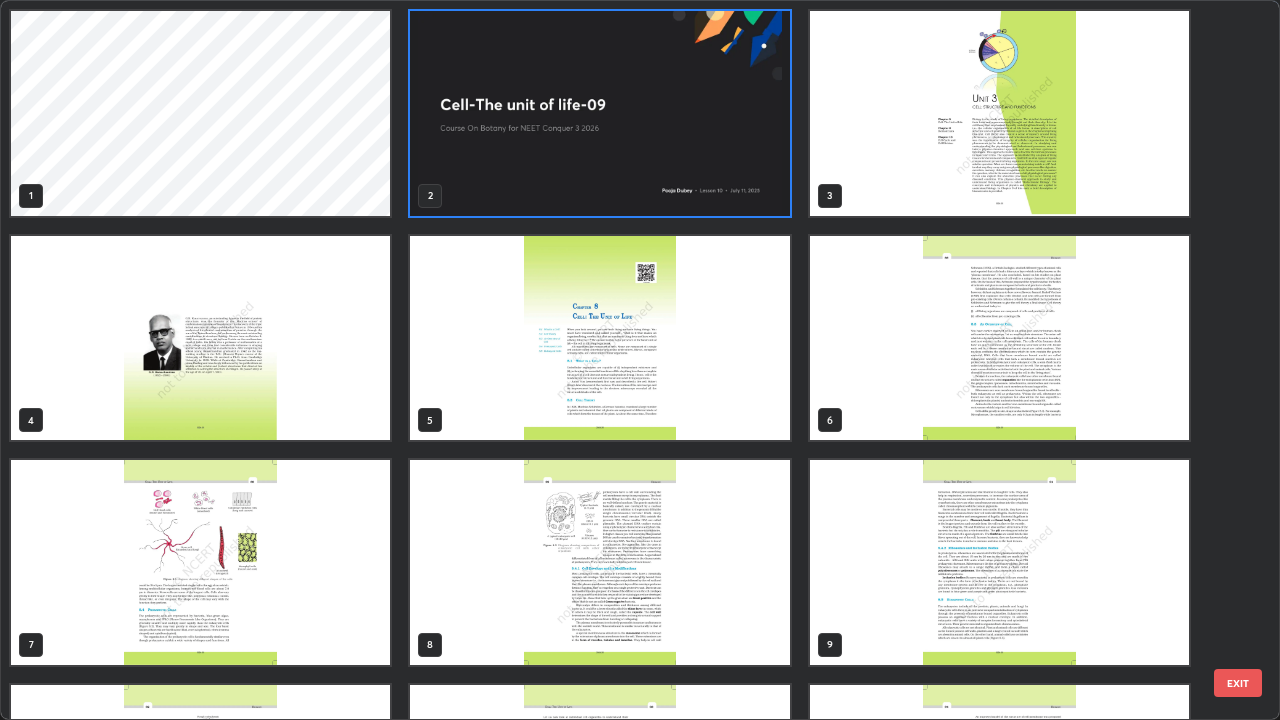 click at bounding box center [200, 338] 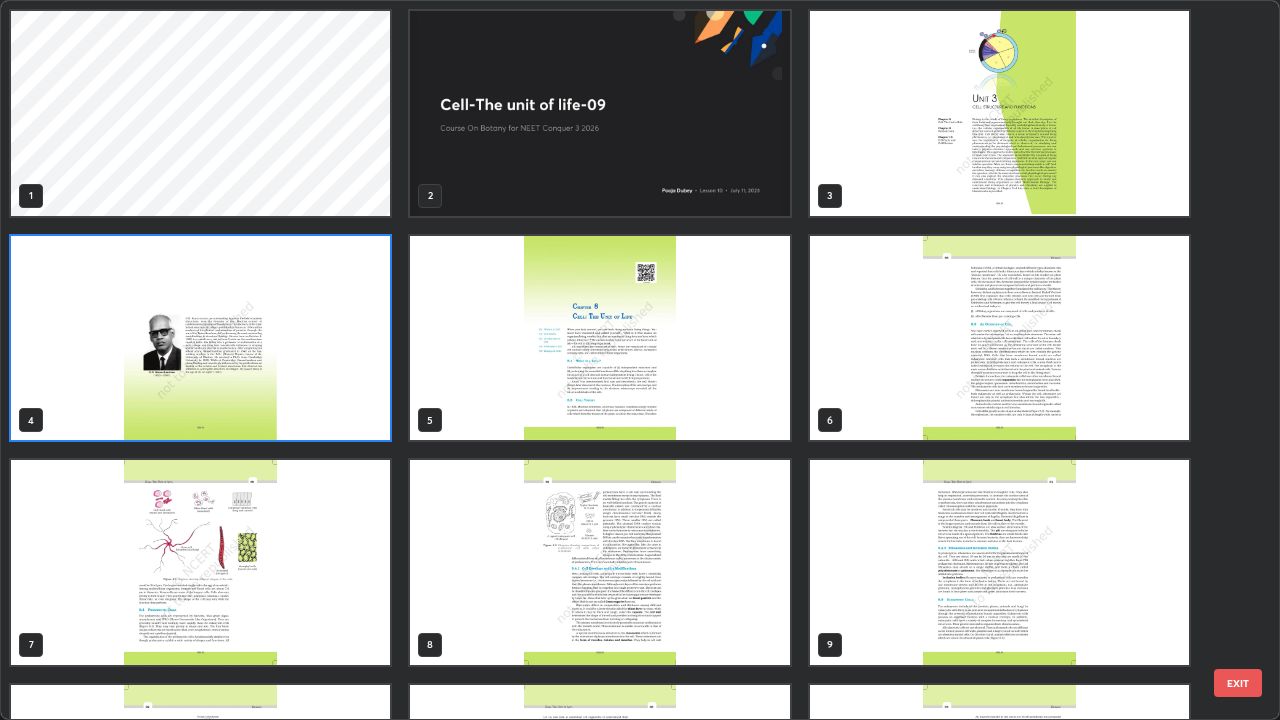 click at bounding box center (200, 338) 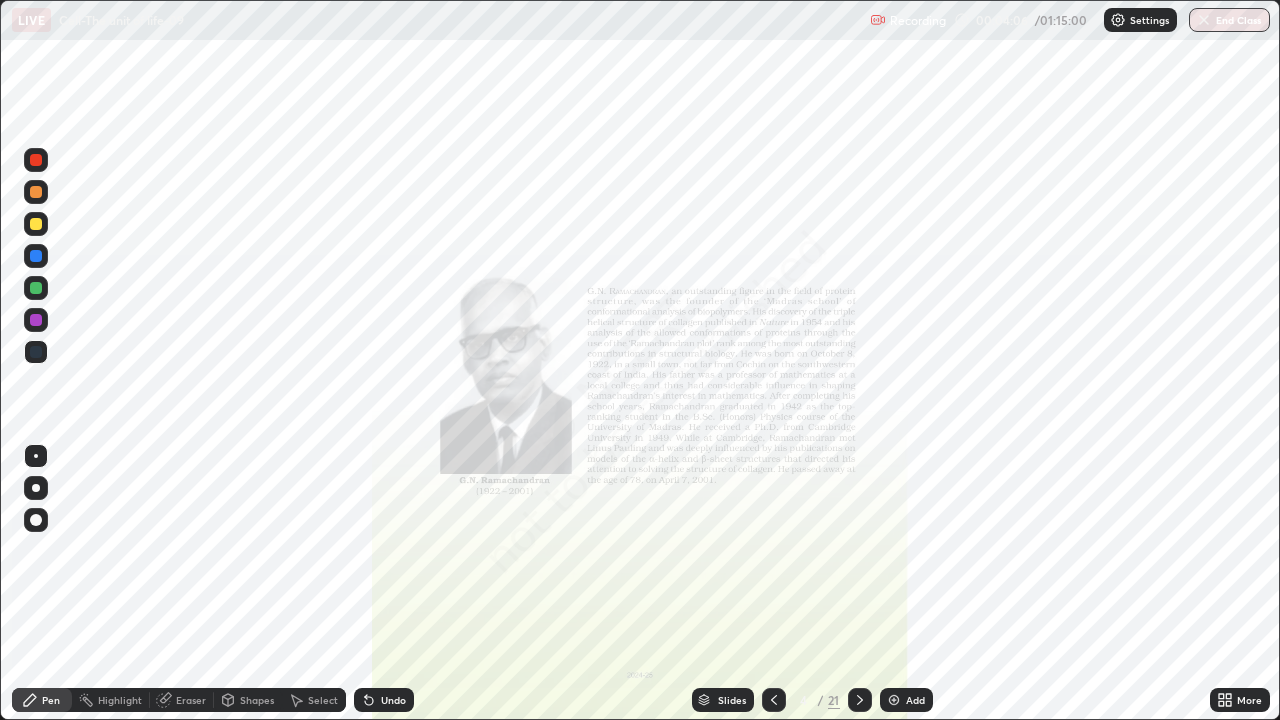 click at bounding box center (860, 700) 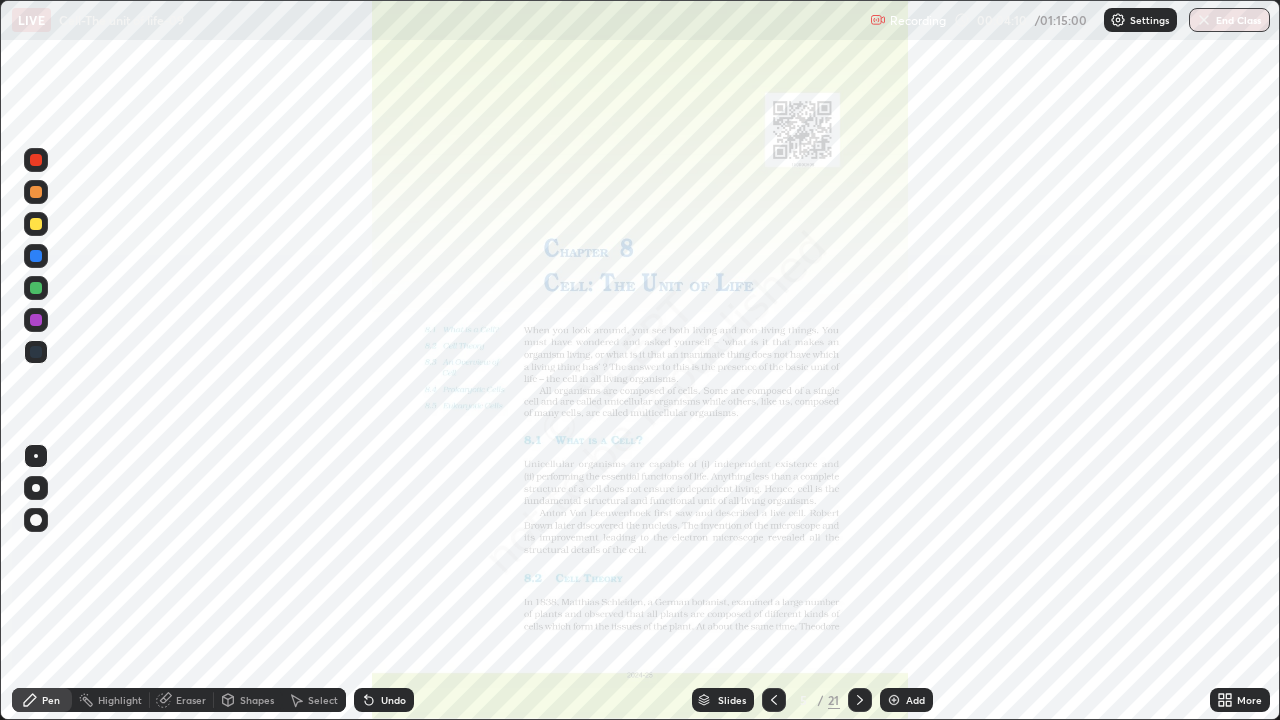 click at bounding box center [860, 700] 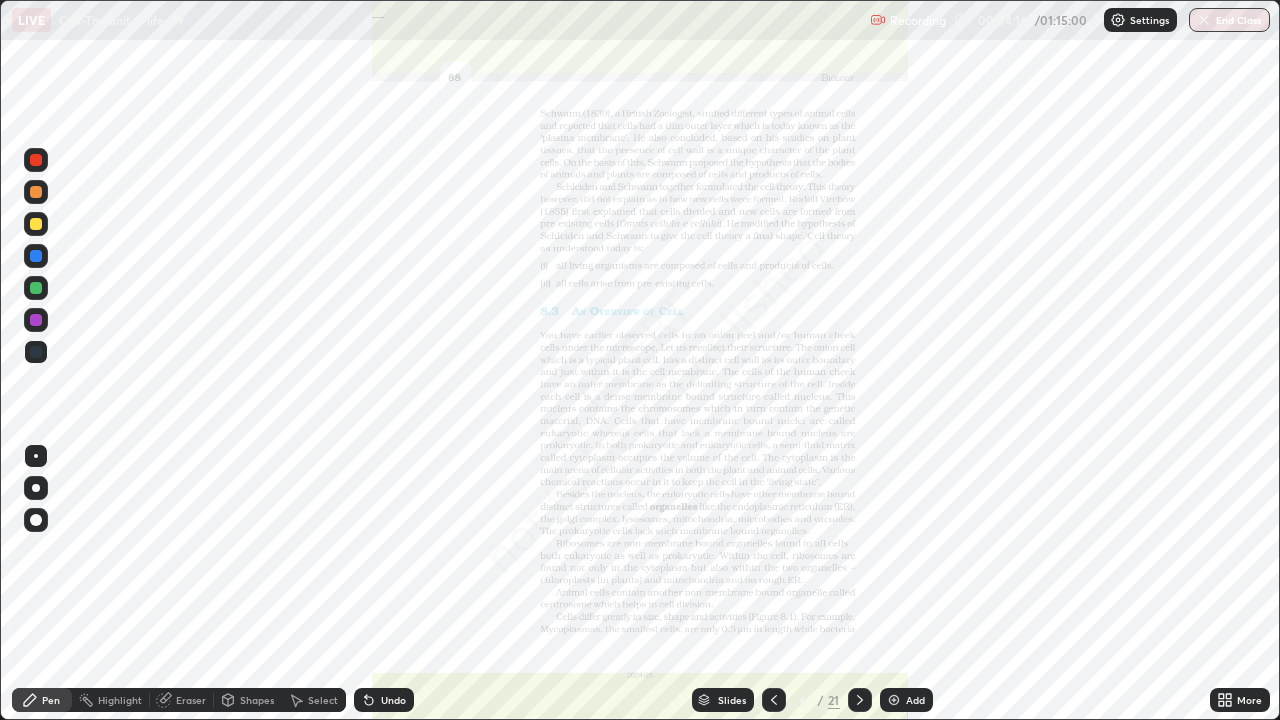 click 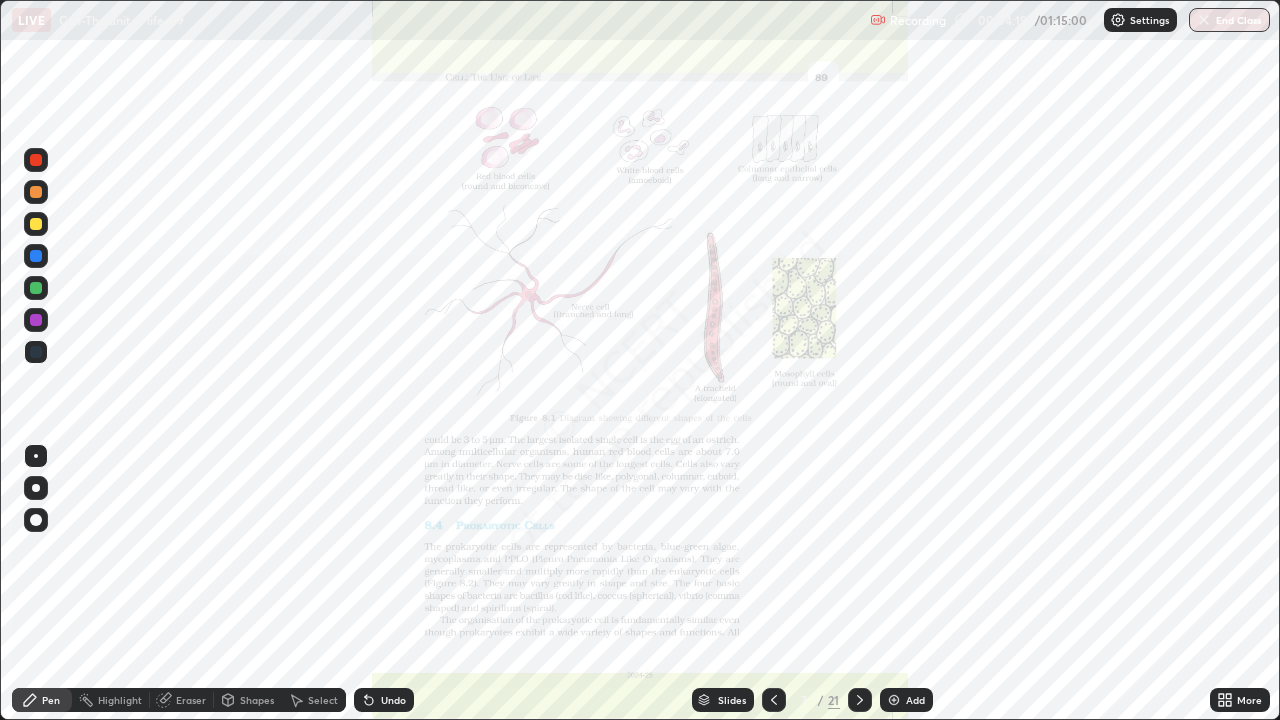 click 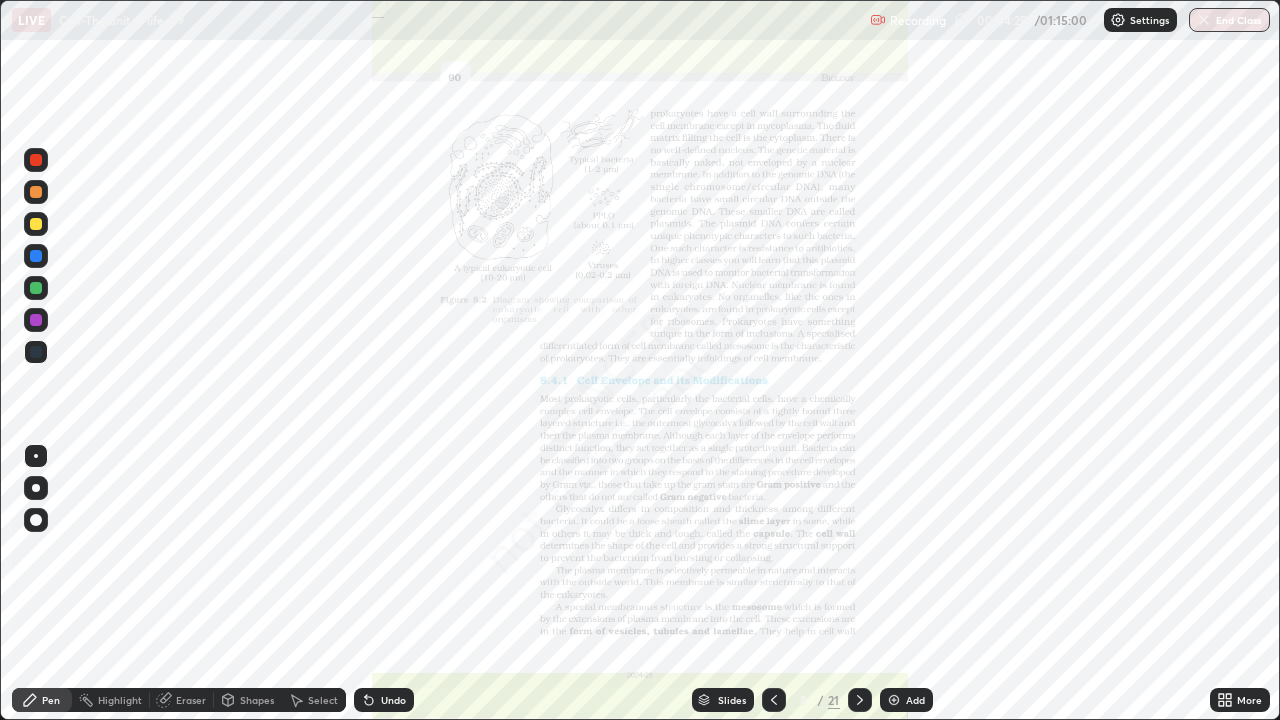 click 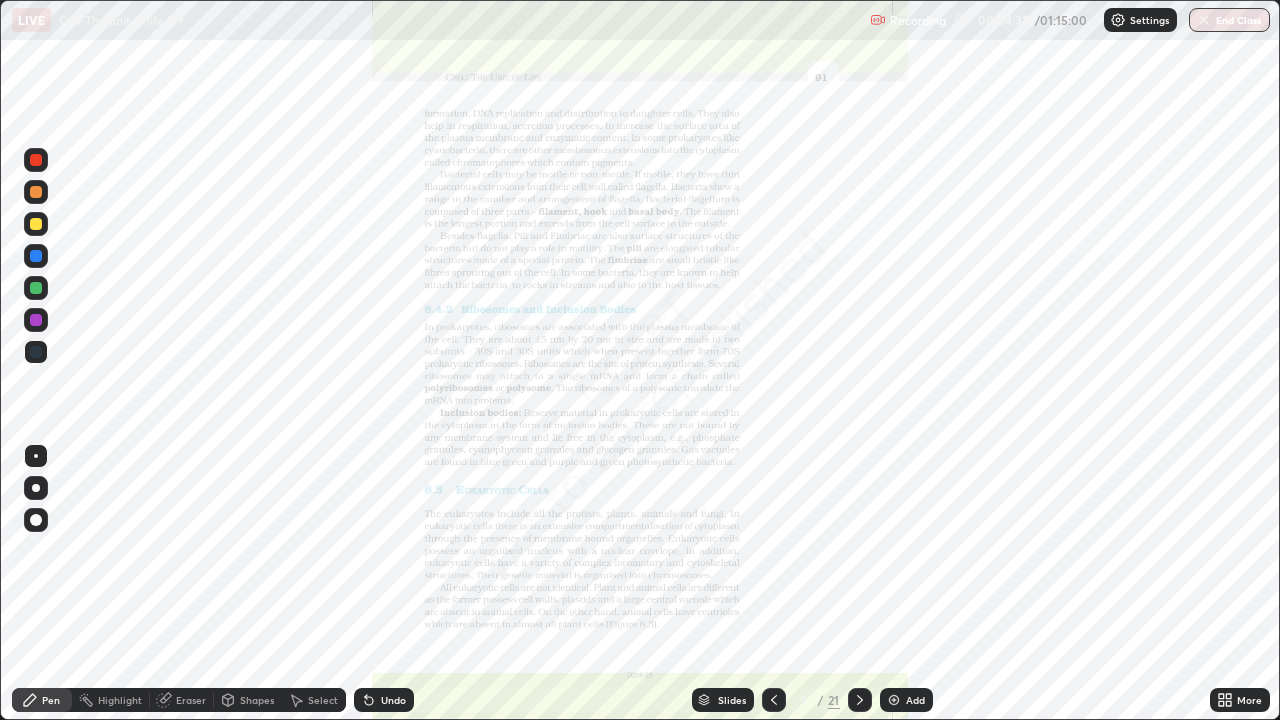 click 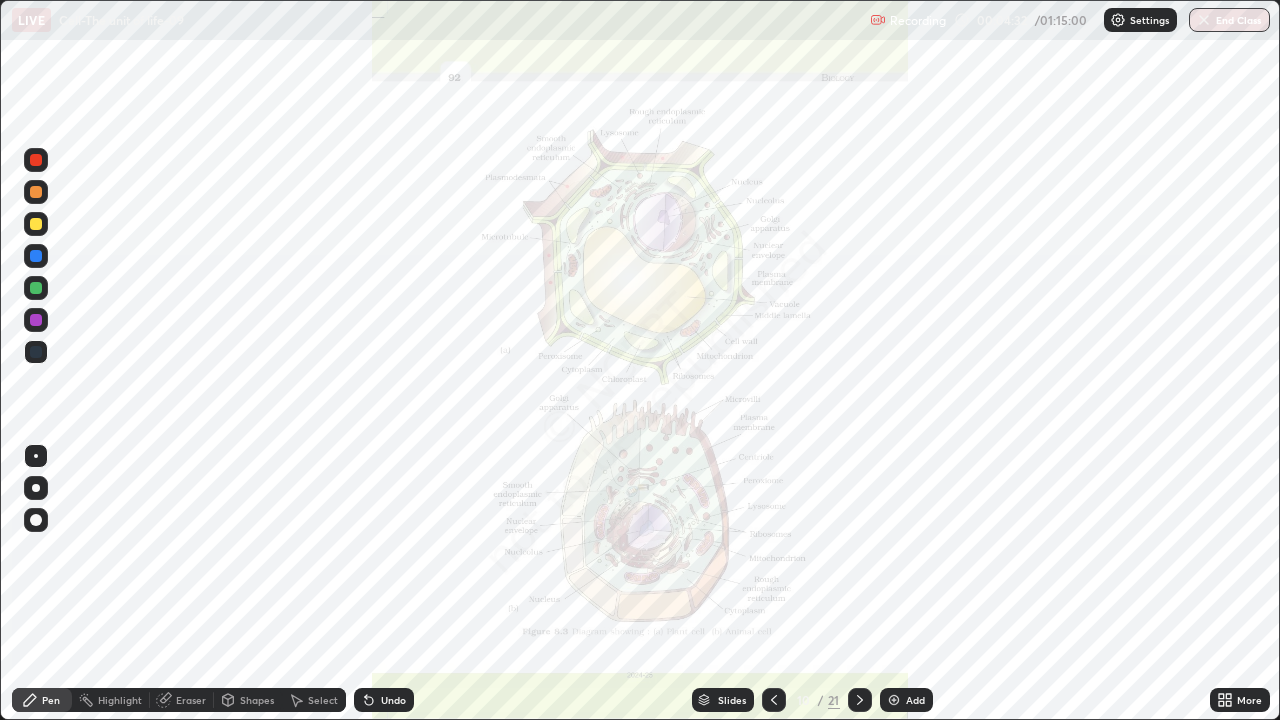 click 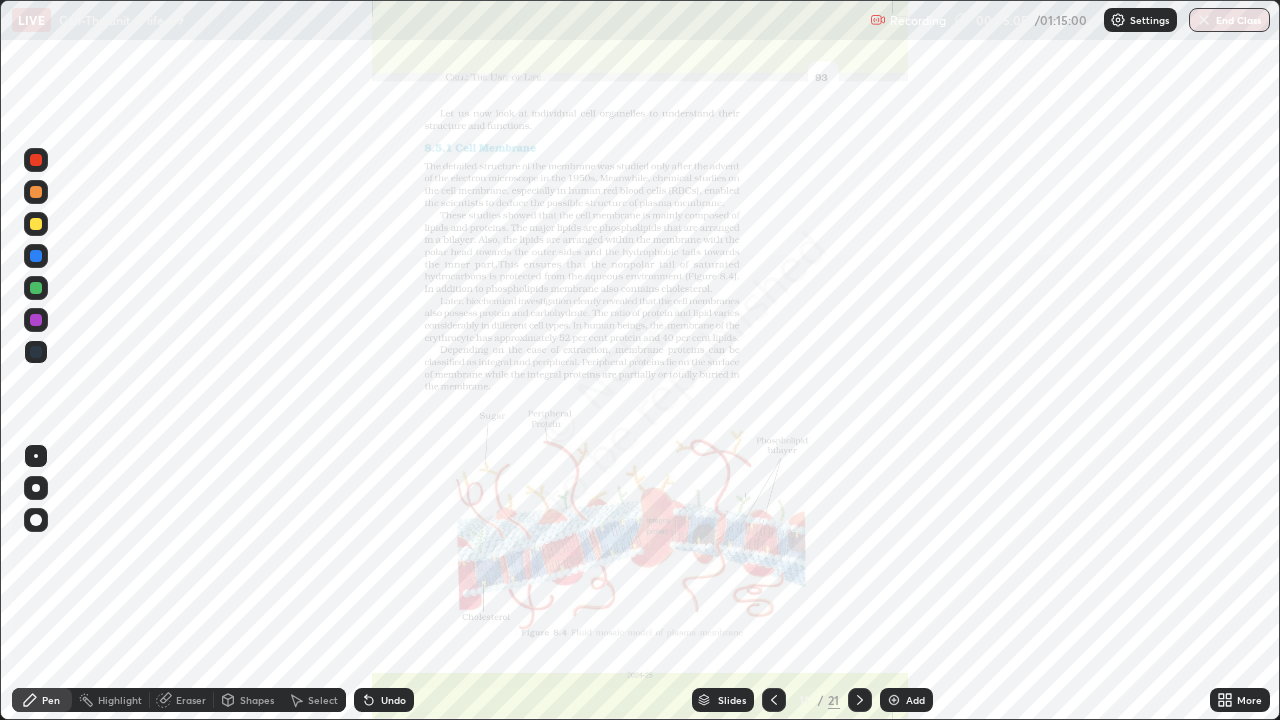click at bounding box center (860, 700) 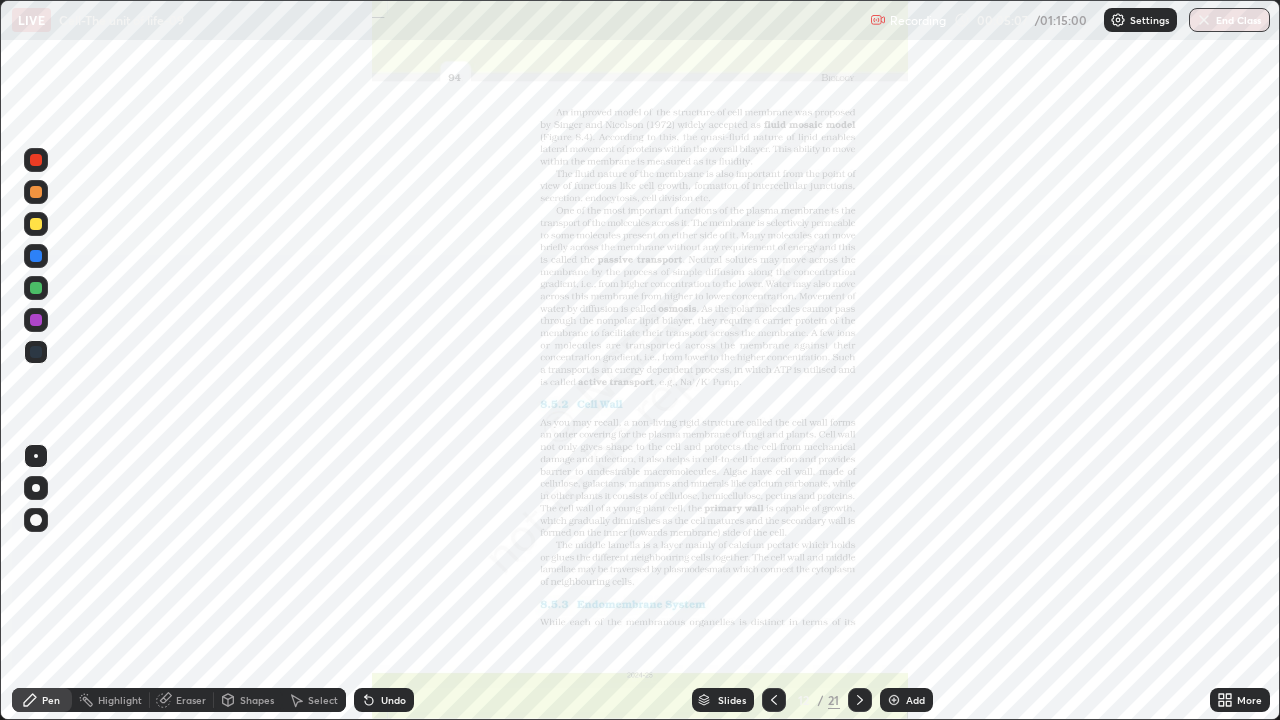 click 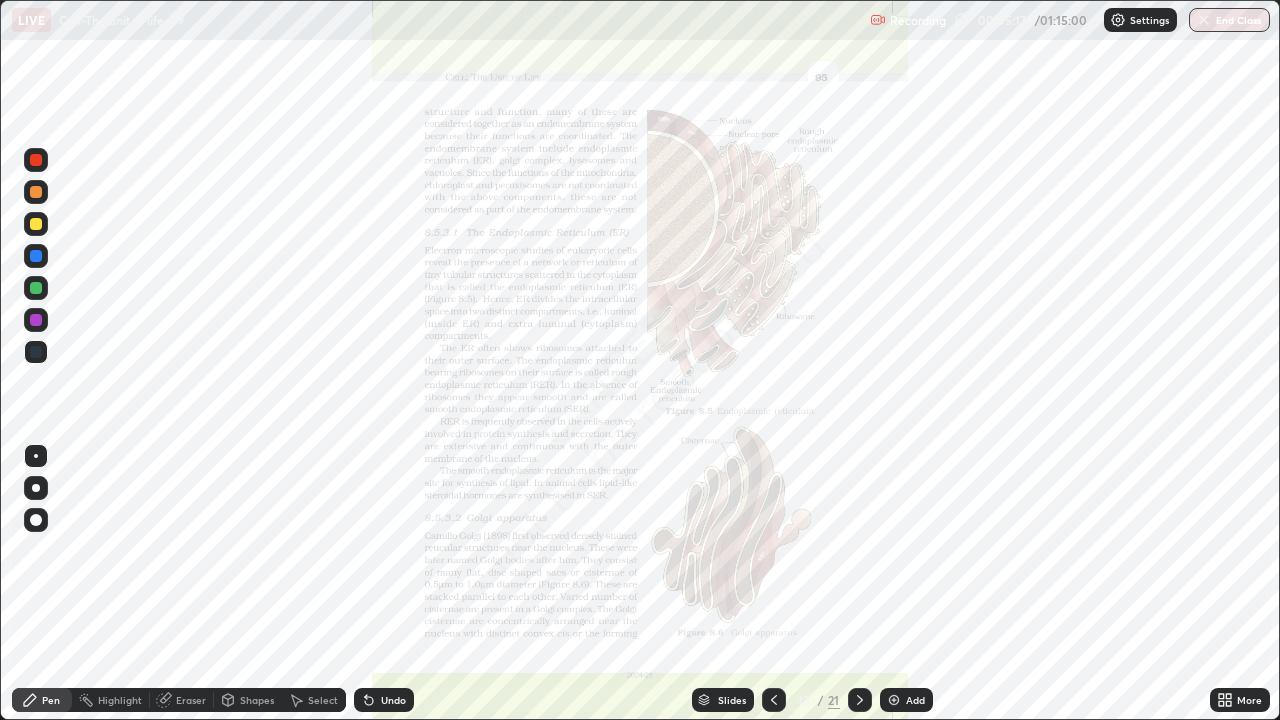 click 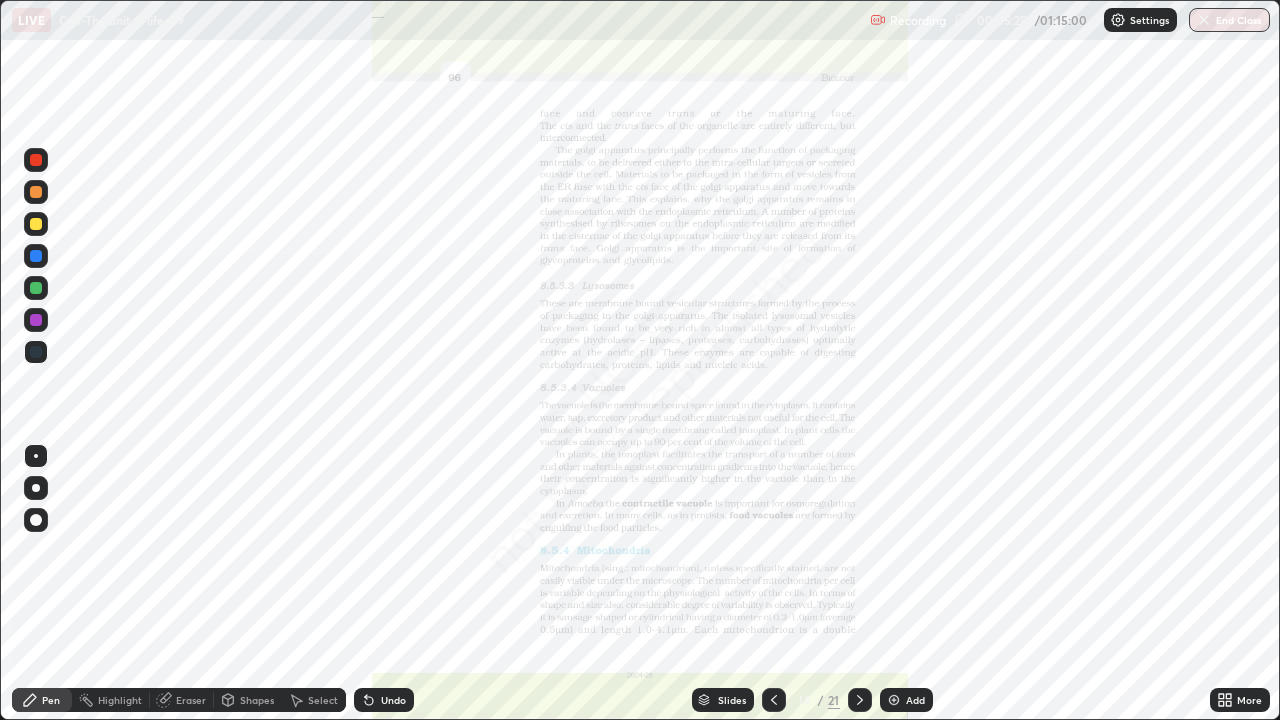 click on "Slides" at bounding box center (723, 700) 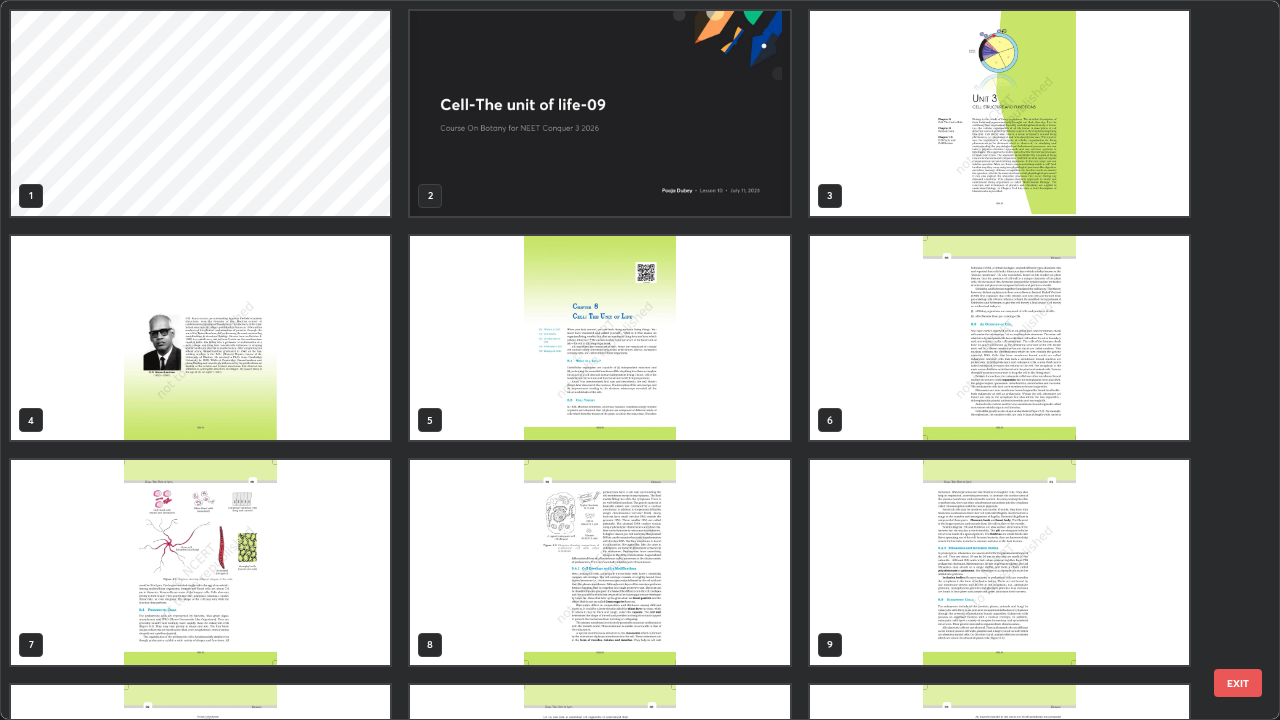 scroll, scrollTop: 405, scrollLeft: 0, axis: vertical 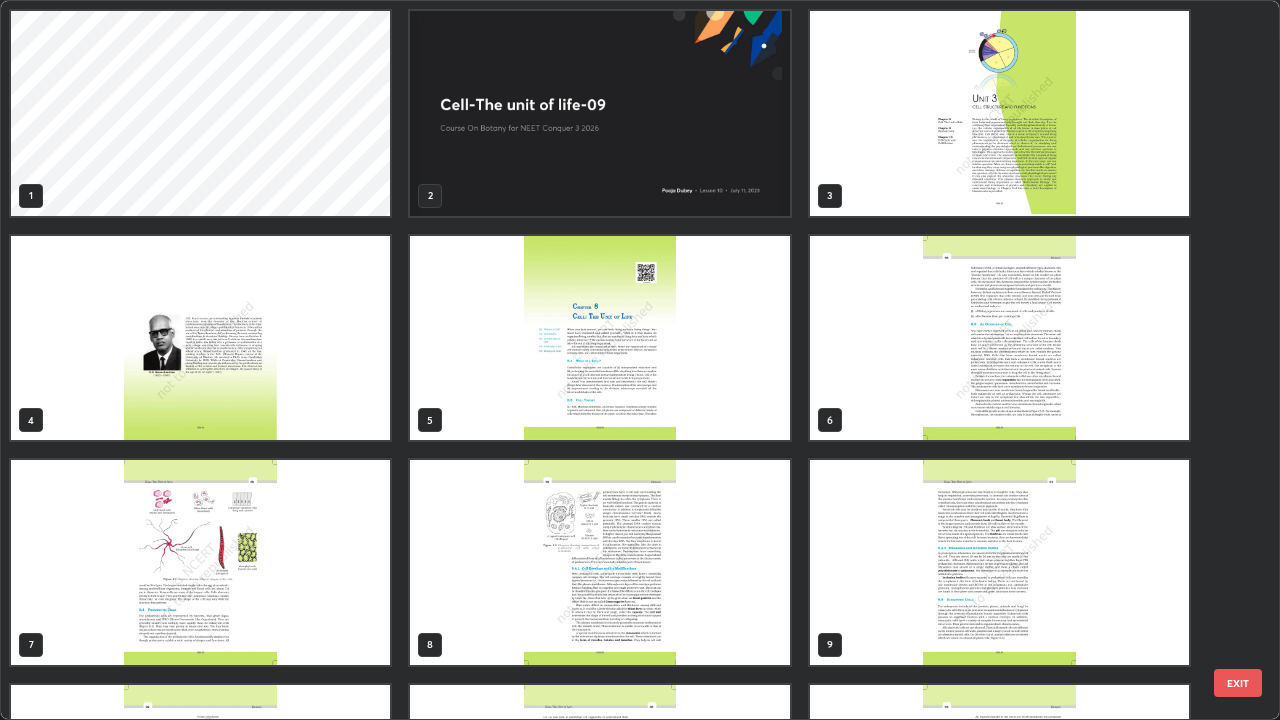 click at bounding box center (599, 113) 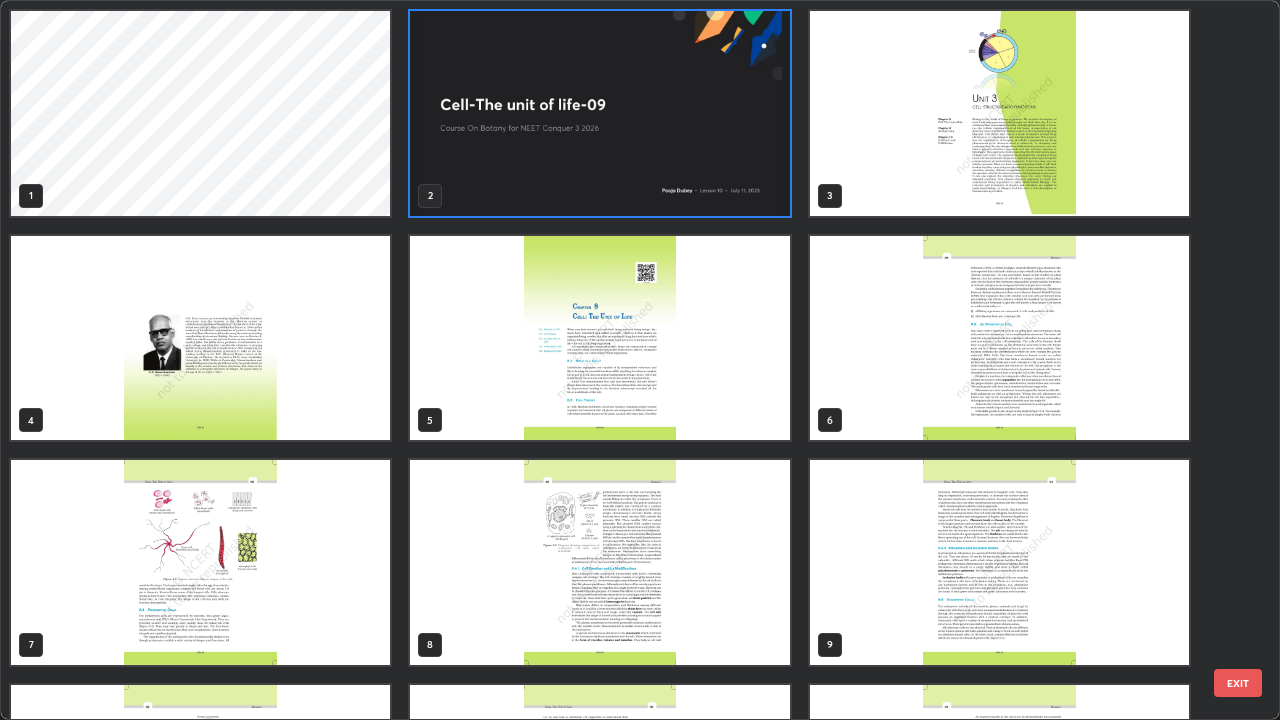 click at bounding box center [599, 113] 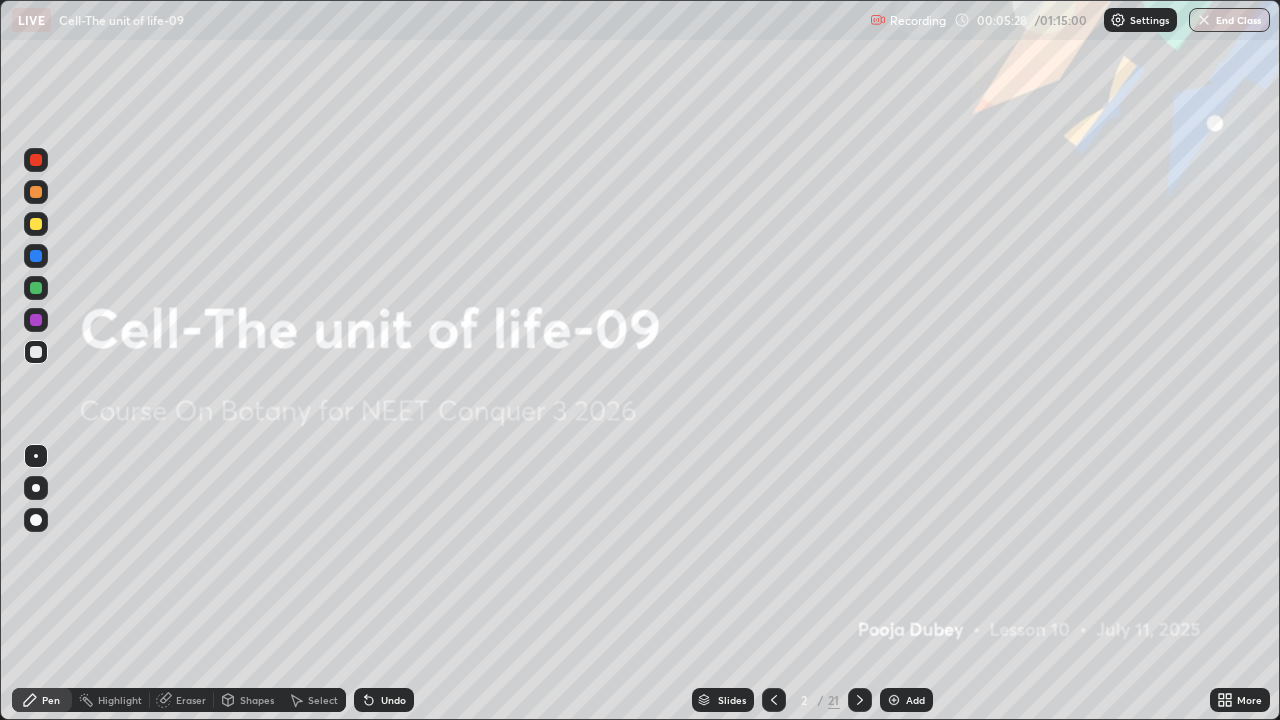 click on "Add" at bounding box center [915, 700] 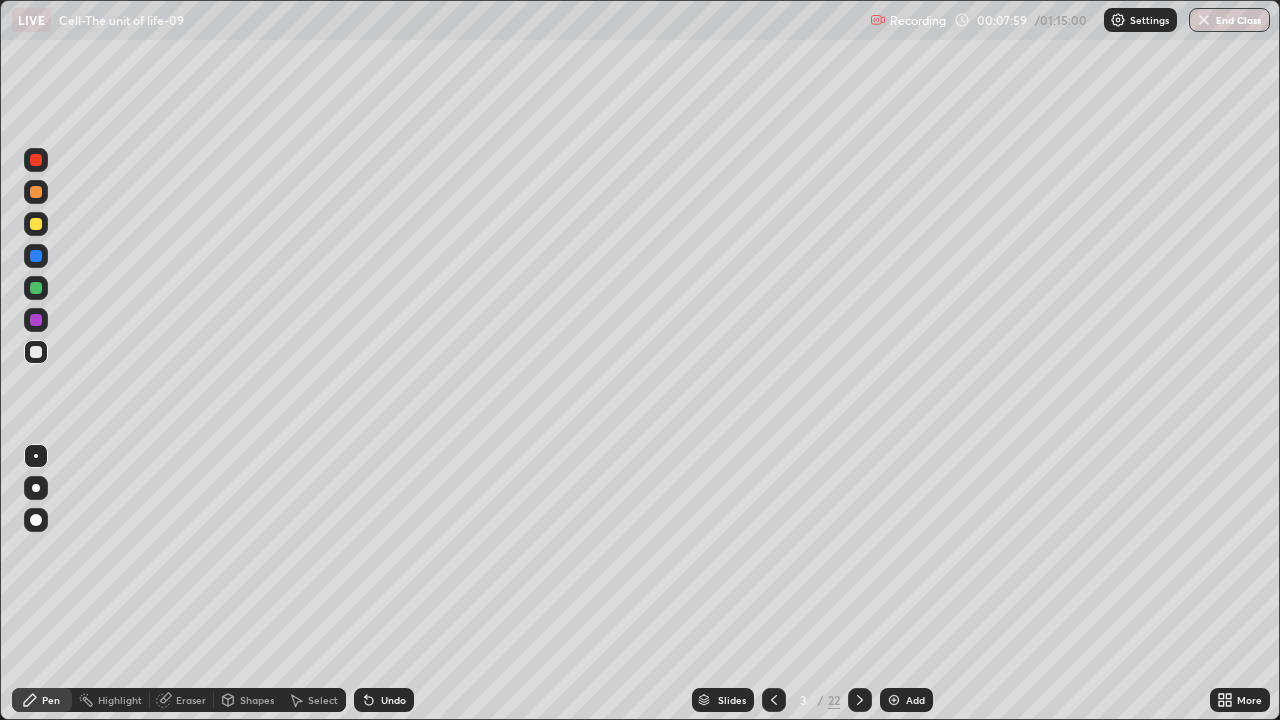 click on "Undo" at bounding box center (393, 700) 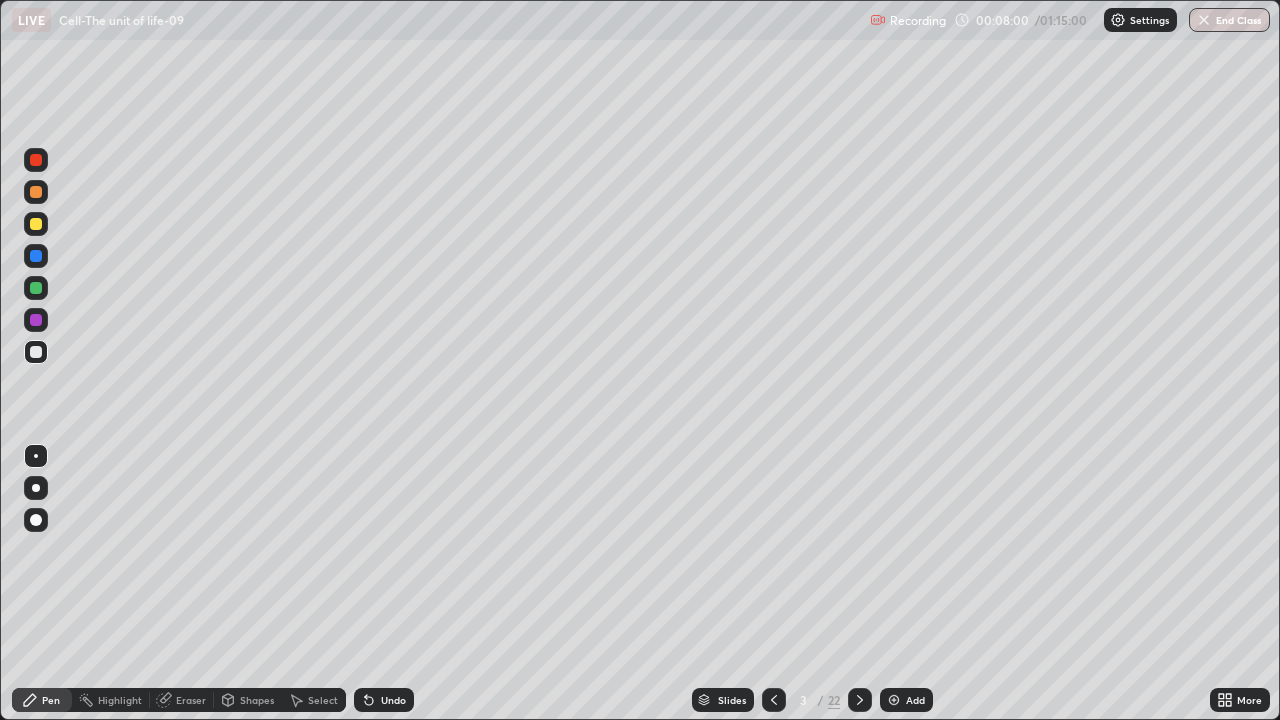 click on "Undo" at bounding box center [393, 700] 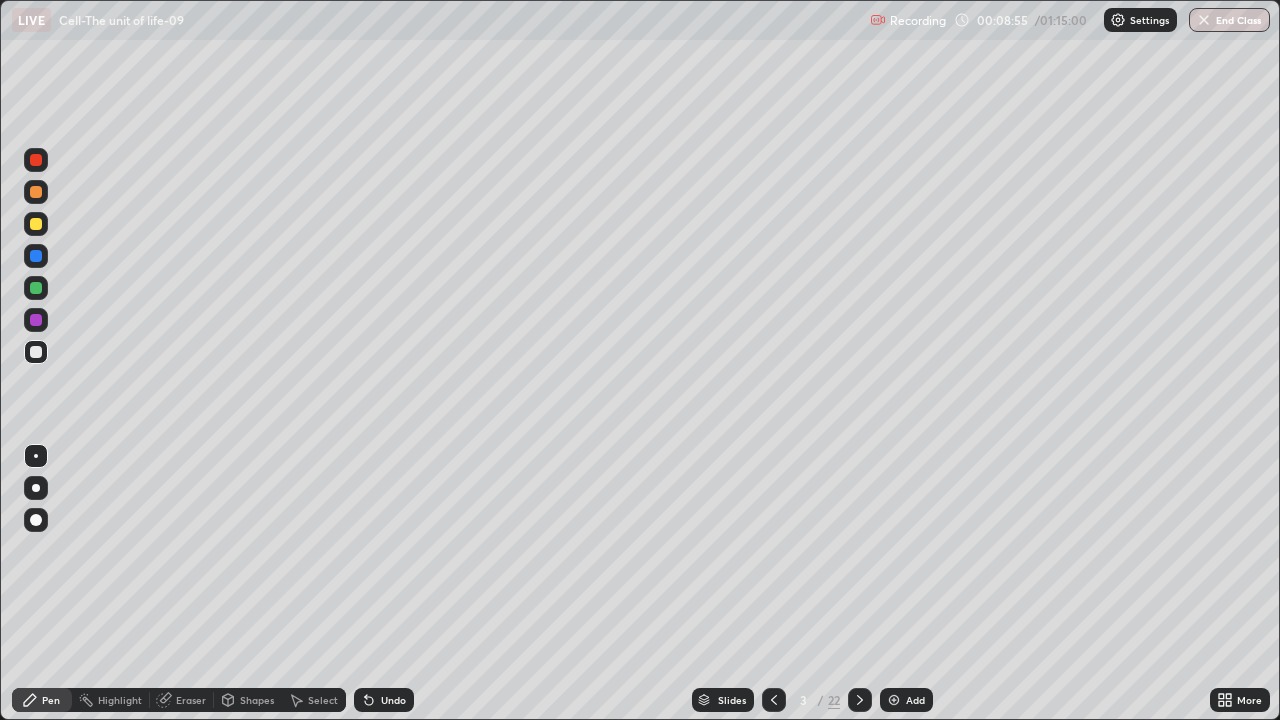 click at bounding box center (36, 288) 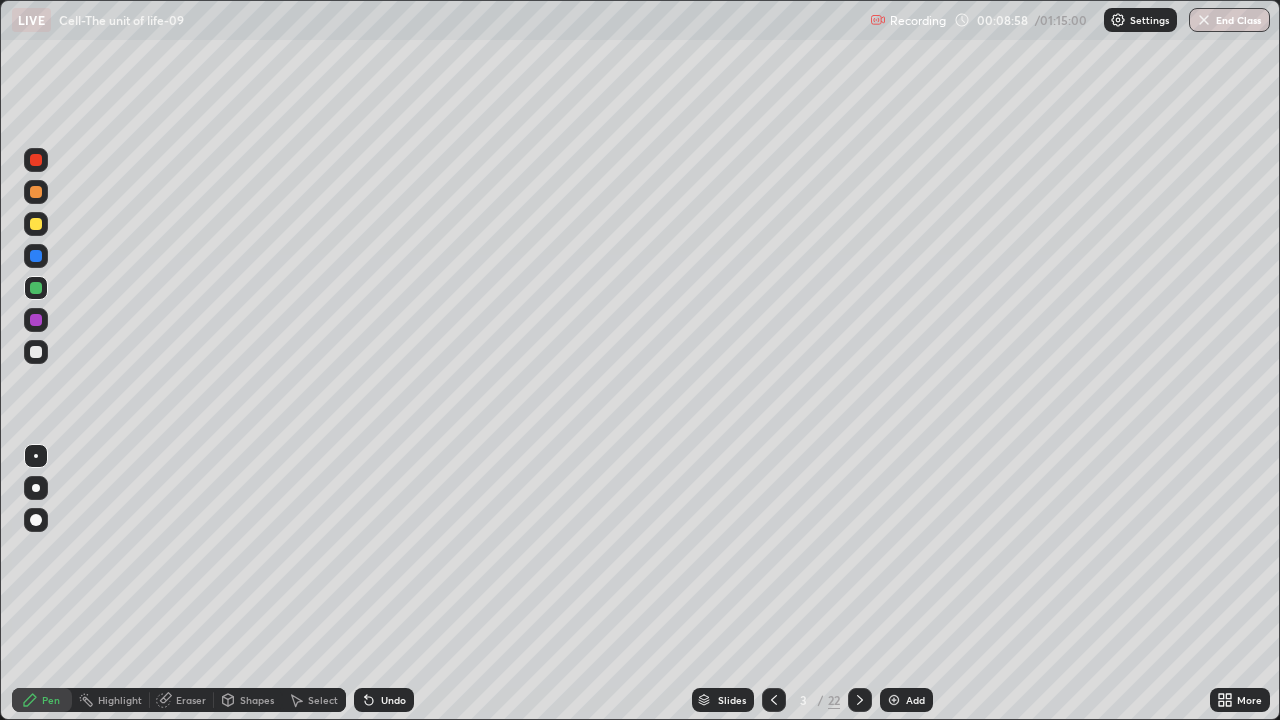 click on "Undo" at bounding box center (393, 700) 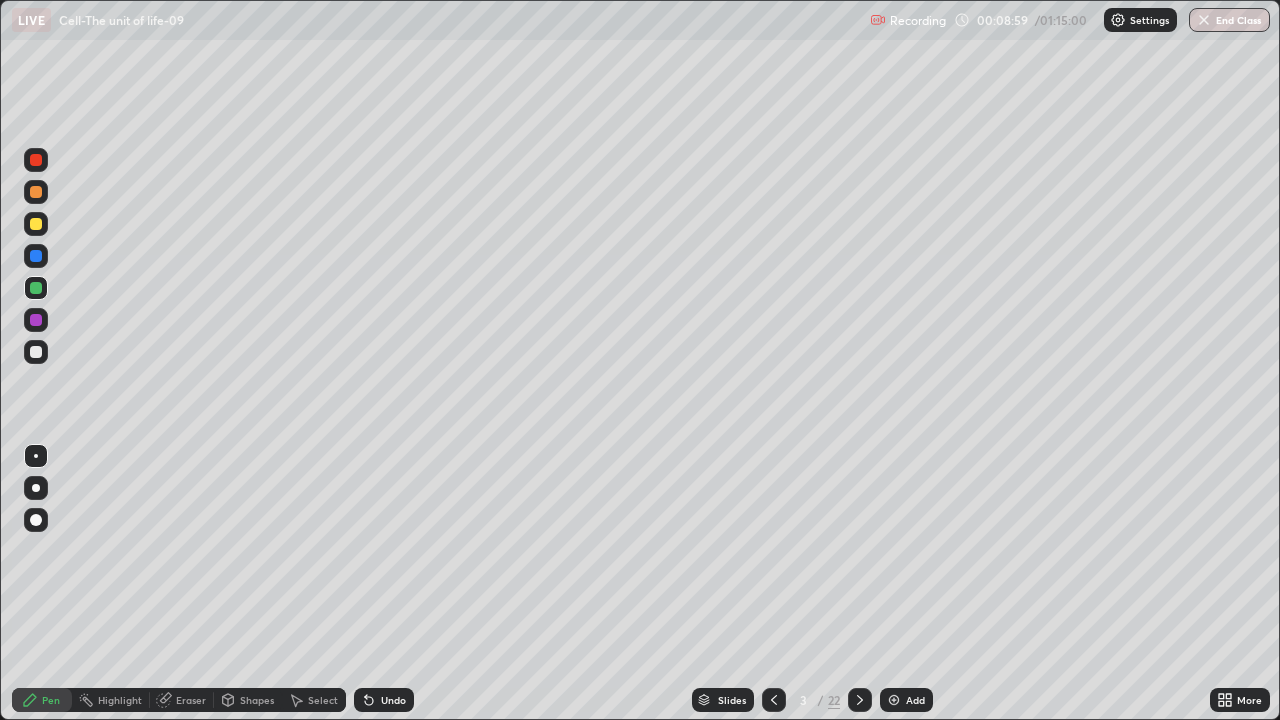 click 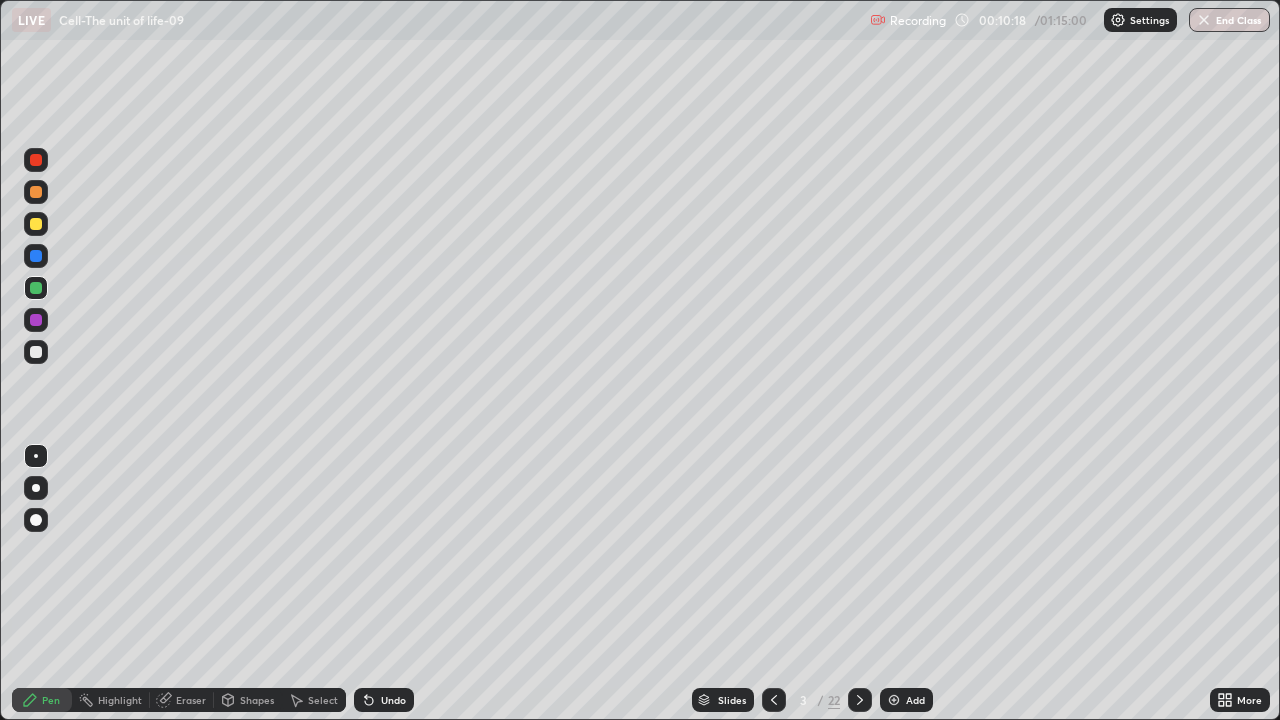 click on "Slides" at bounding box center (732, 700) 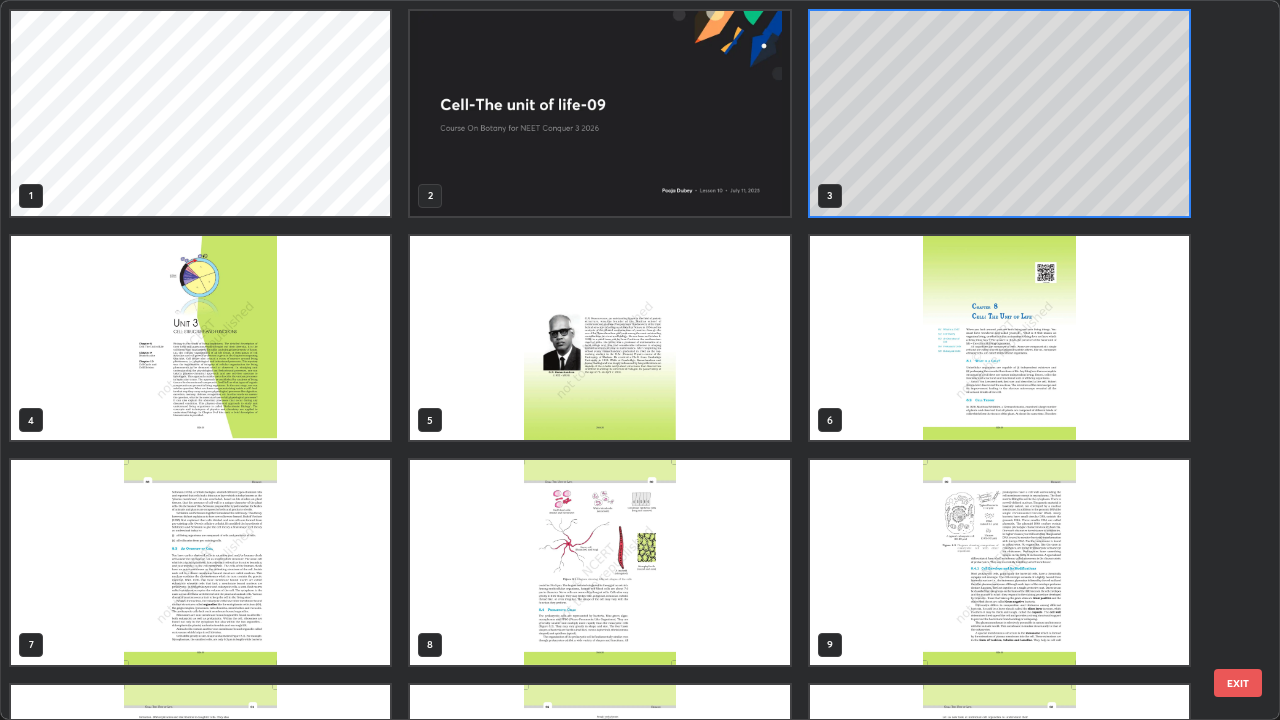 scroll, scrollTop: 7, scrollLeft: 11, axis: both 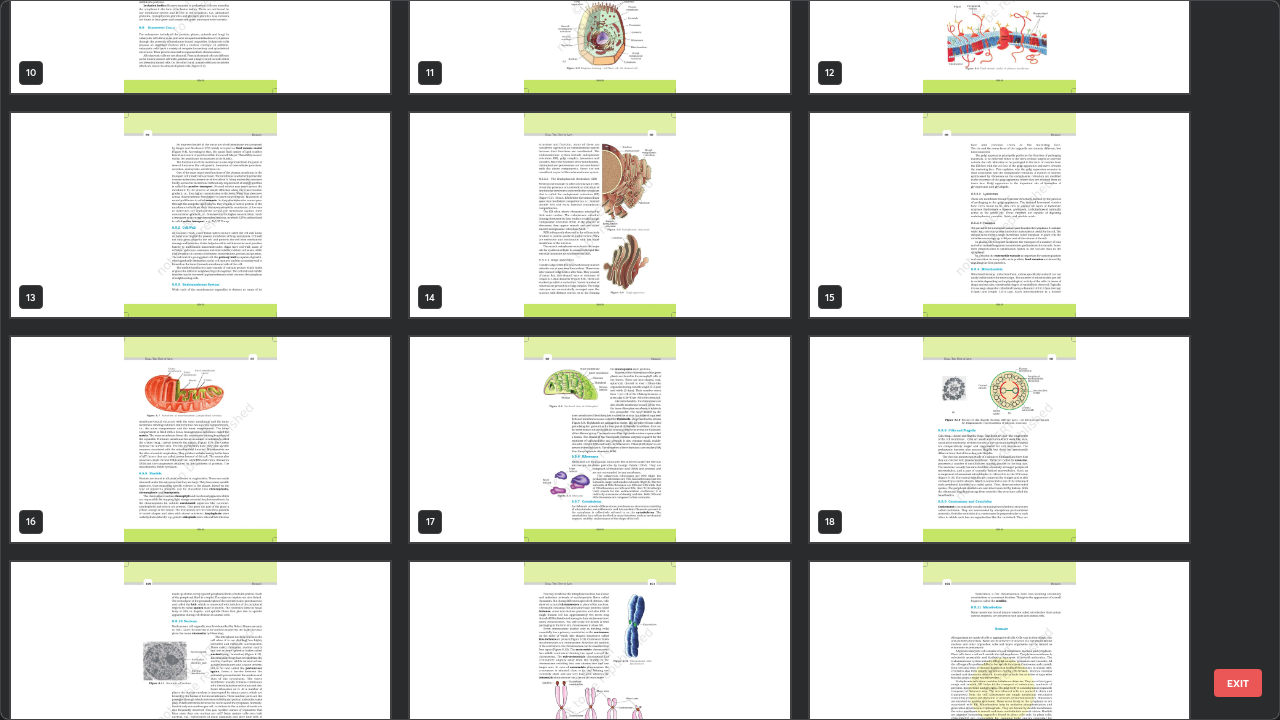 click at bounding box center [200, 439] 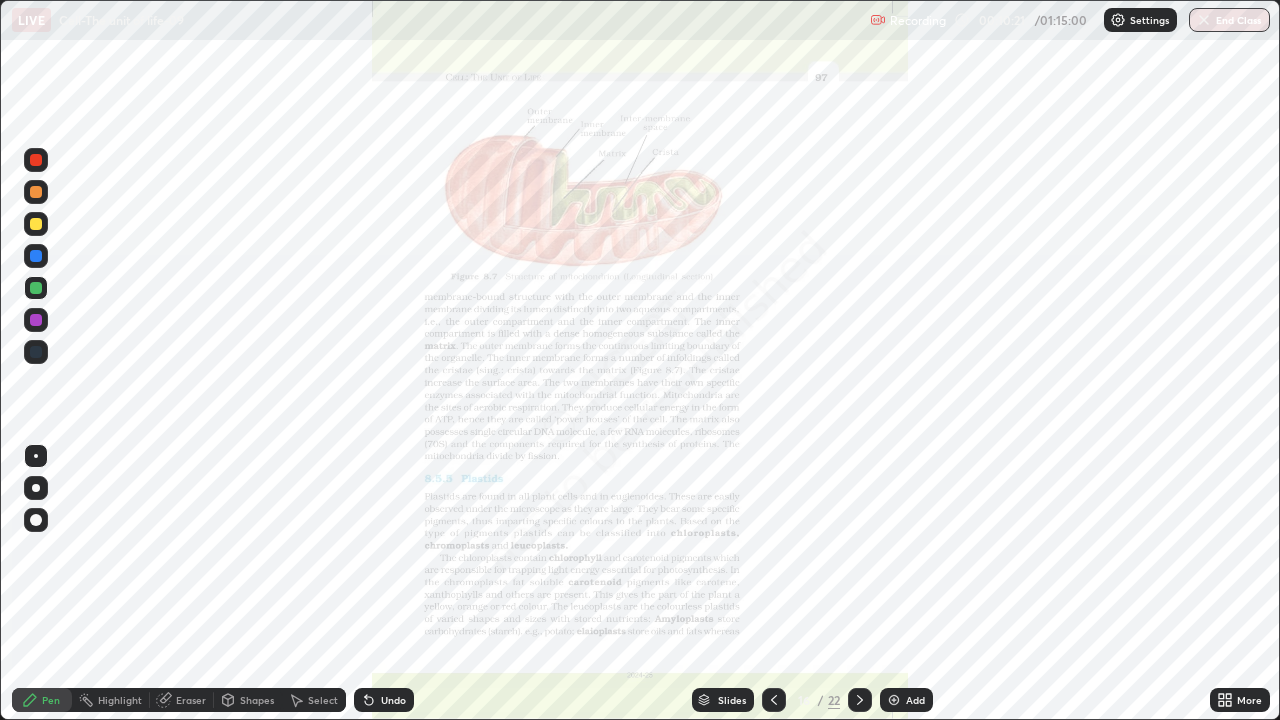 click at bounding box center (200, 439) 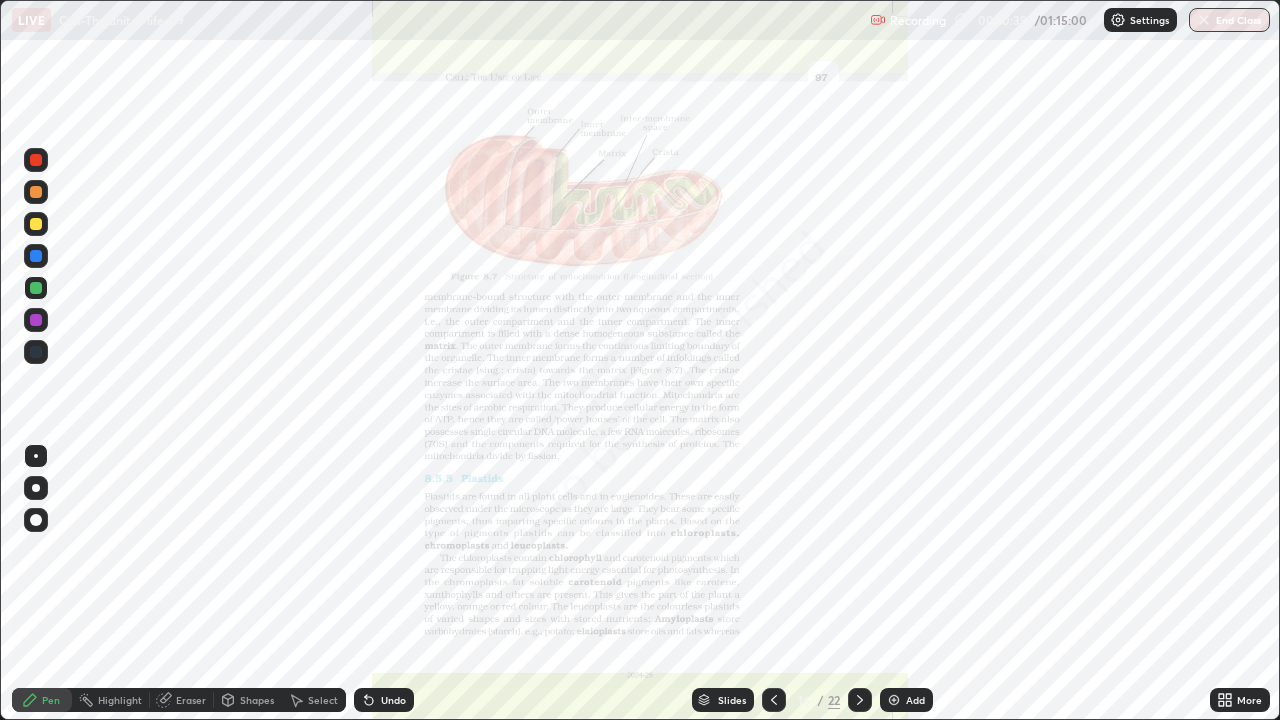 click 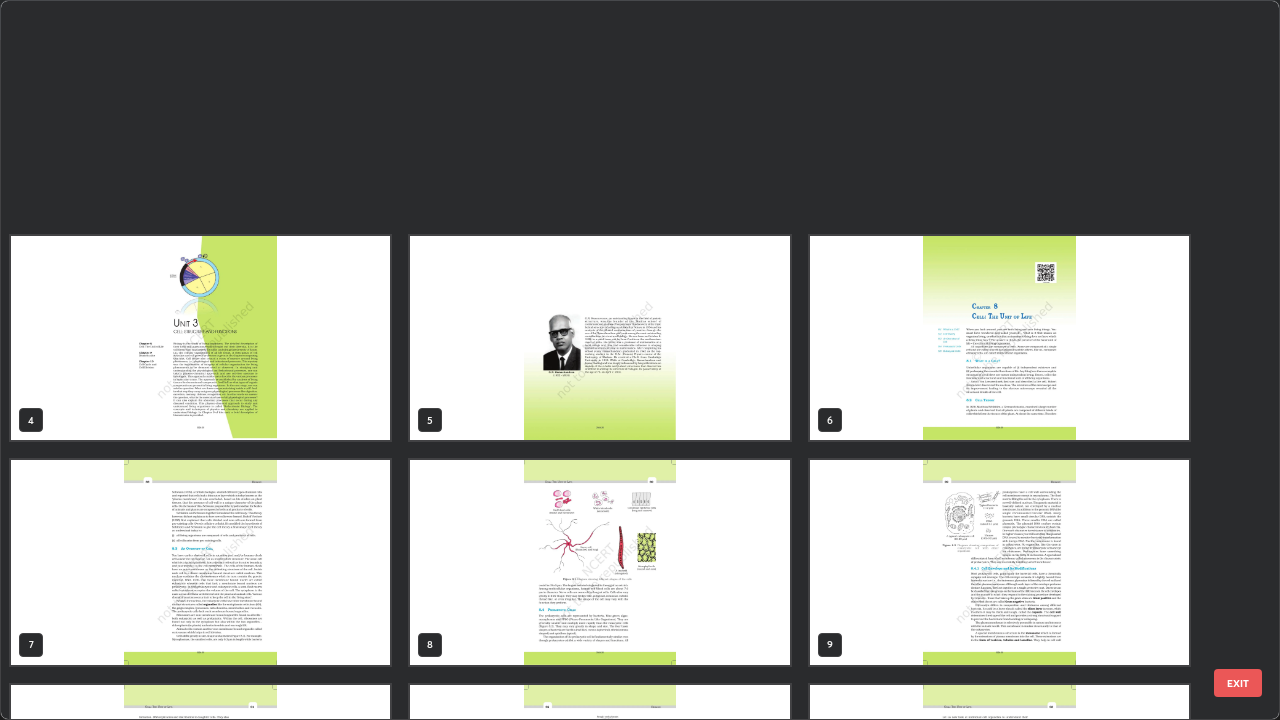 scroll, scrollTop: 629, scrollLeft: 0, axis: vertical 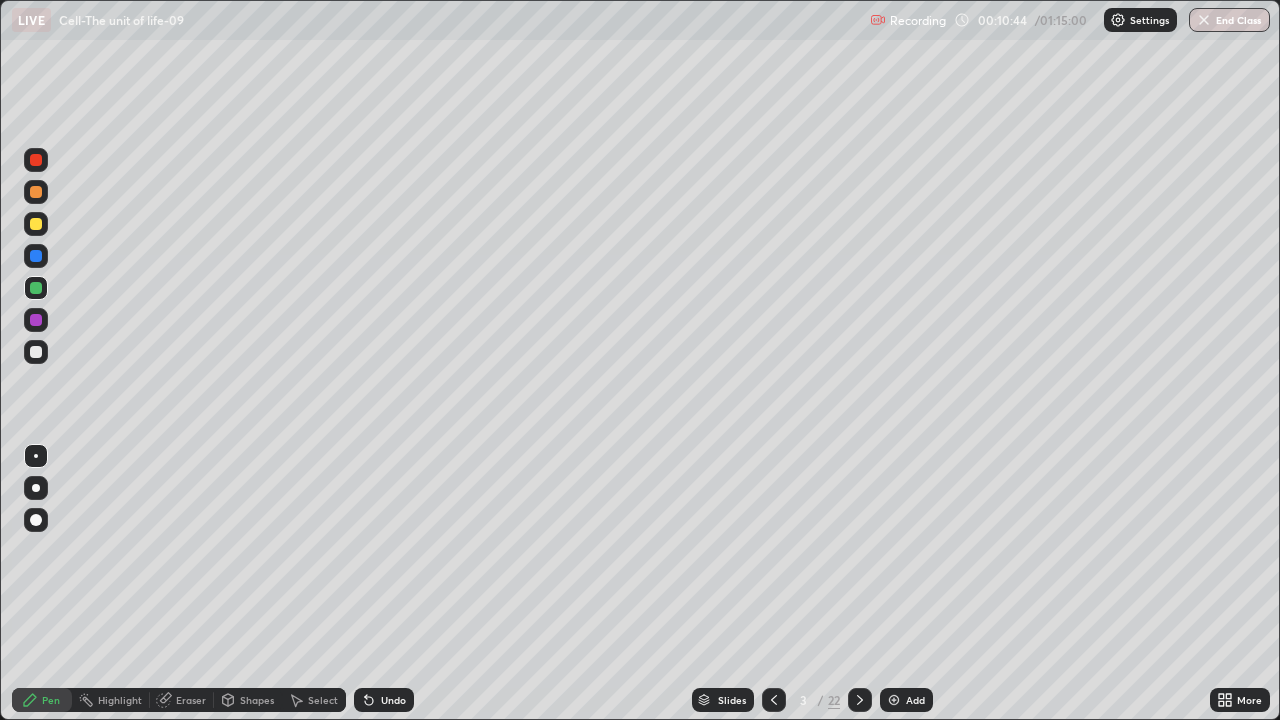 click at bounding box center [36, 352] 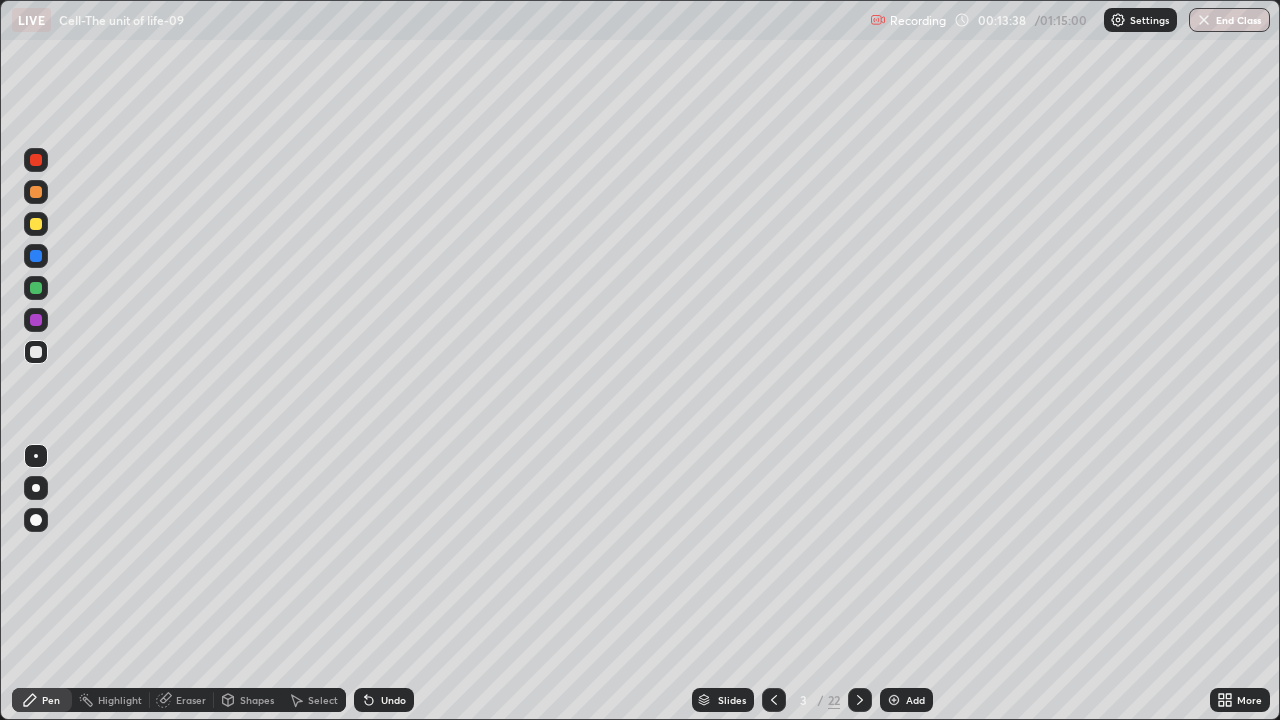 click on "Eraser" at bounding box center (191, 700) 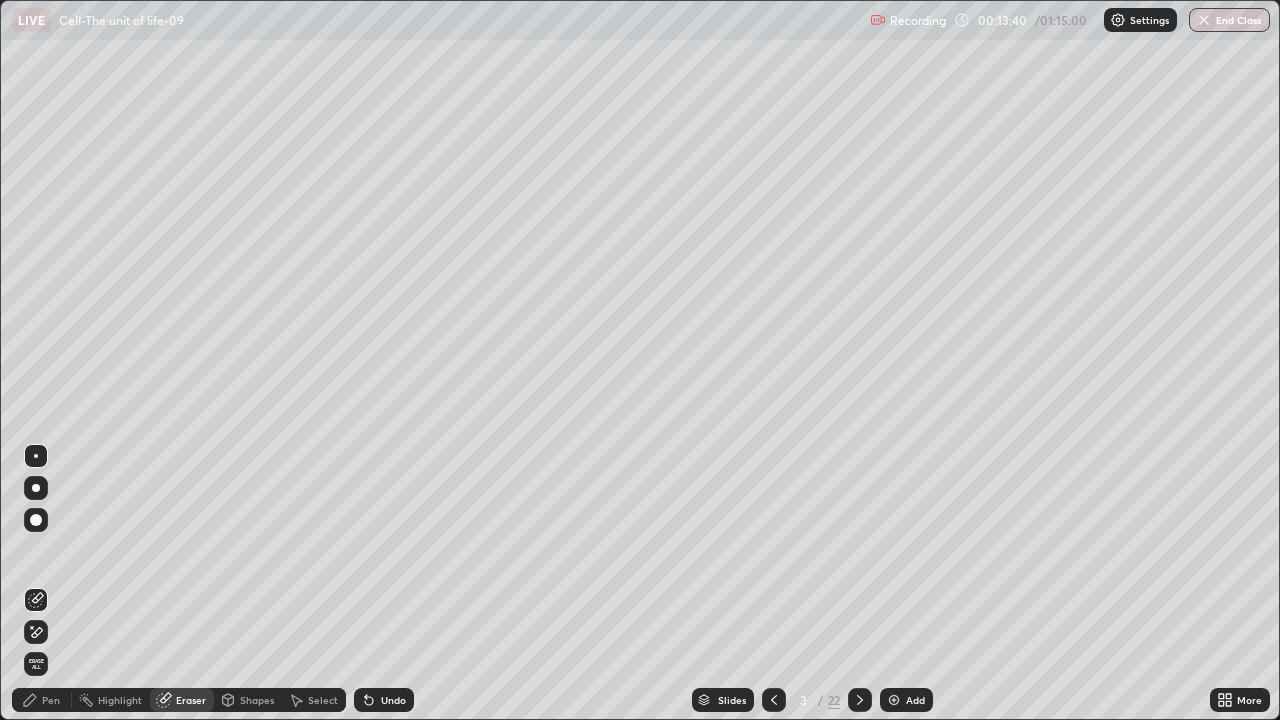 click 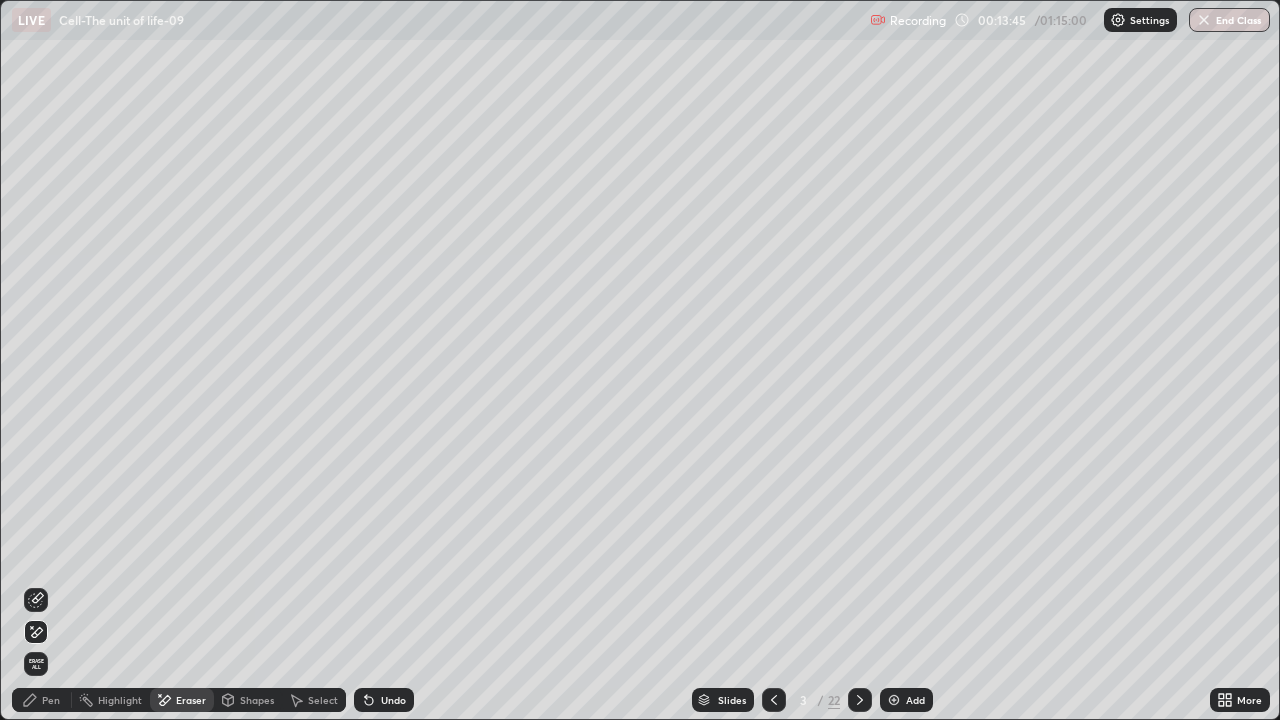 click on "Pen" at bounding box center [51, 700] 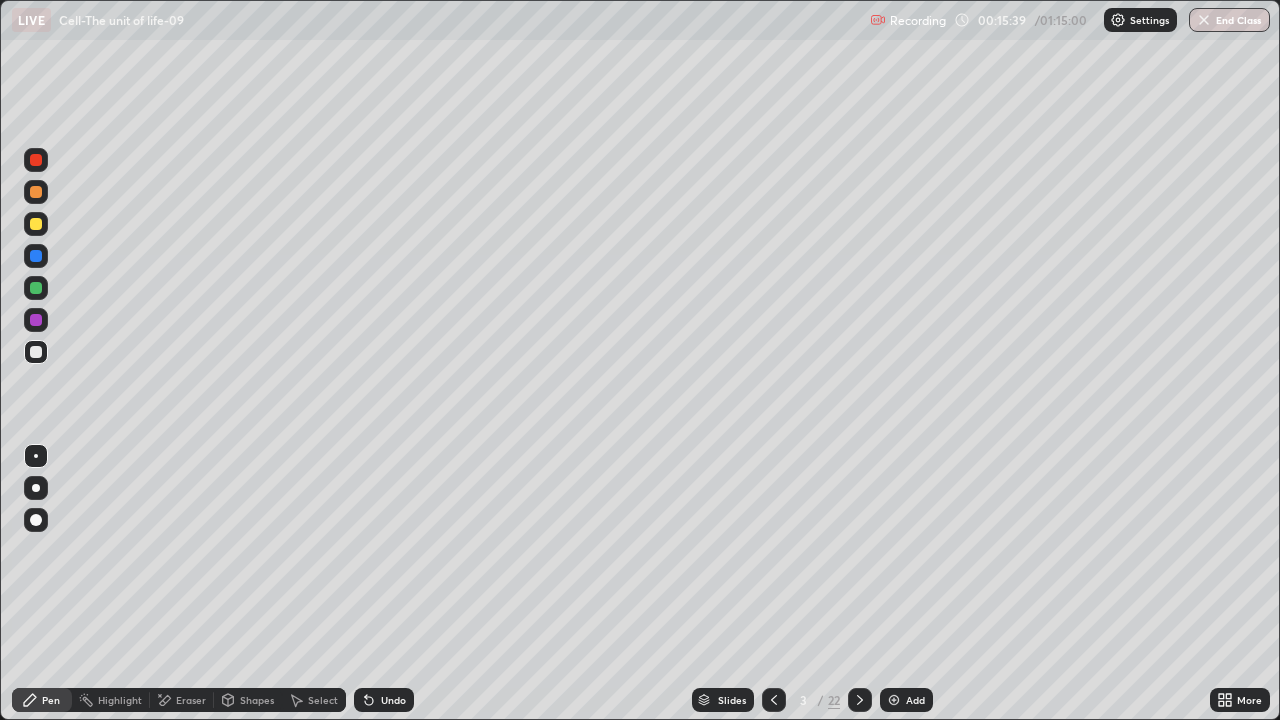 click on "Add" at bounding box center (906, 700) 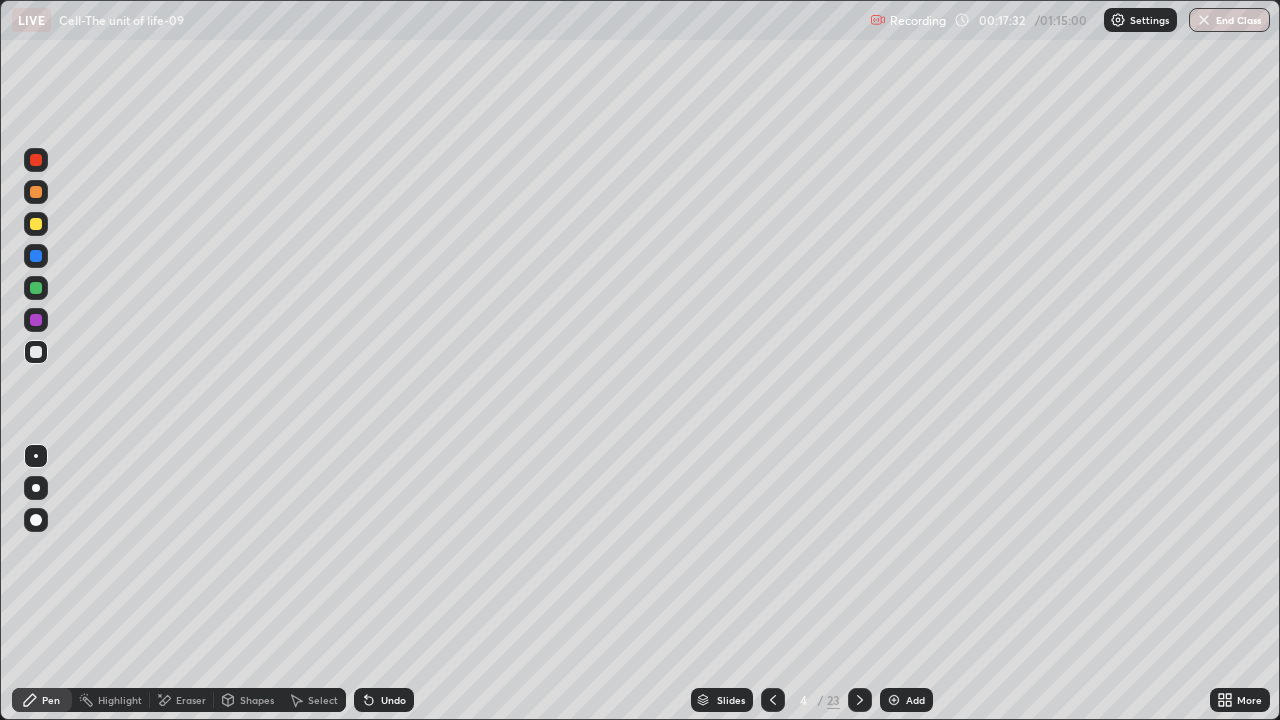 click on "Eraser" at bounding box center [191, 700] 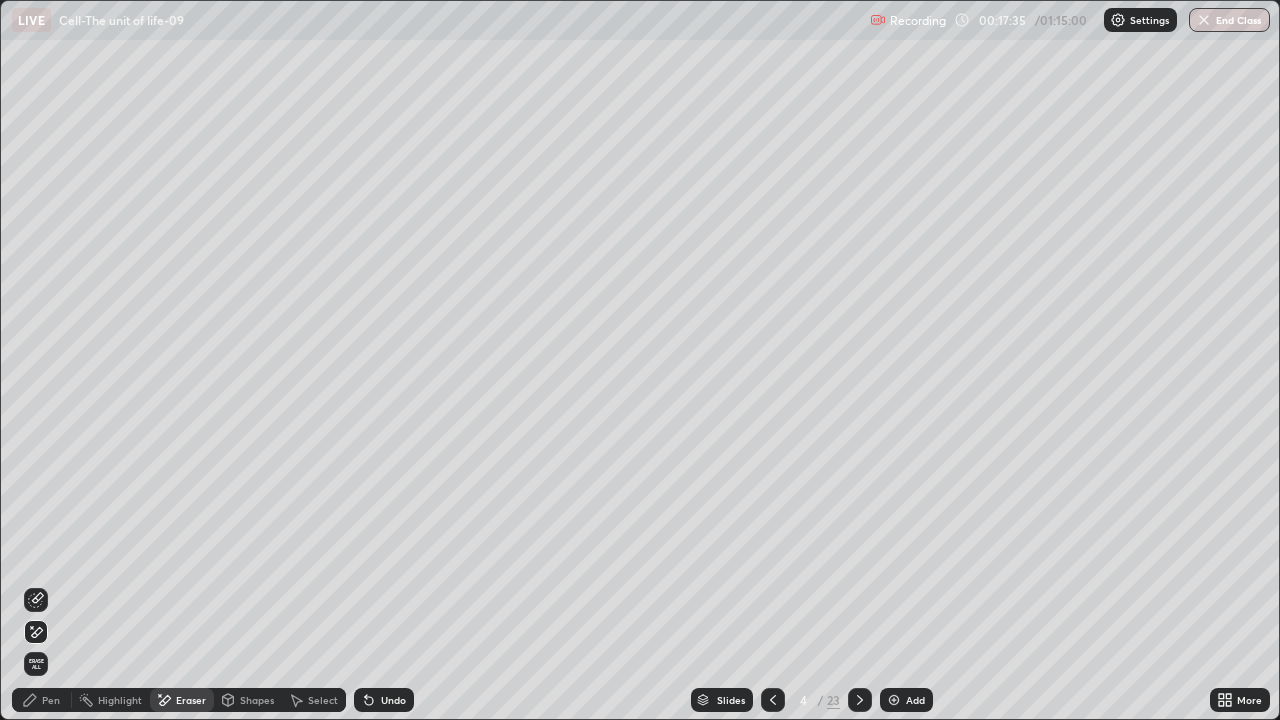 click on "Pen" at bounding box center [51, 700] 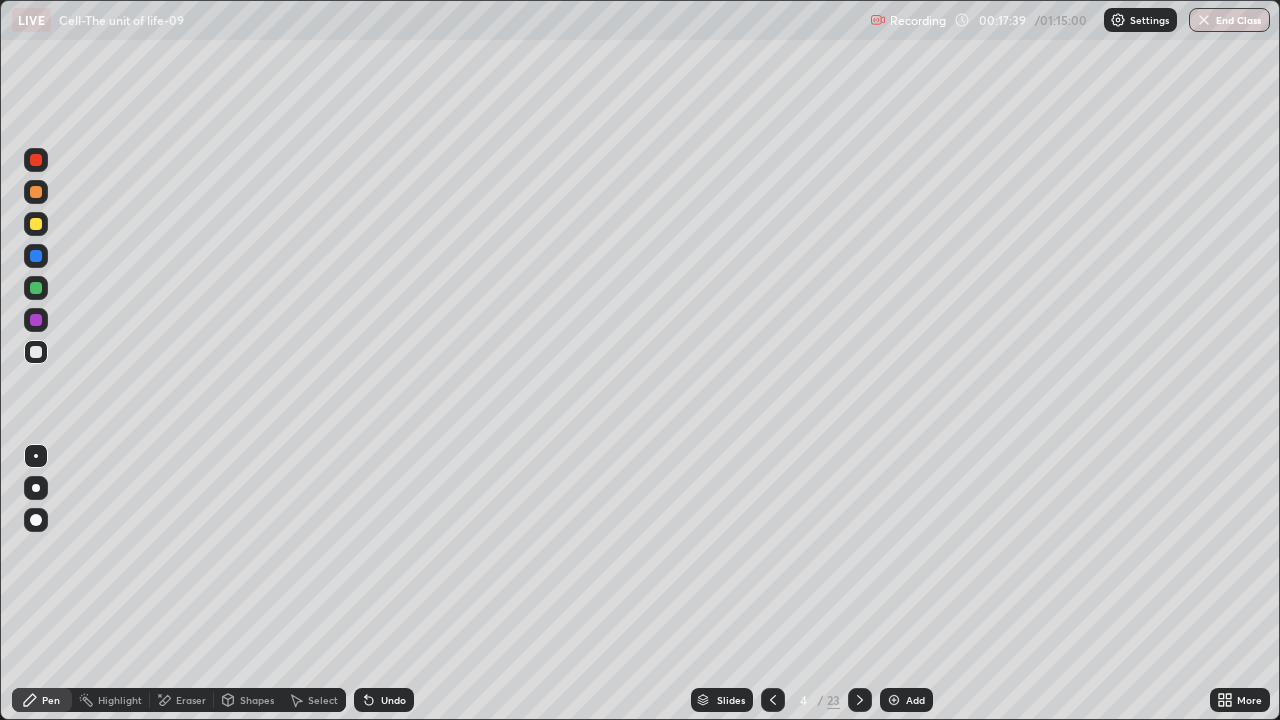 click on "Undo" at bounding box center (393, 700) 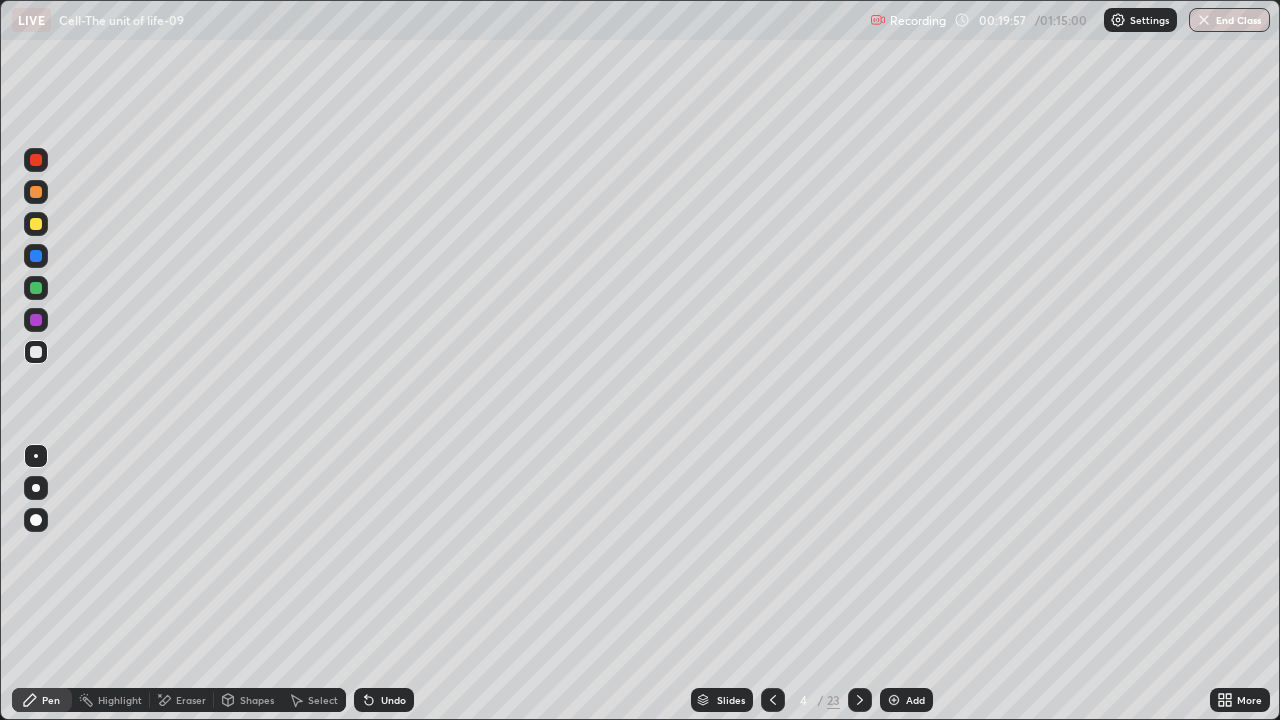 click at bounding box center (36, 224) 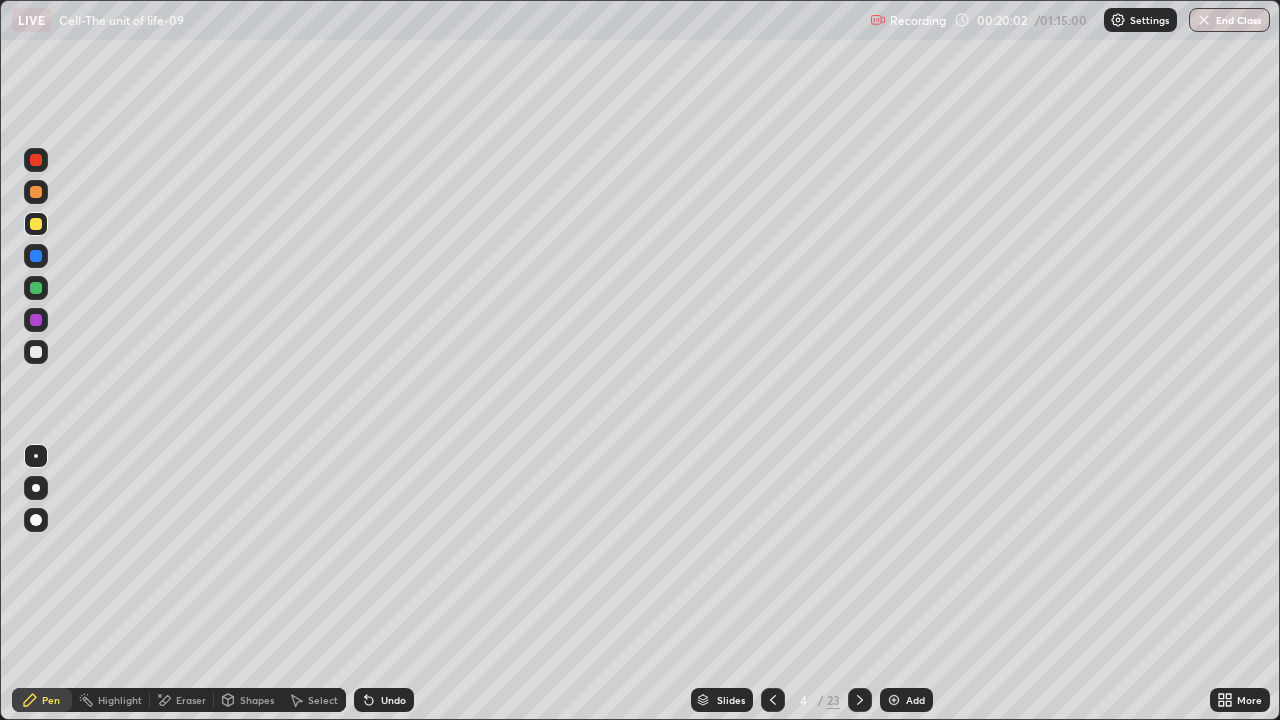 click on "Undo" at bounding box center (384, 700) 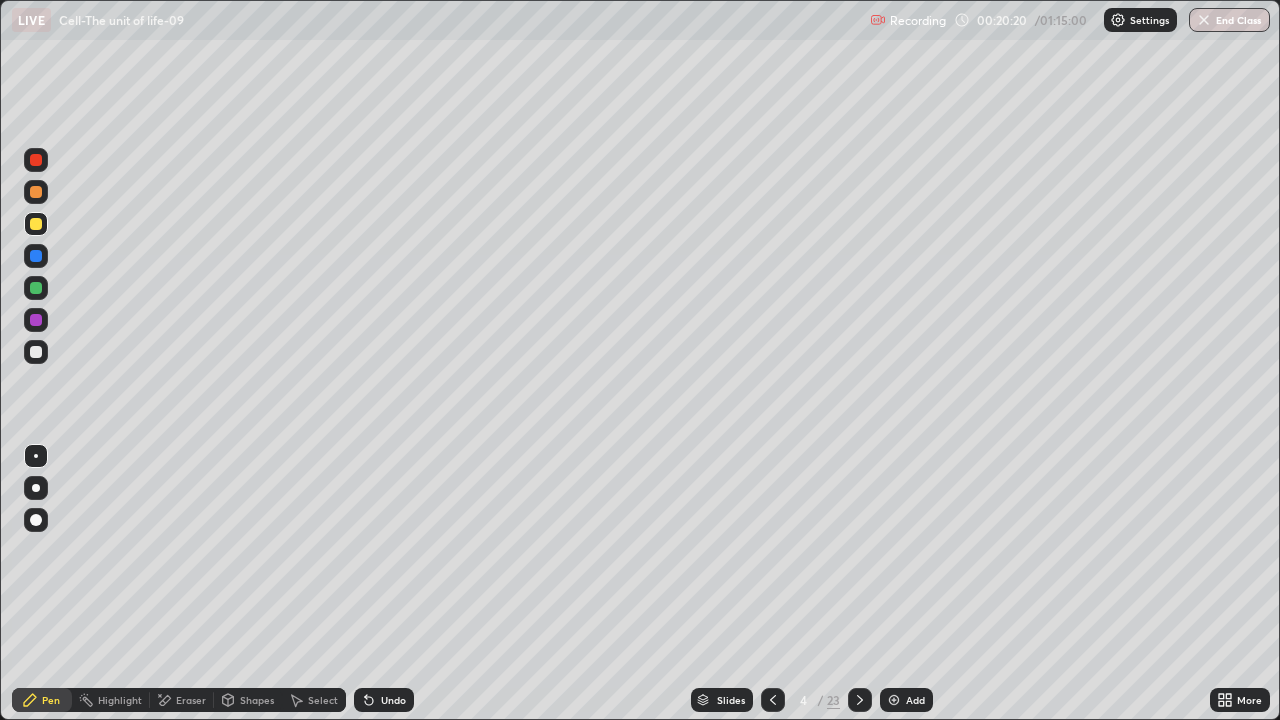 click at bounding box center [36, 352] 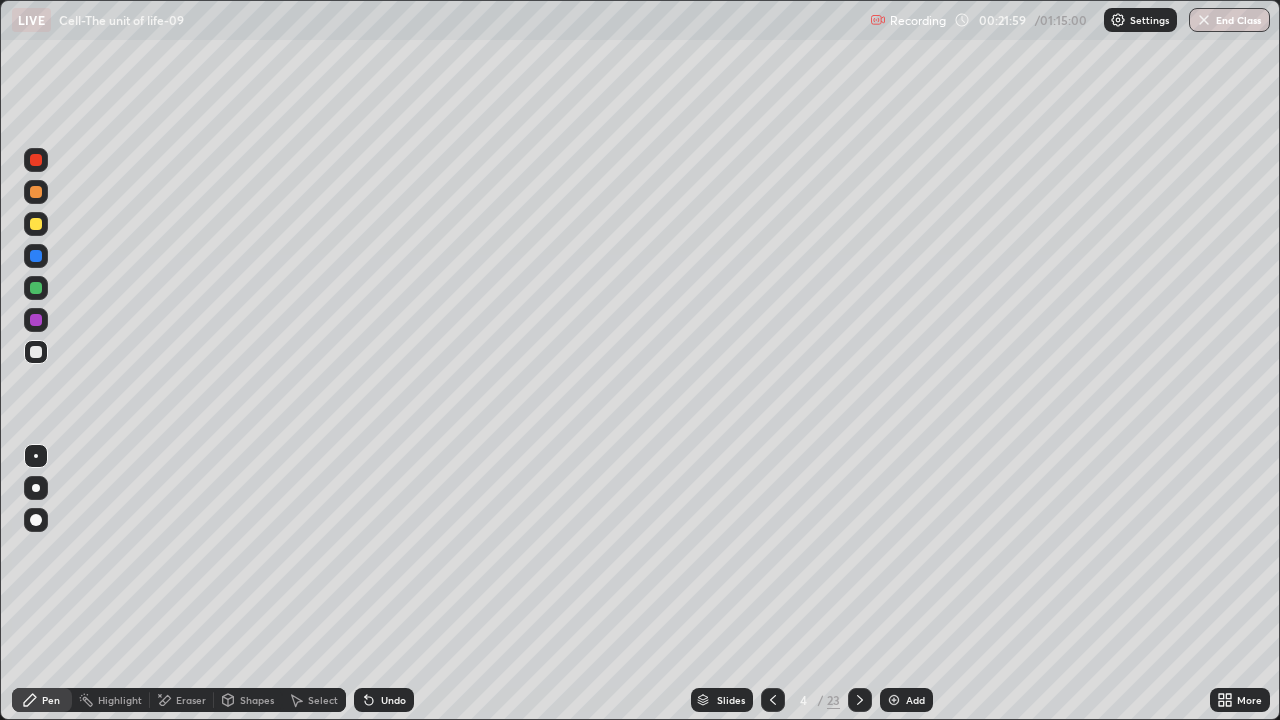 click at bounding box center (36, 160) 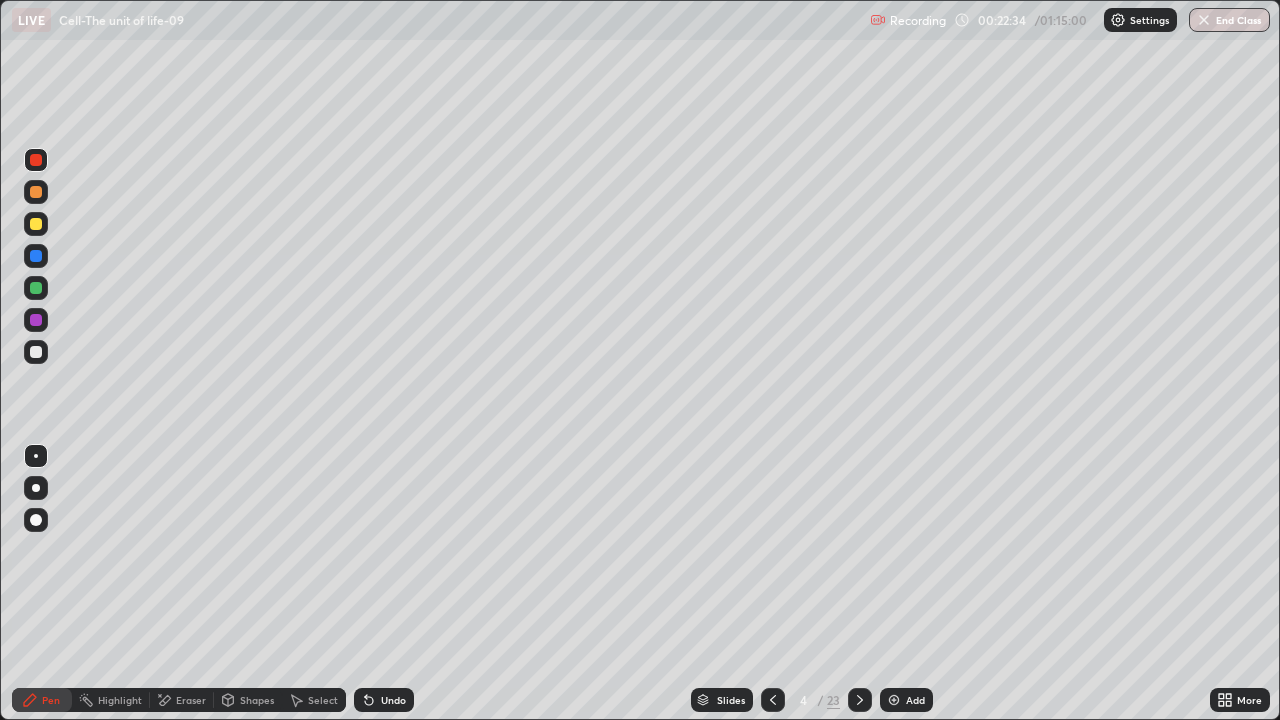 click on "Add" at bounding box center (906, 700) 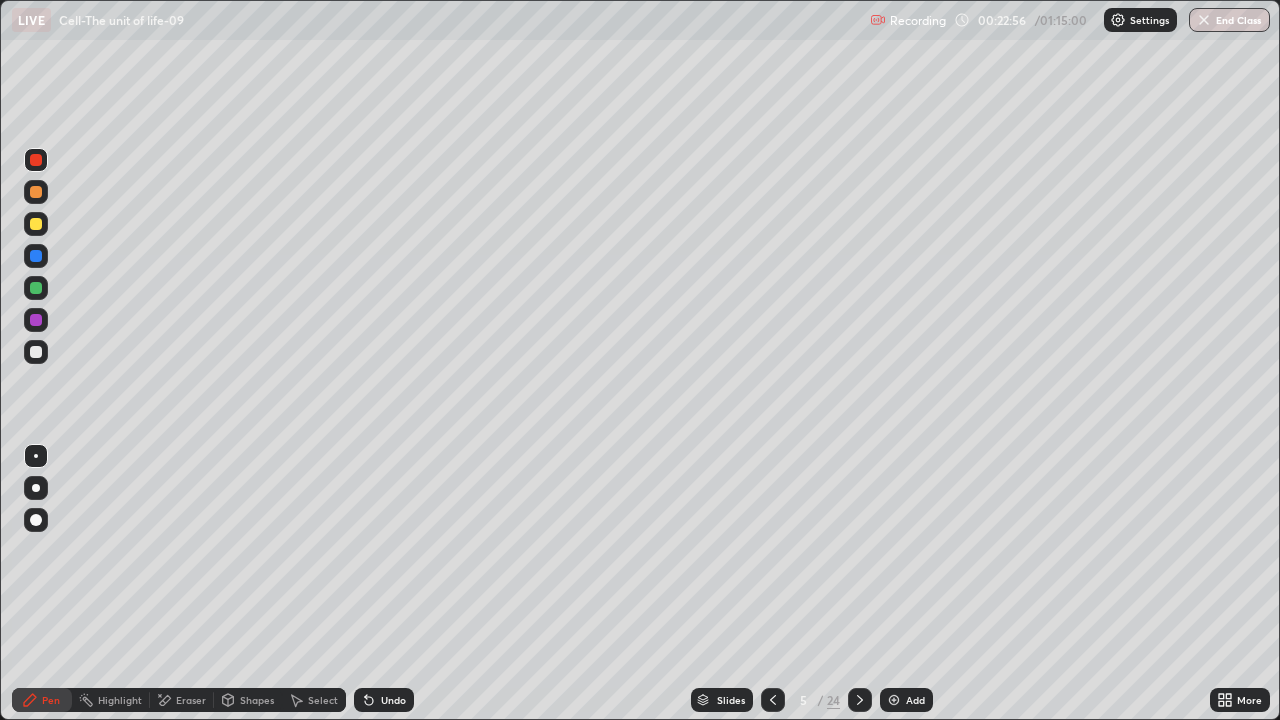 click on "Undo" at bounding box center (384, 700) 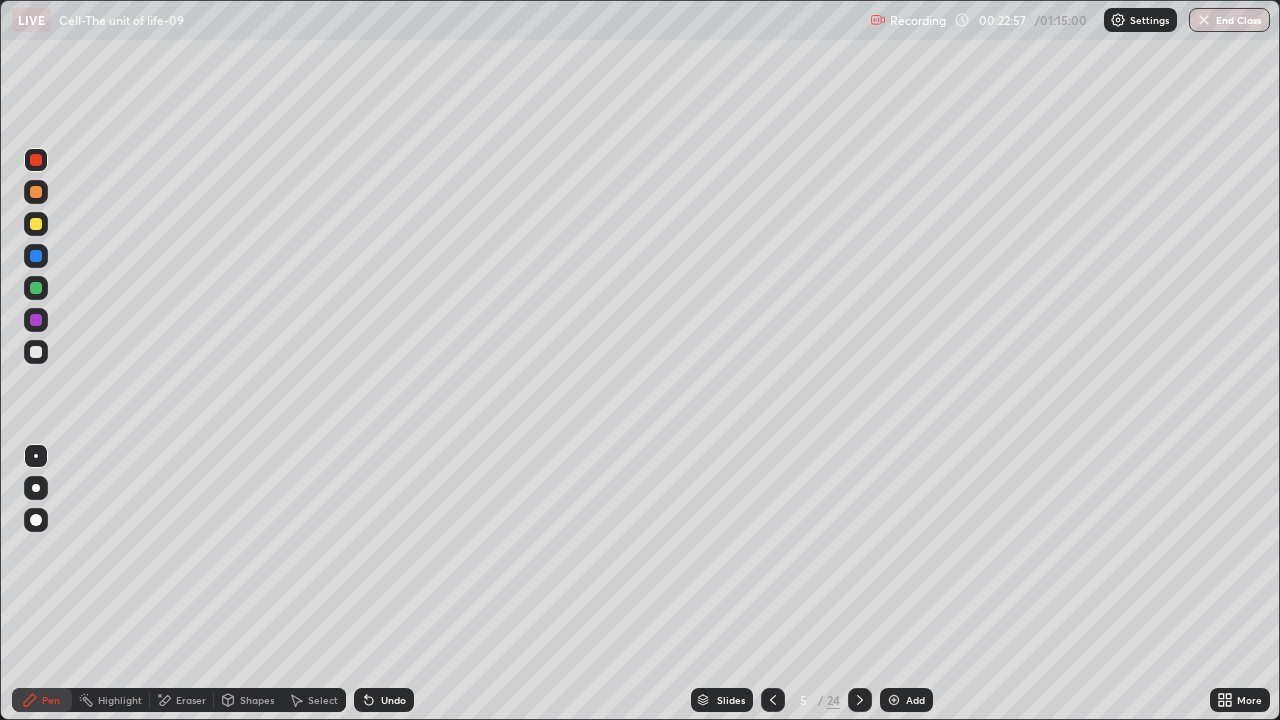 click on "Undo" at bounding box center (393, 700) 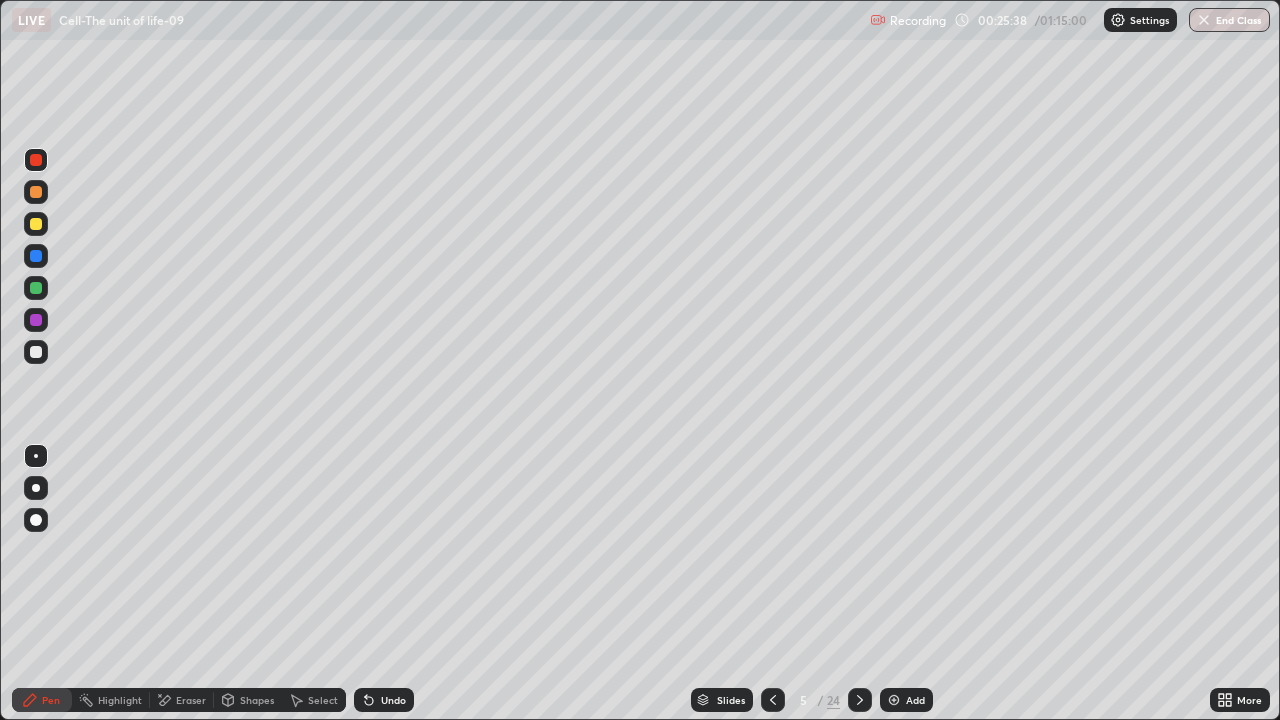 click 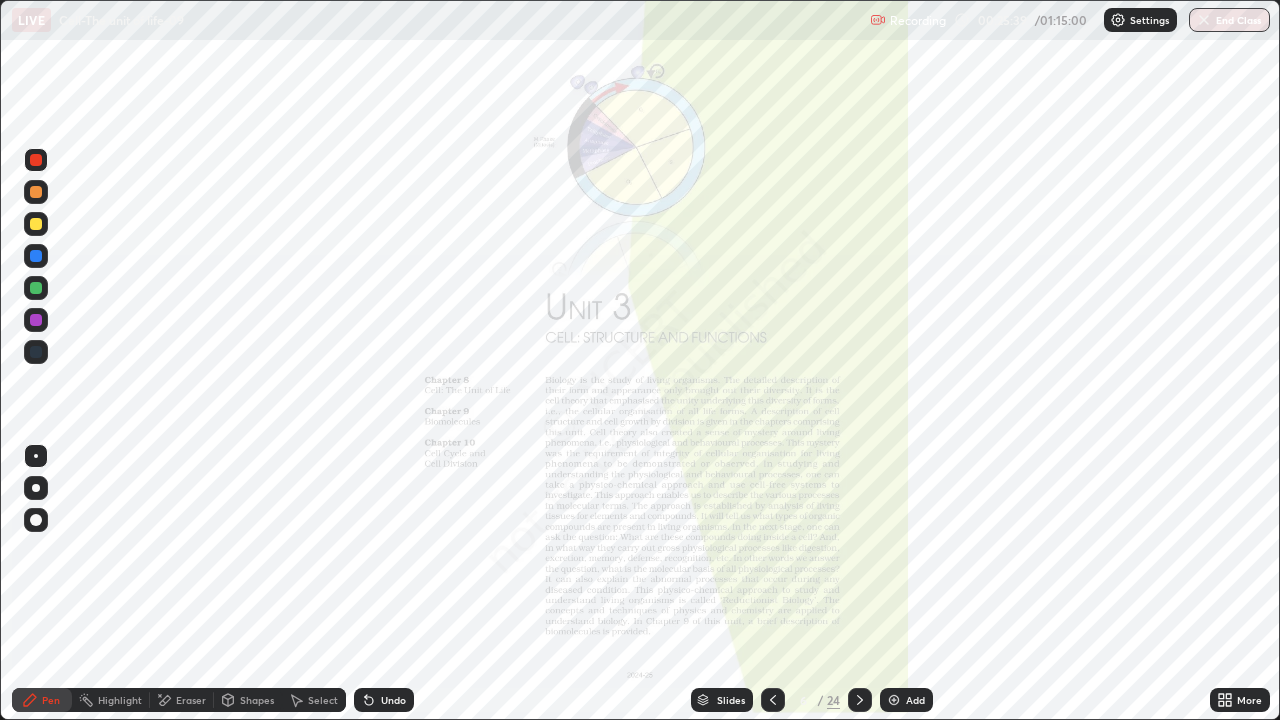 click 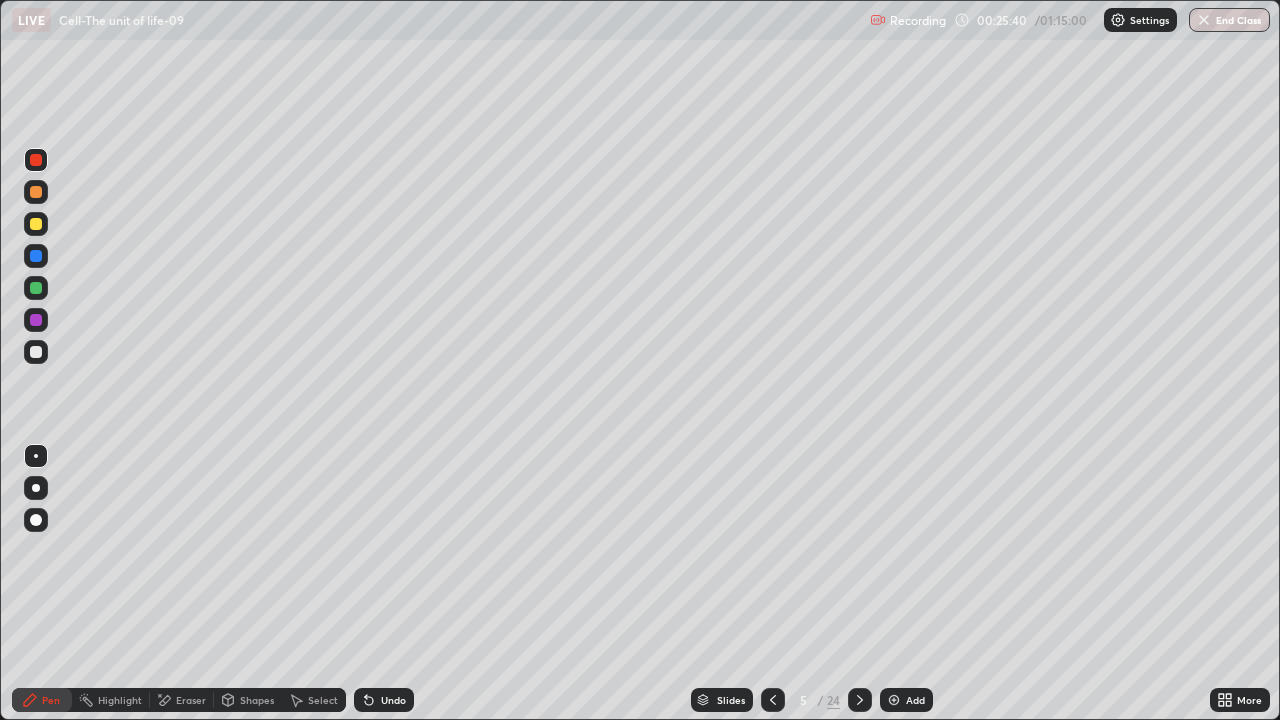 click on "Add" at bounding box center [915, 700] 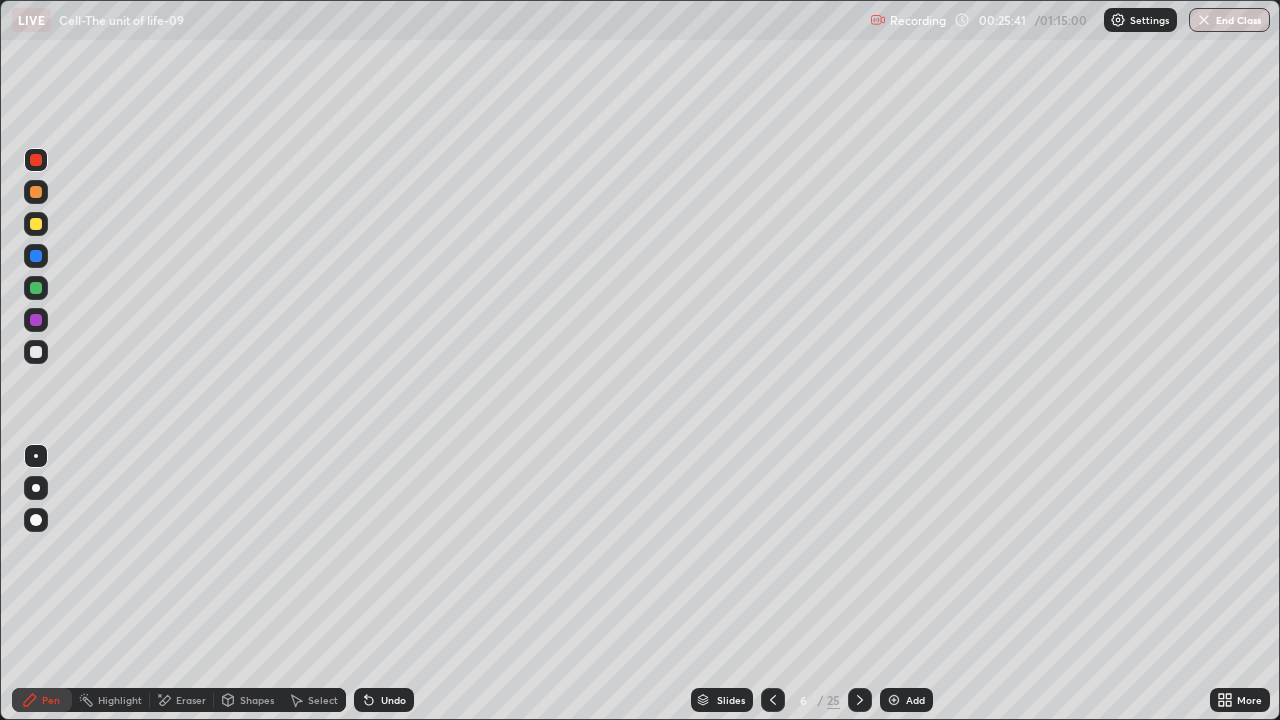 click on "Shapes" at bounding box center (248, 700) 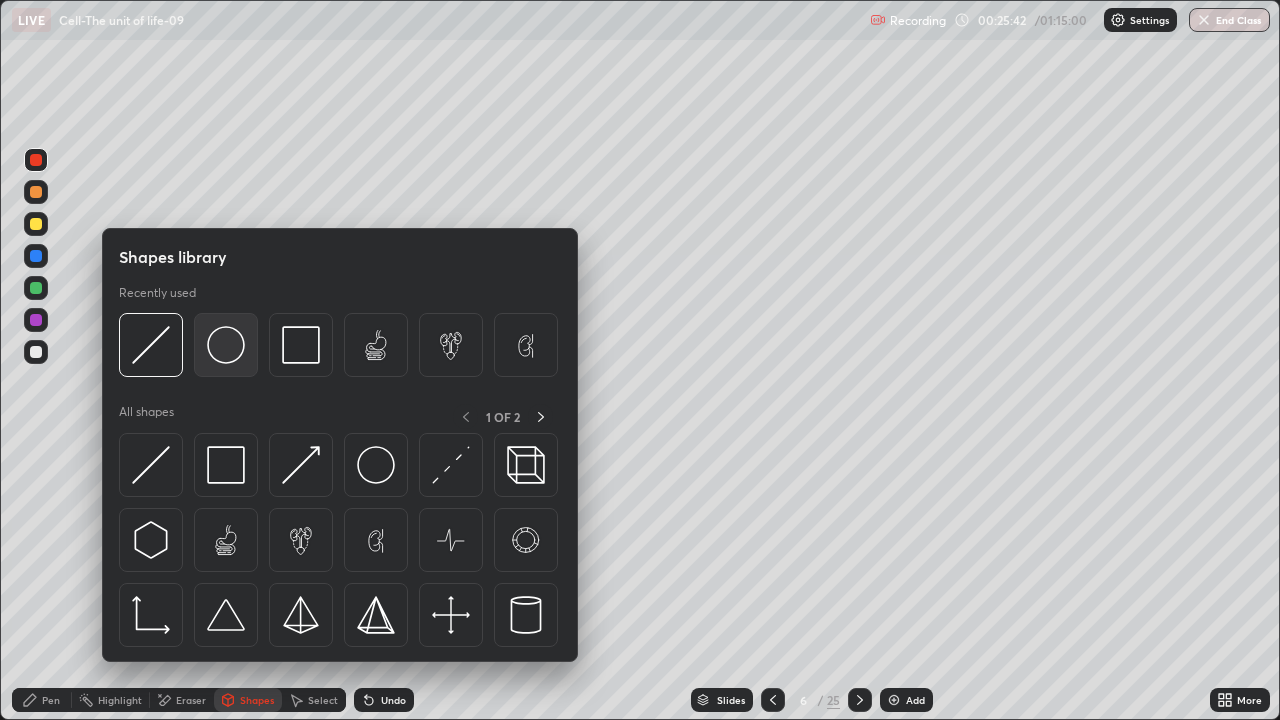 click at bounding box center [226, 345] 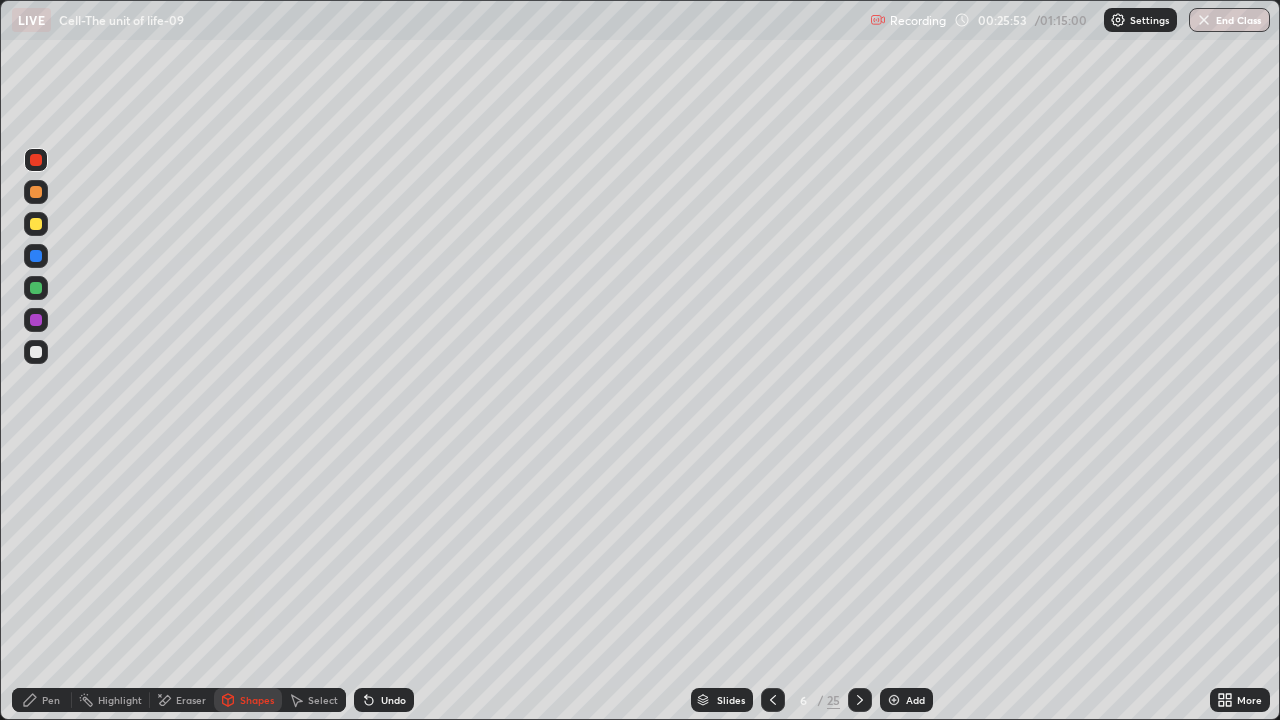 click on "Pen" at bounding box center (51, 700) 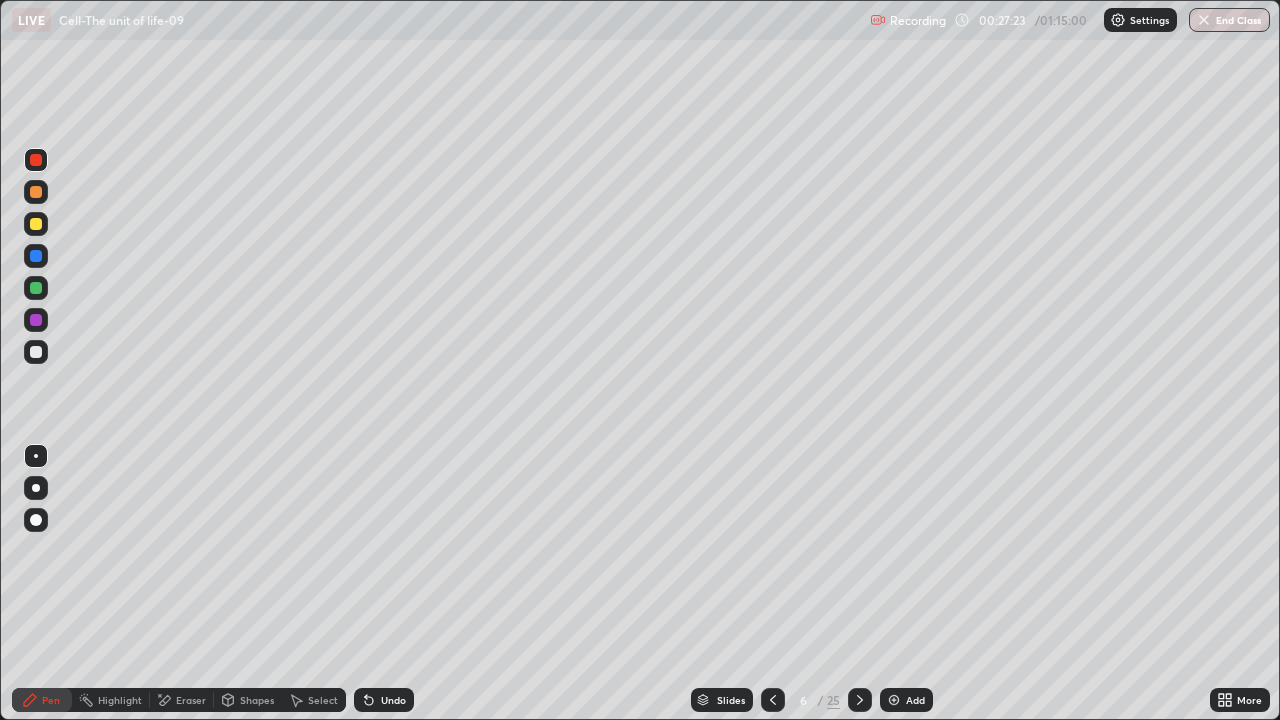 click 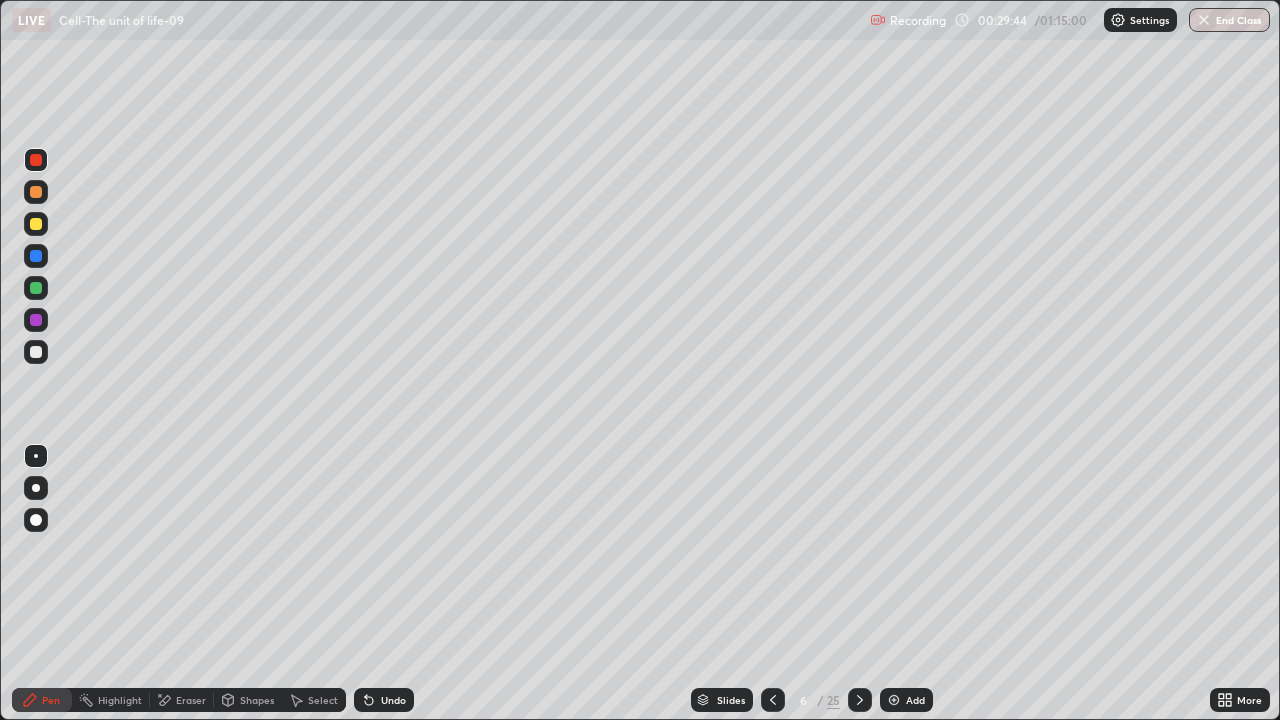 click 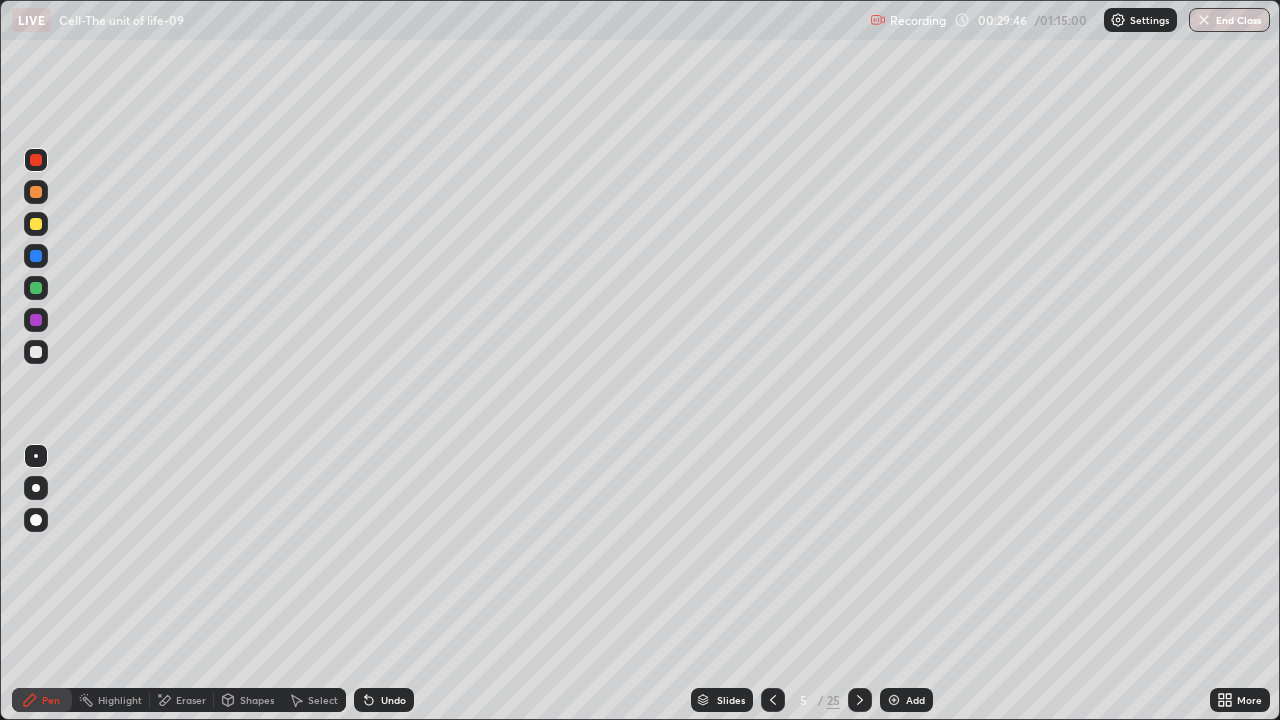 click at bounding box center [36, 352] 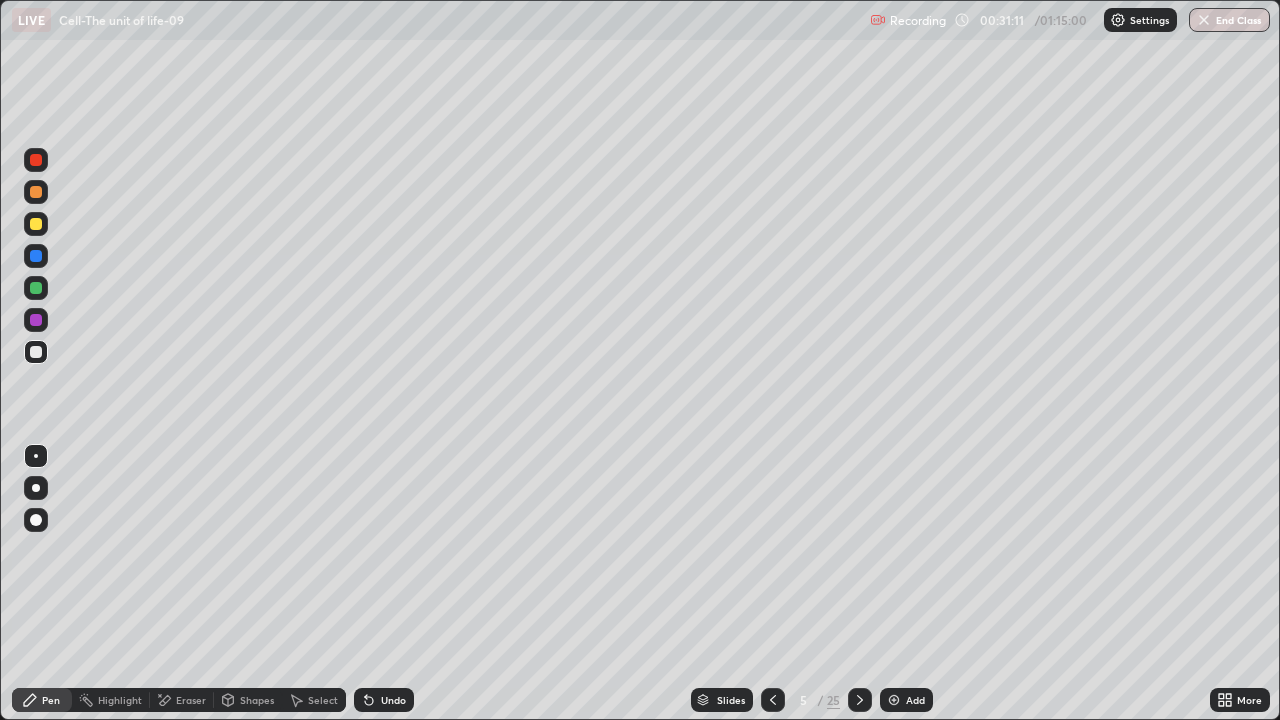 click 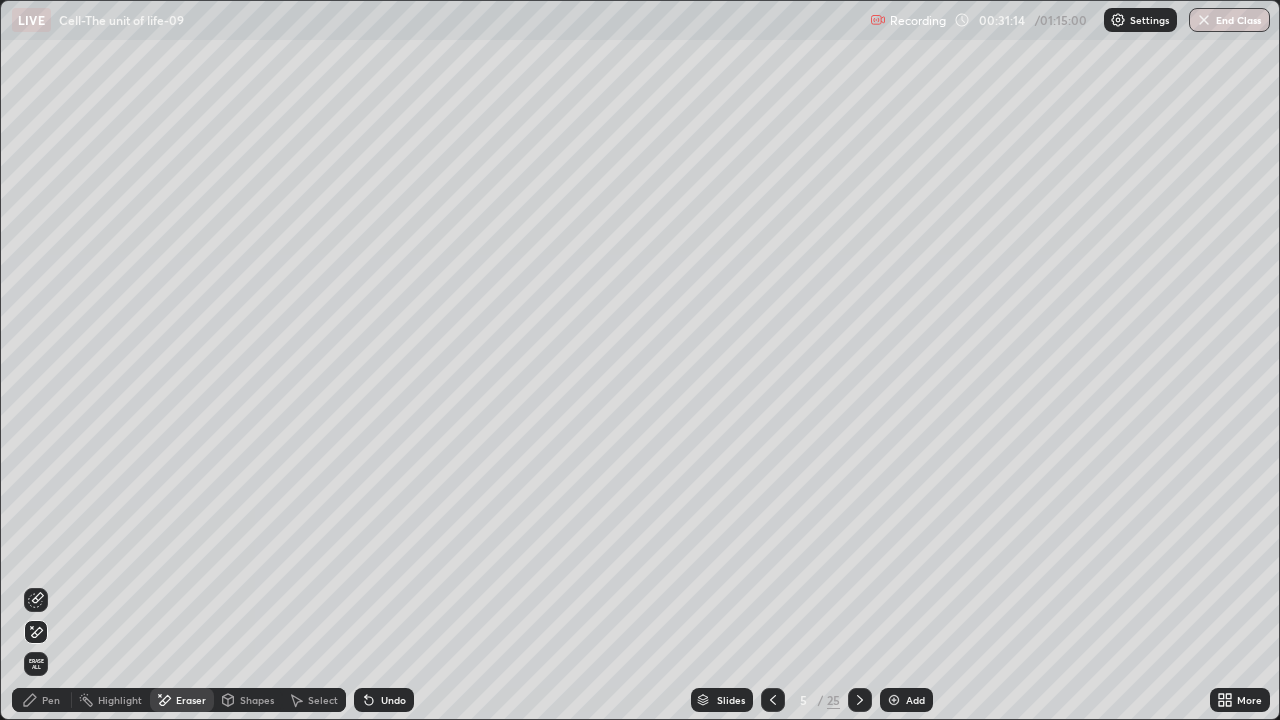 click on "Pen" at bounding box center [51, 700] 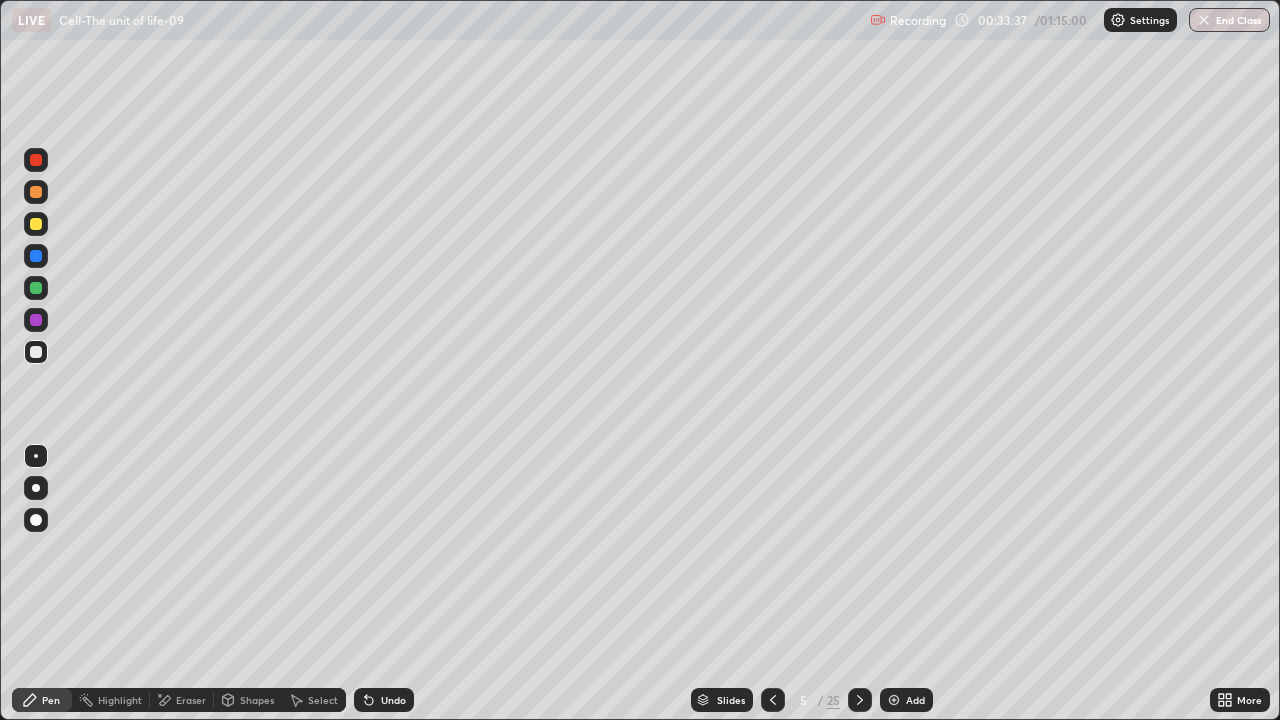 click at bounding box center [894, 700] 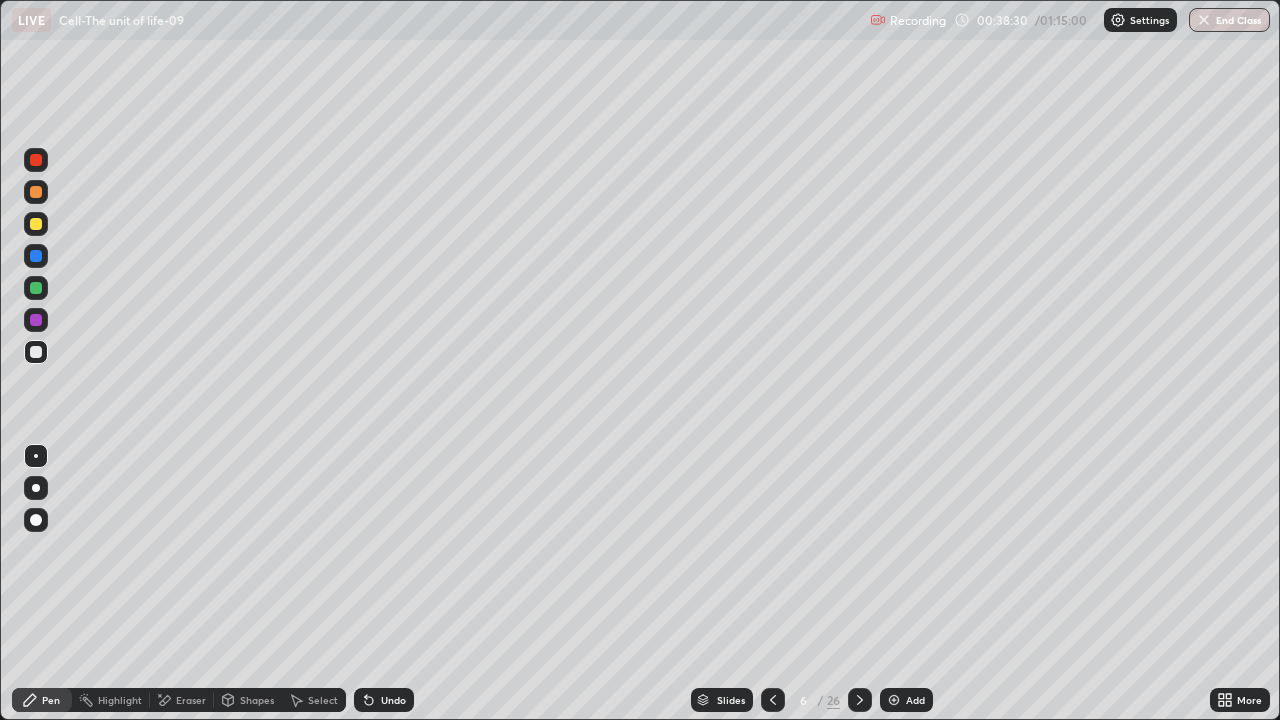 click on "Slides" at bounding box center [731, 700] 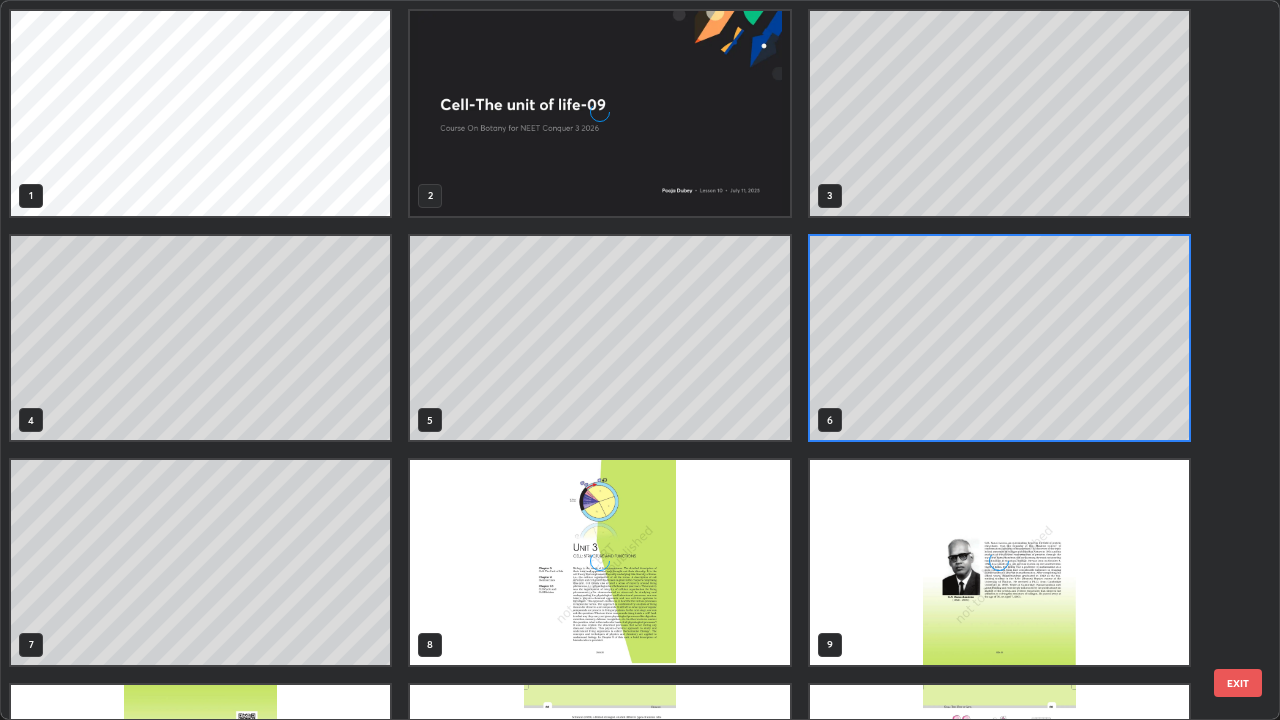 scroll, scrollTop: 7, scrollLeft: 11, axis: both 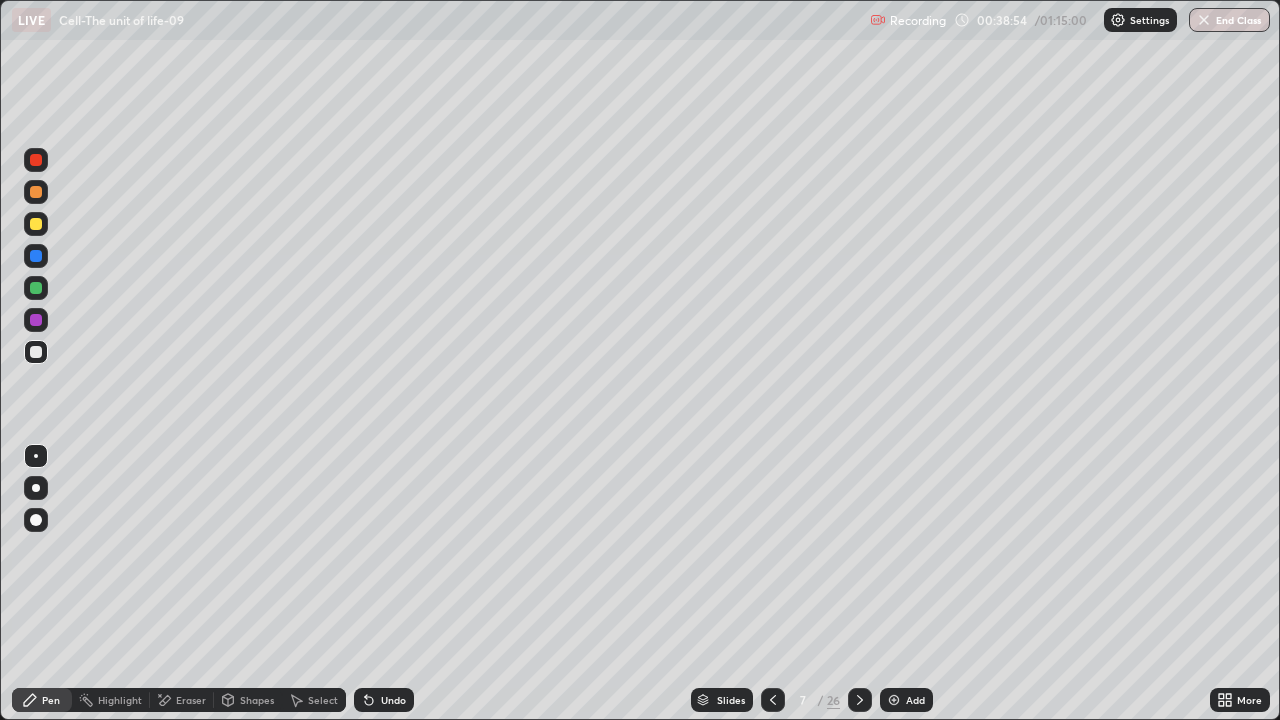 click 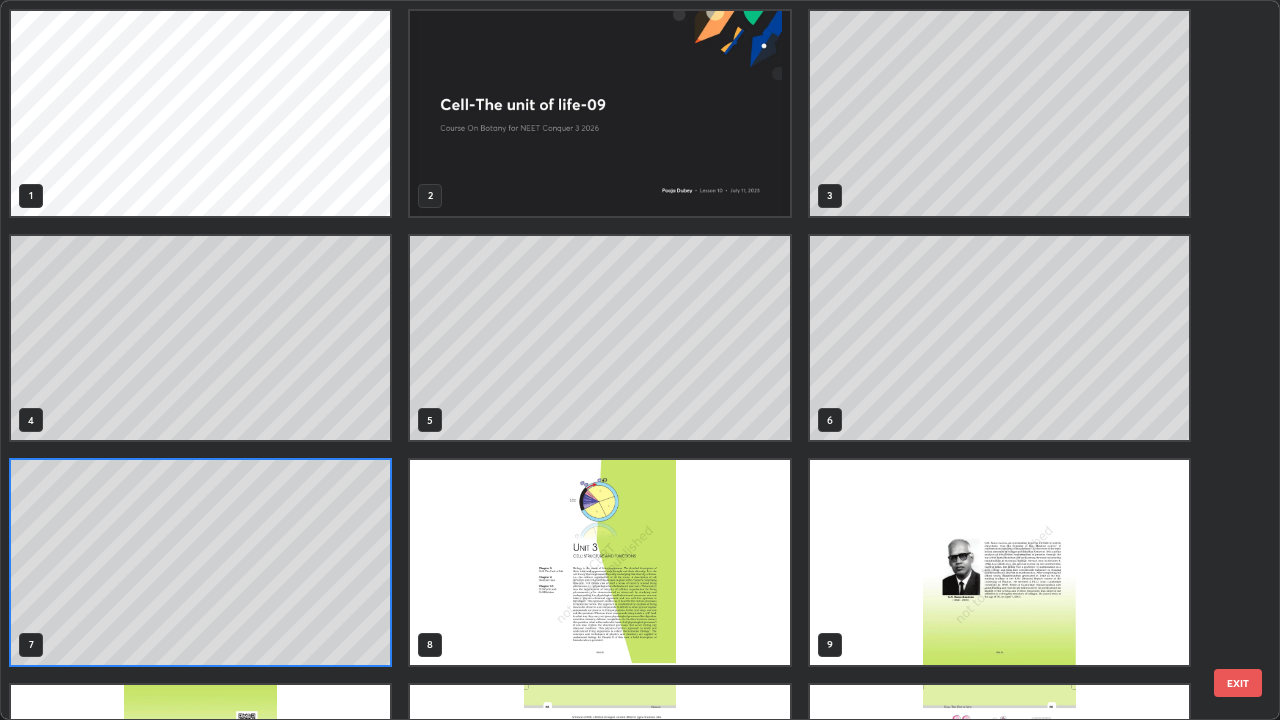 scroll, scrollTop: 7, scrollLeft: 11, axis: both 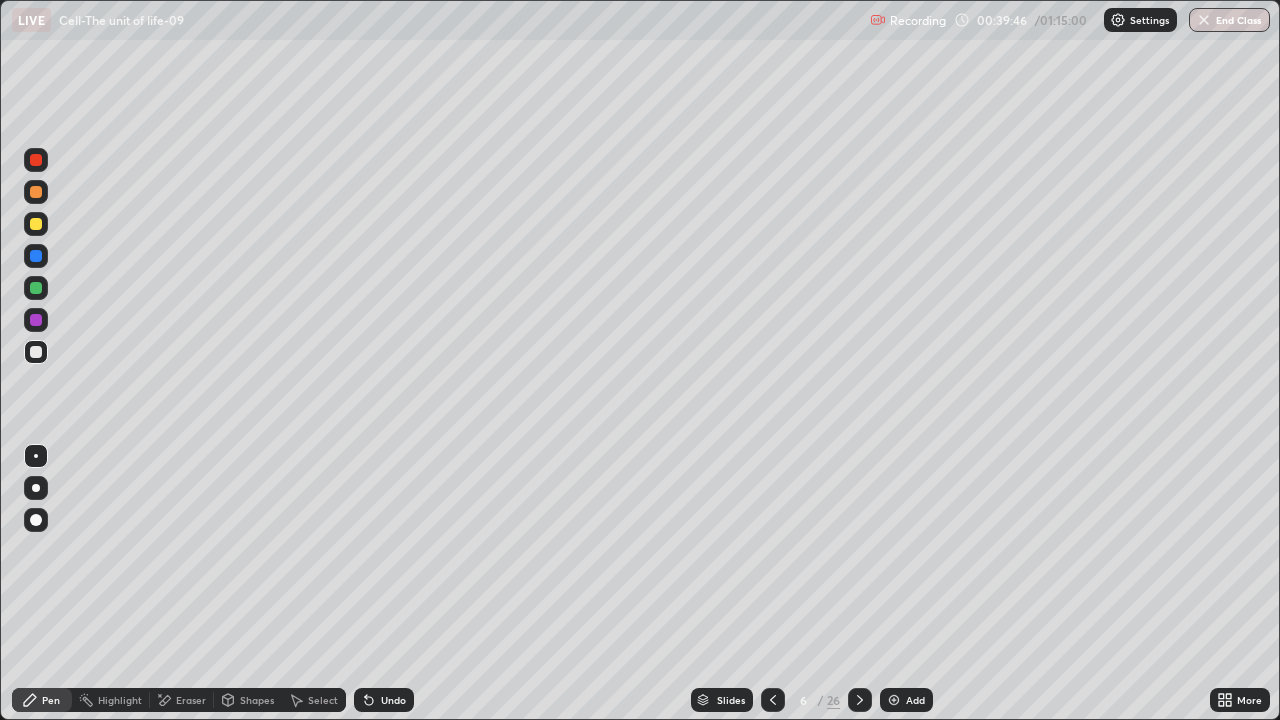 click at bounding box center (773, 700) 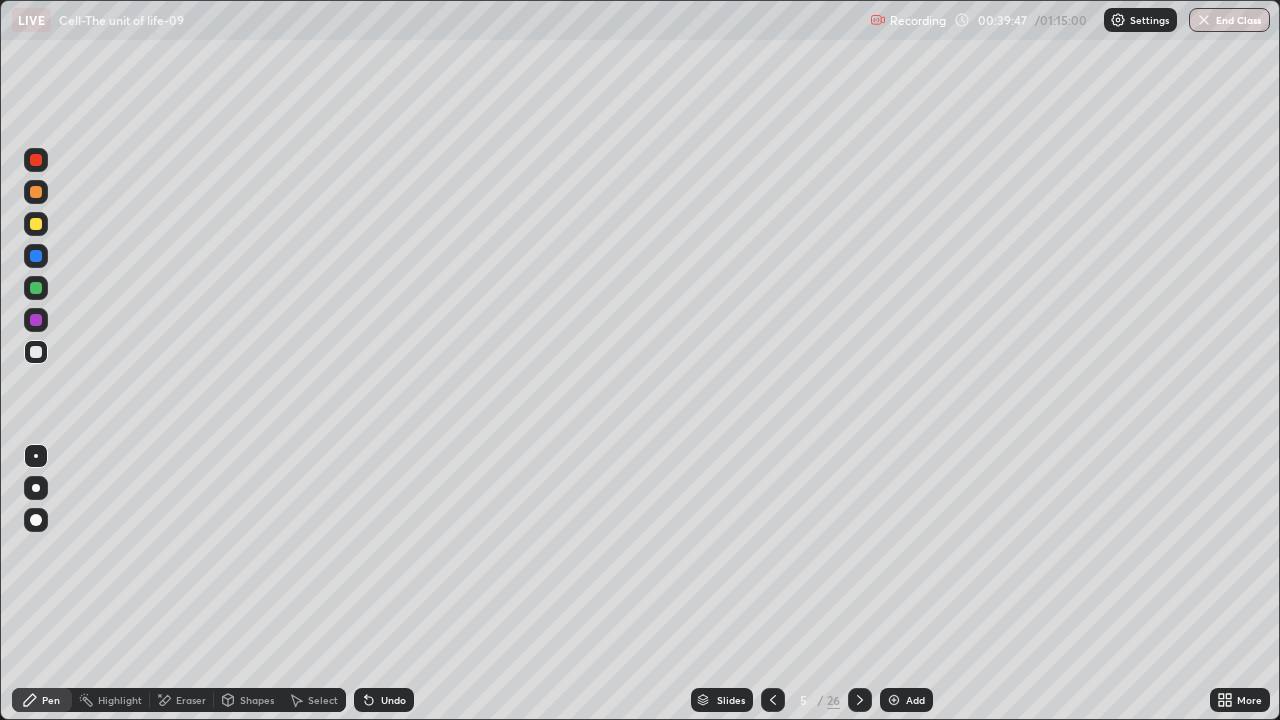 click at bounding box center [773, 700] 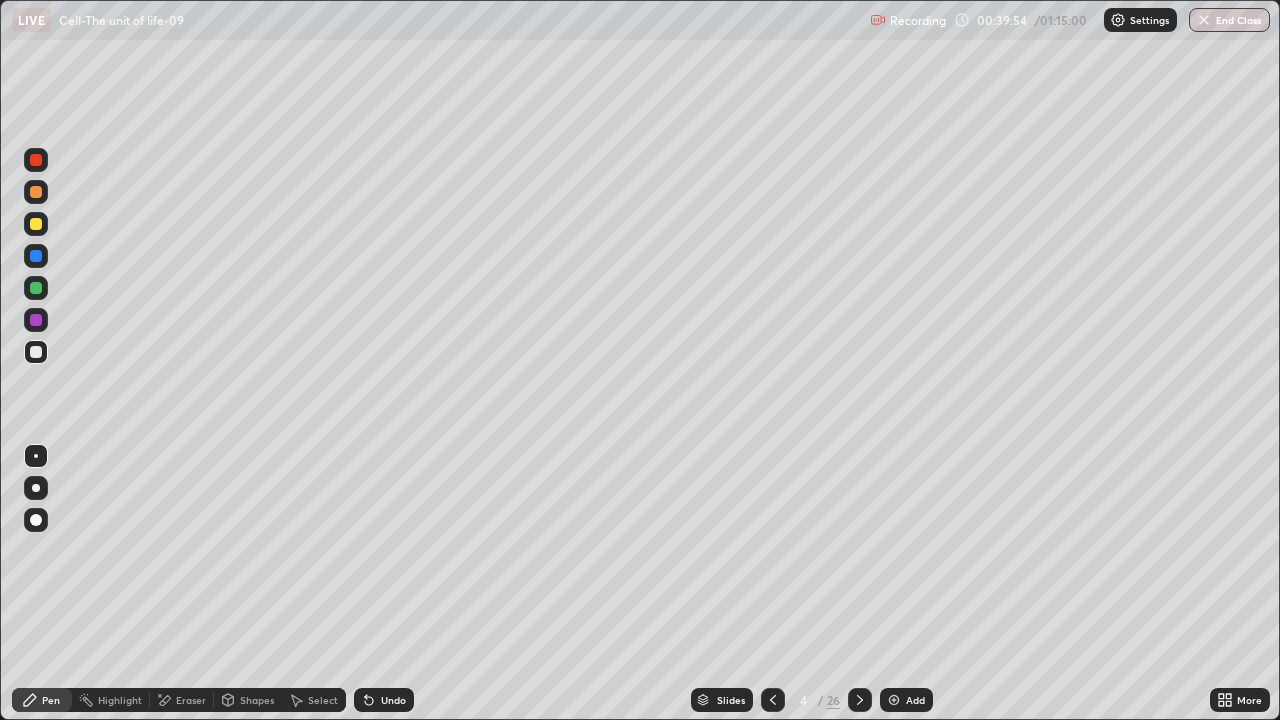 click 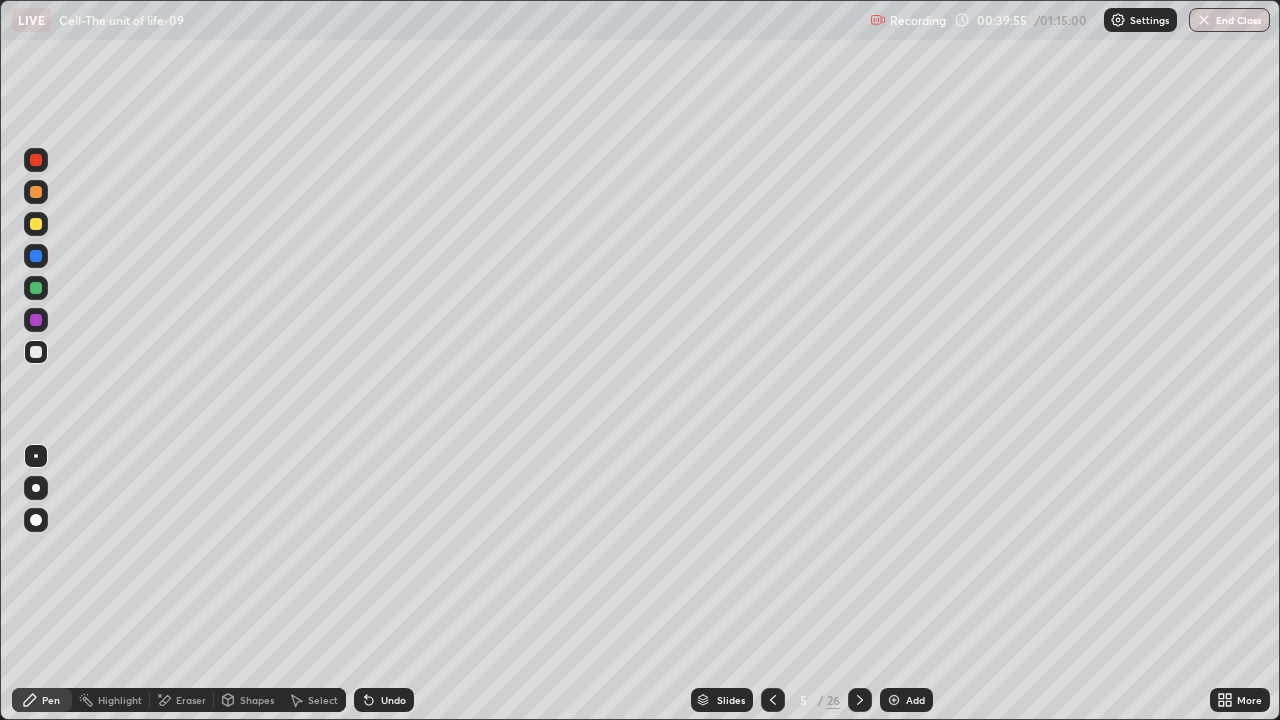click 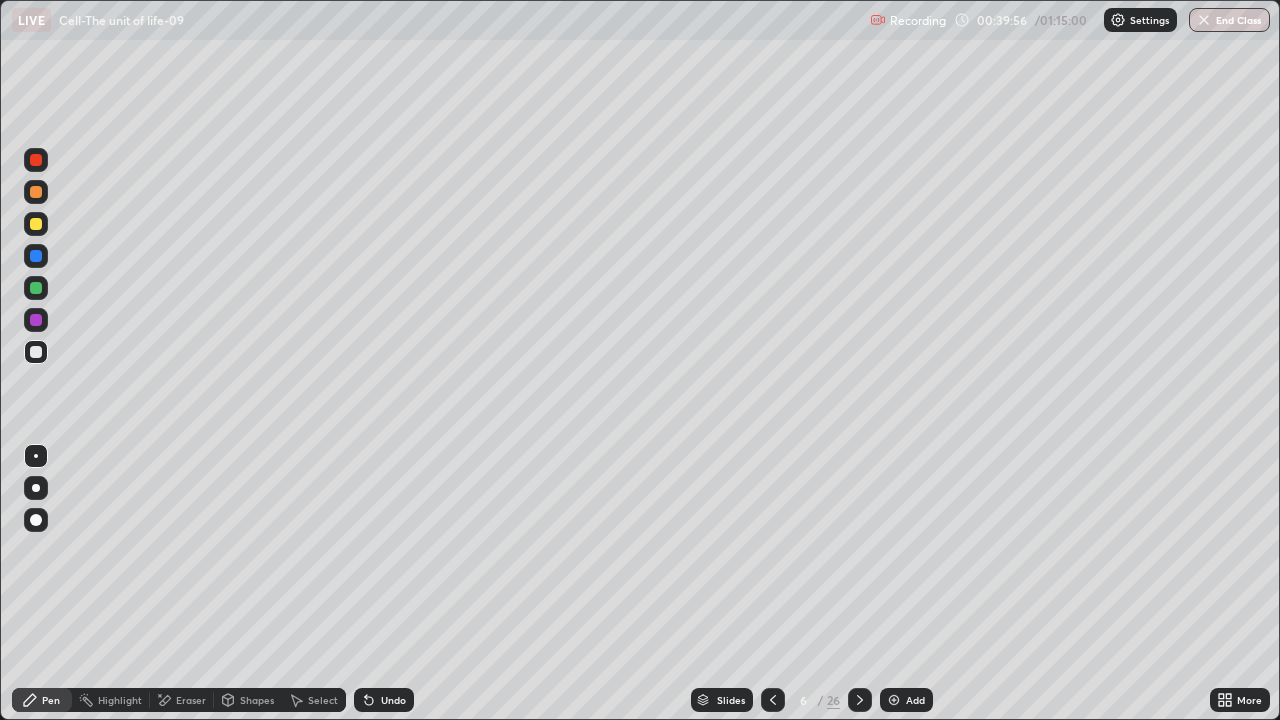 click 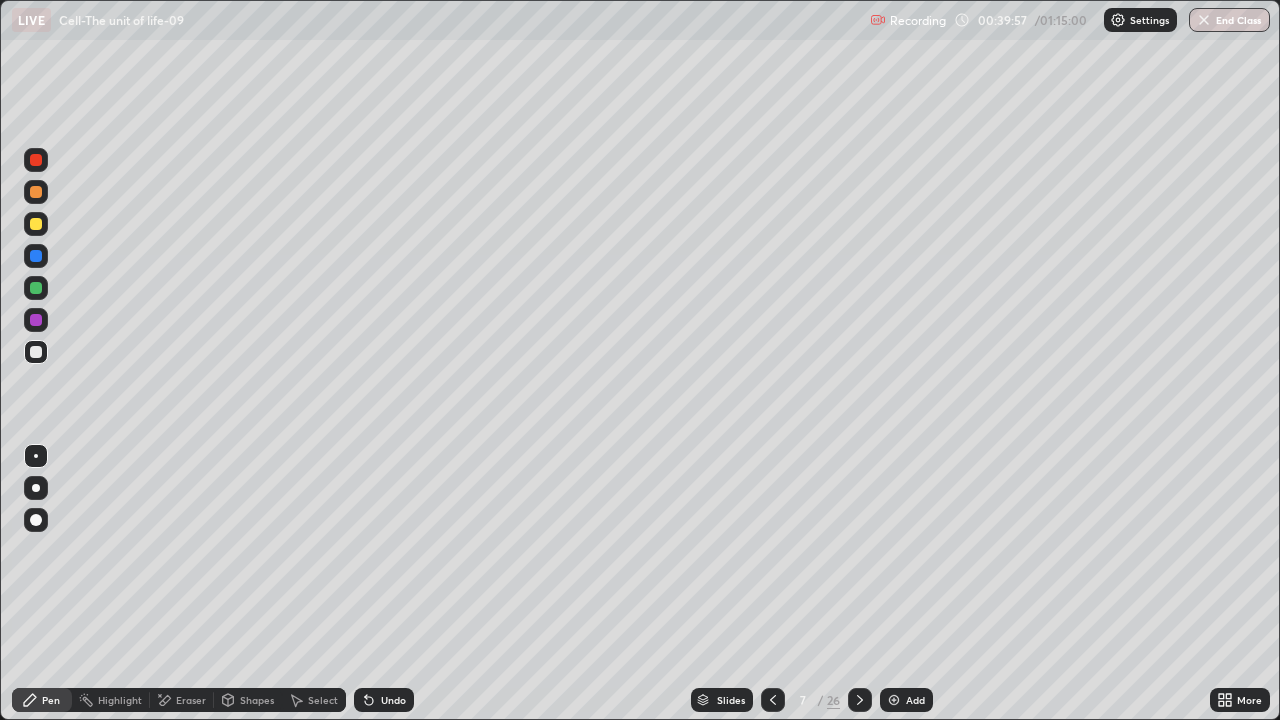 click 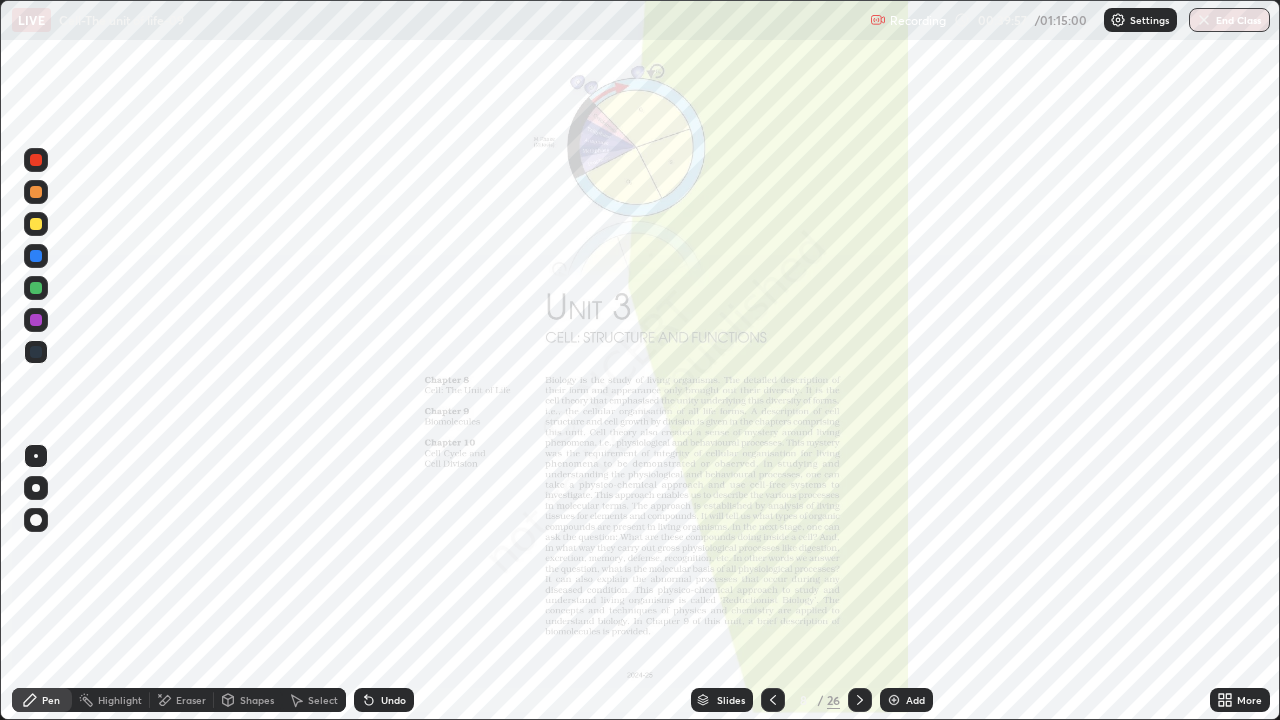click 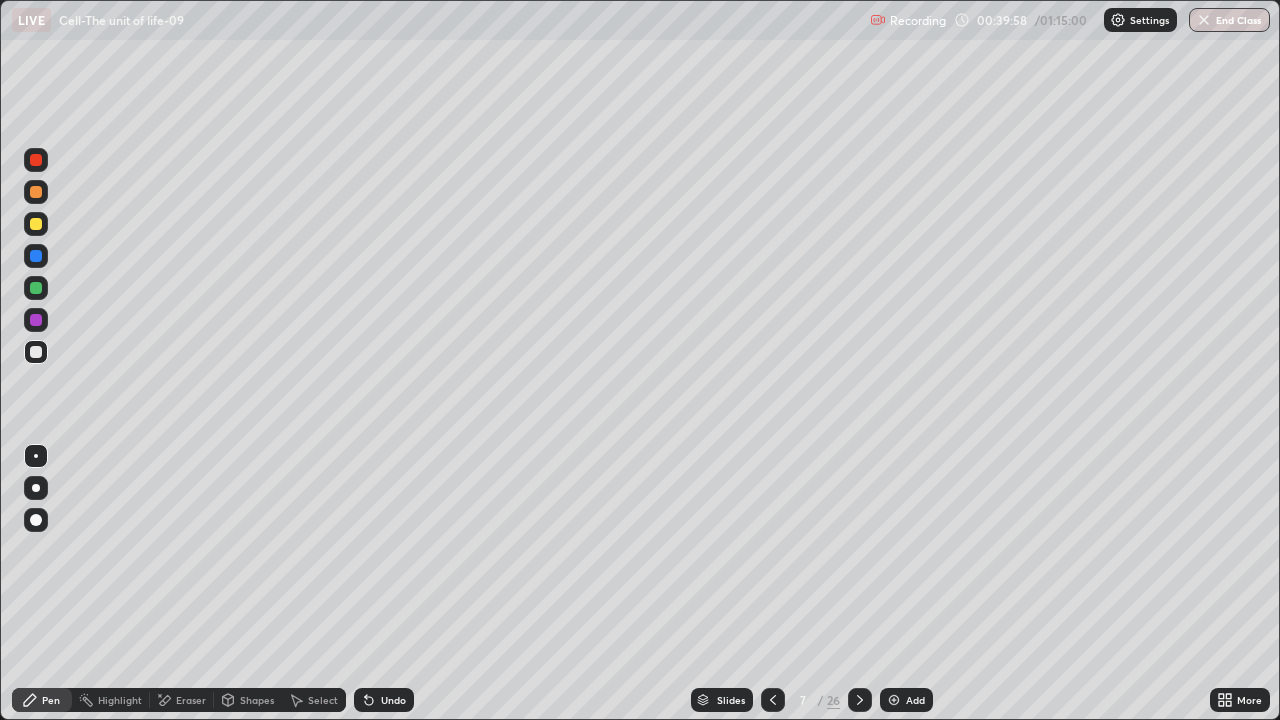 click at bounding box center (894, 700) 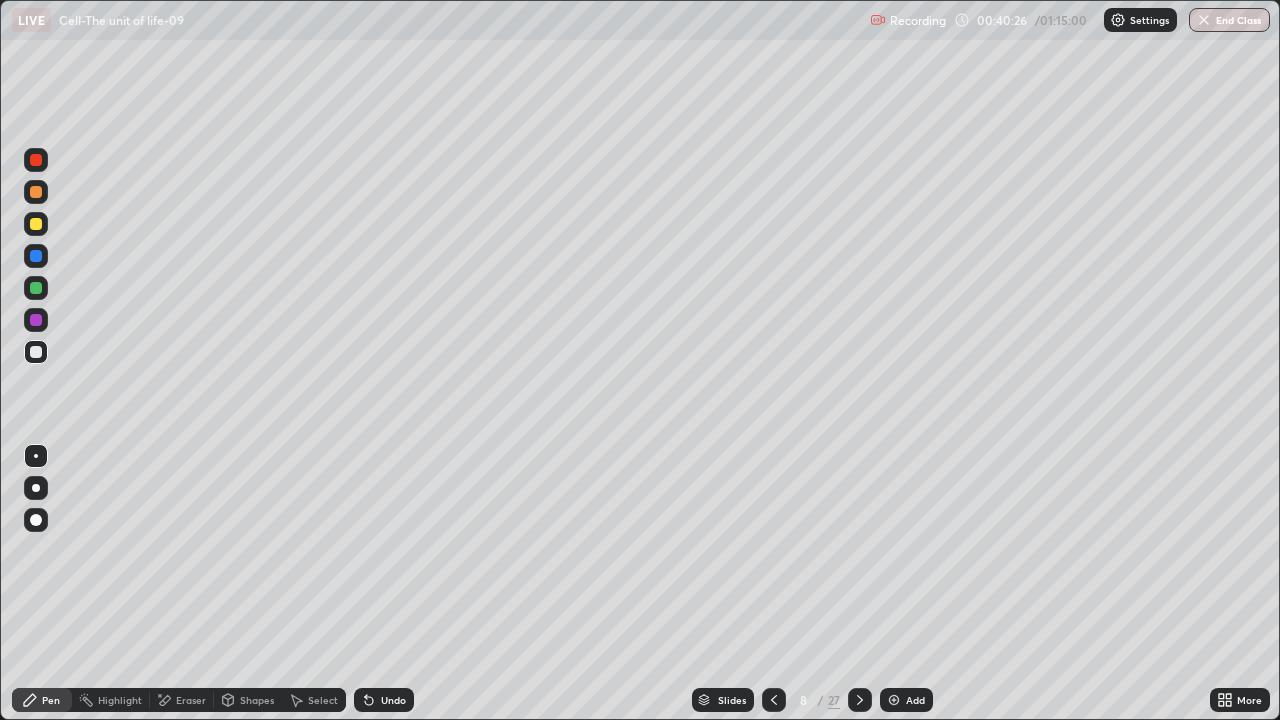 click at bounding box center [36, 288] 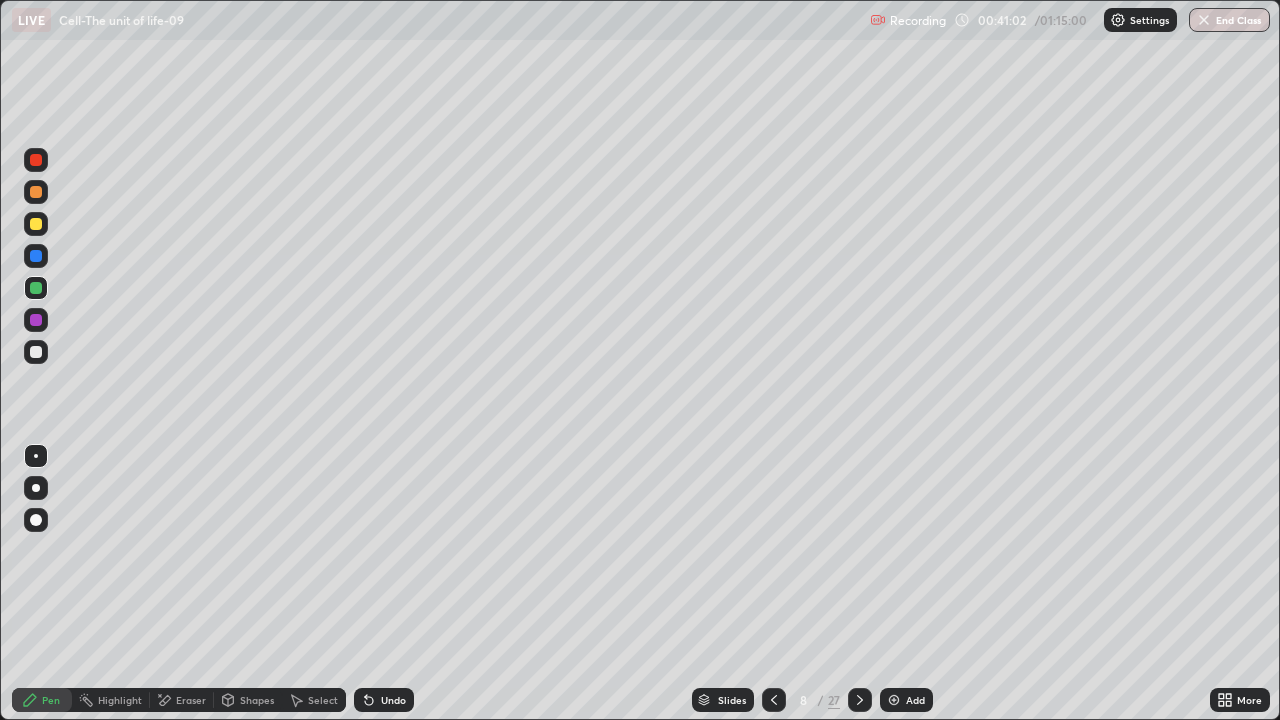 click at bounding box center [36, 320] 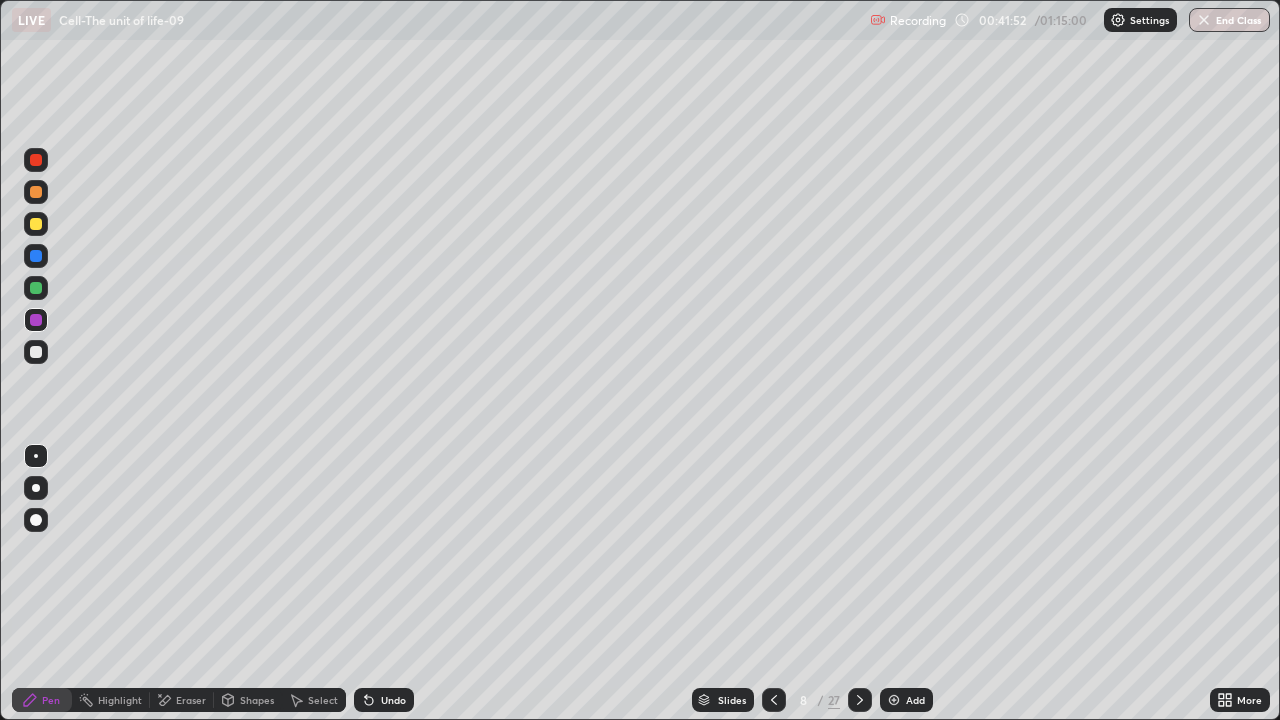 click 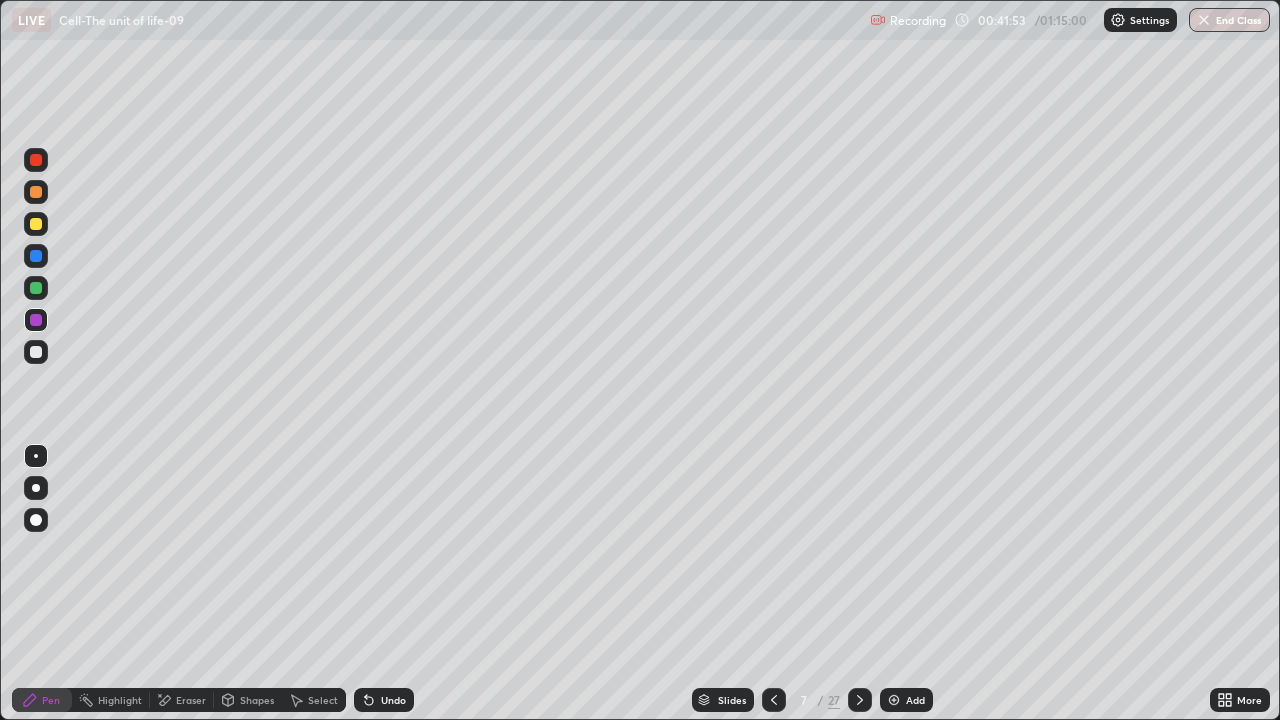 click on "Slides" at bounding box center [732, 700] 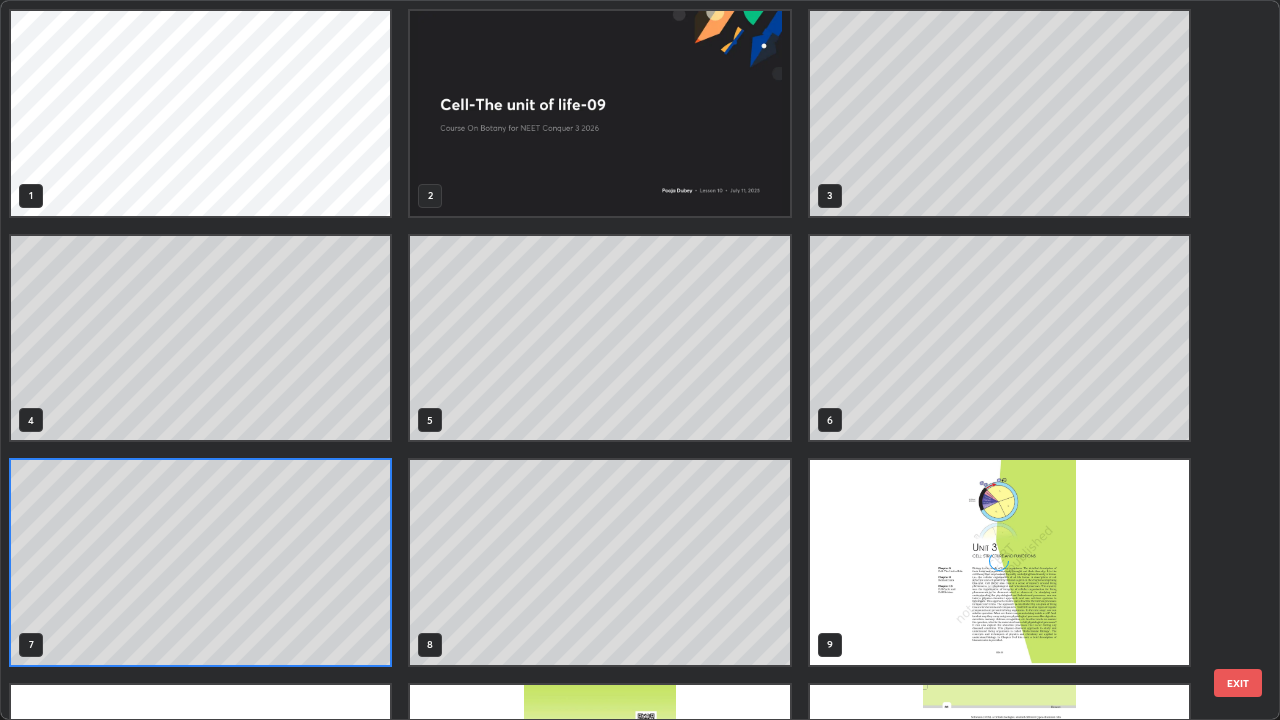 scroll, scrollTop: 7, scrollLeft: 11, axis: both 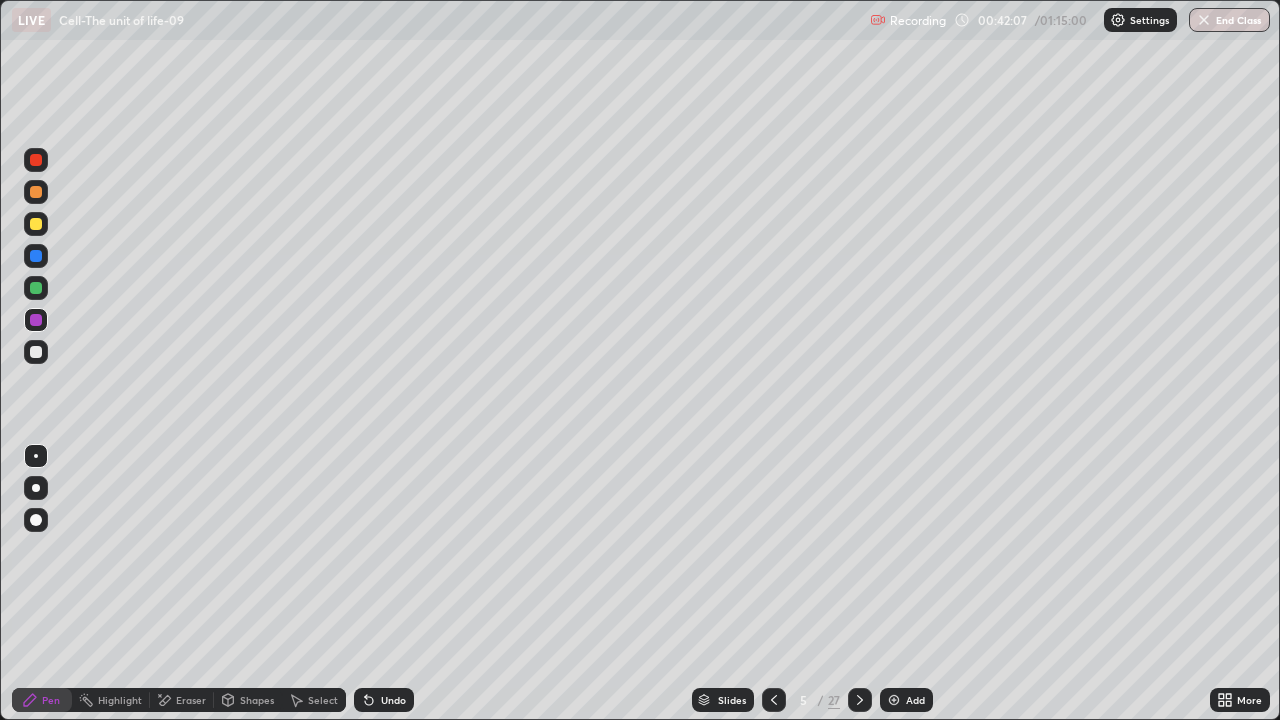 click on "Slides" at bounding box center (723, 700) 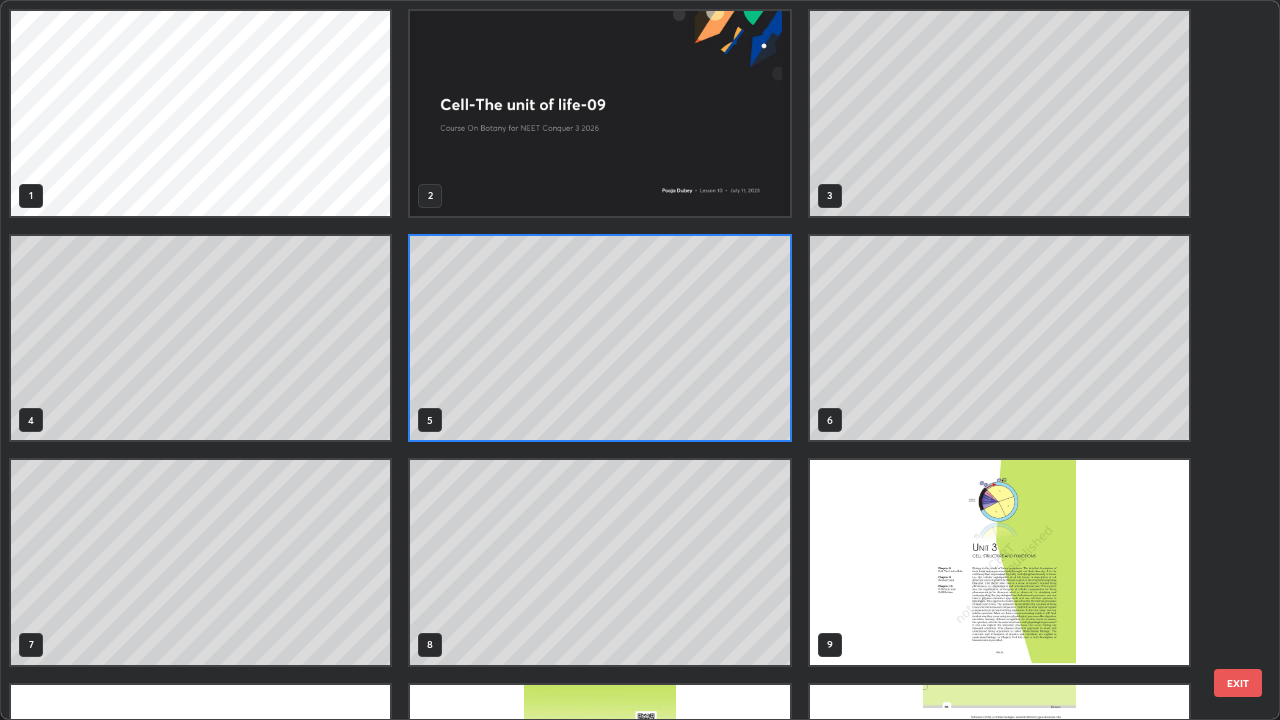 scroll, scrollTop: 7, scrollLeft: 11, axis: both 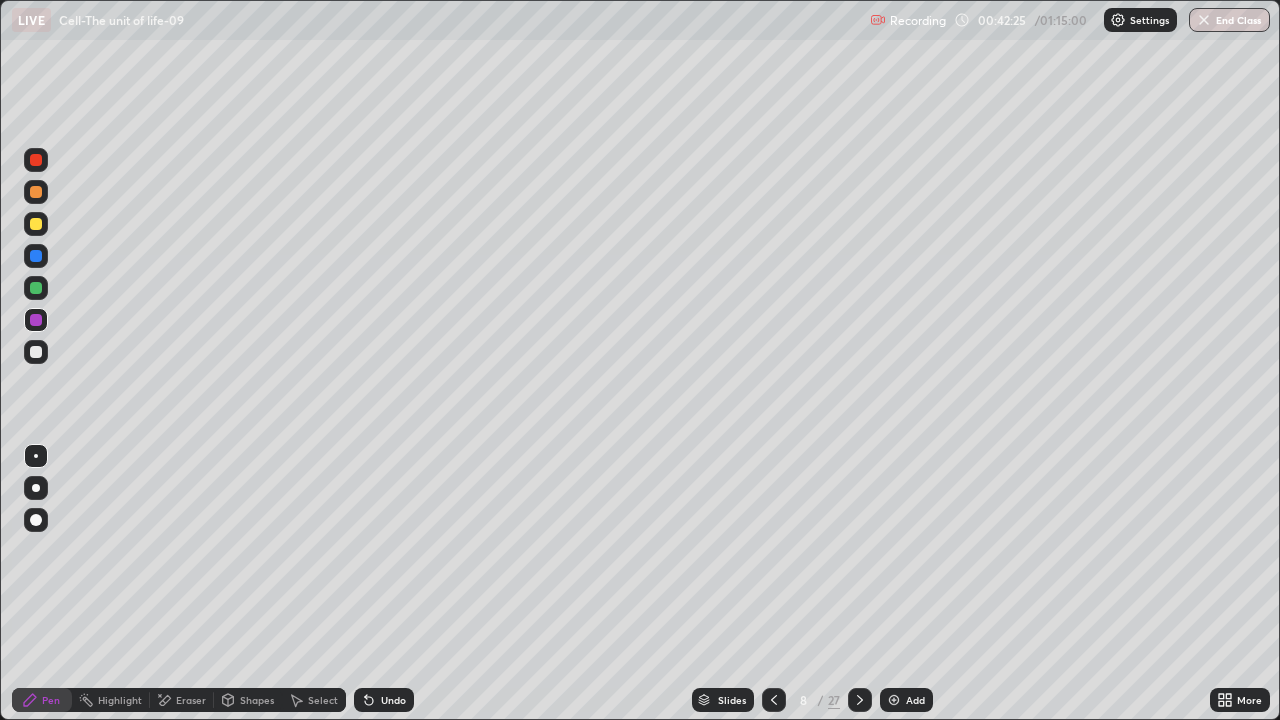 click on "Slides" at bounding box center [732, 700] 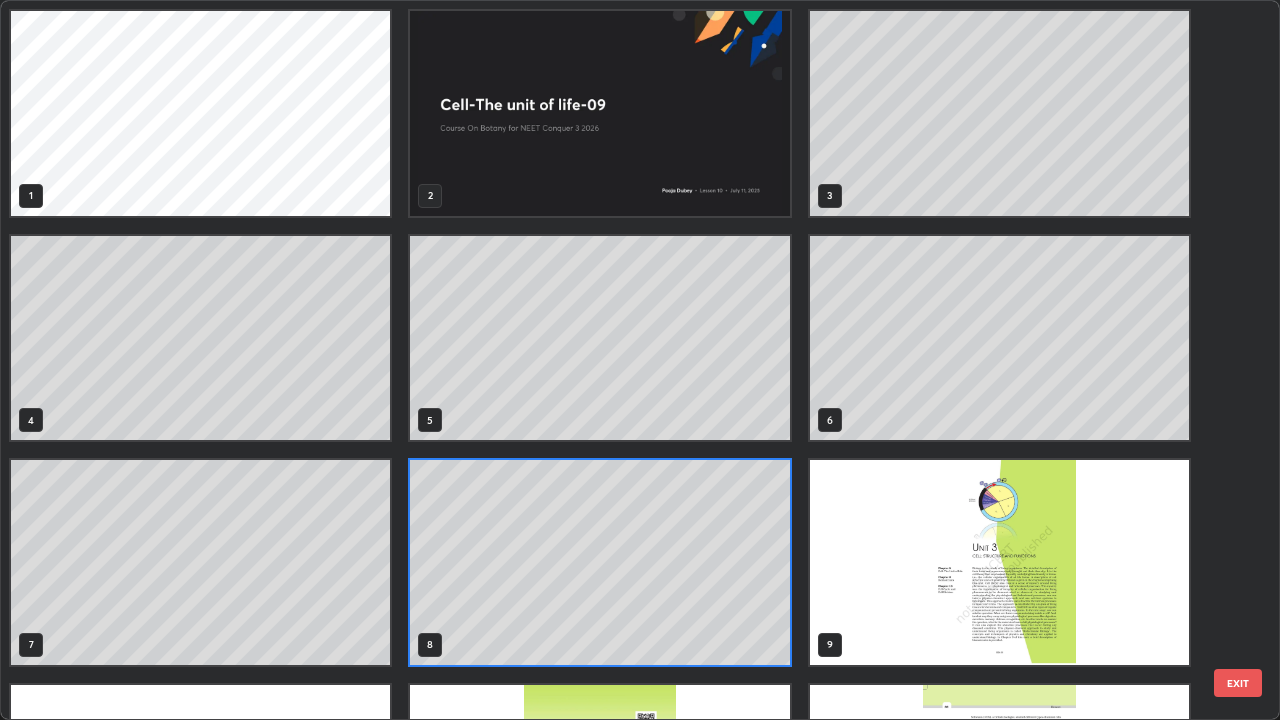 scroll, scrollTop: 7, scrollLeft: 11, axis: both 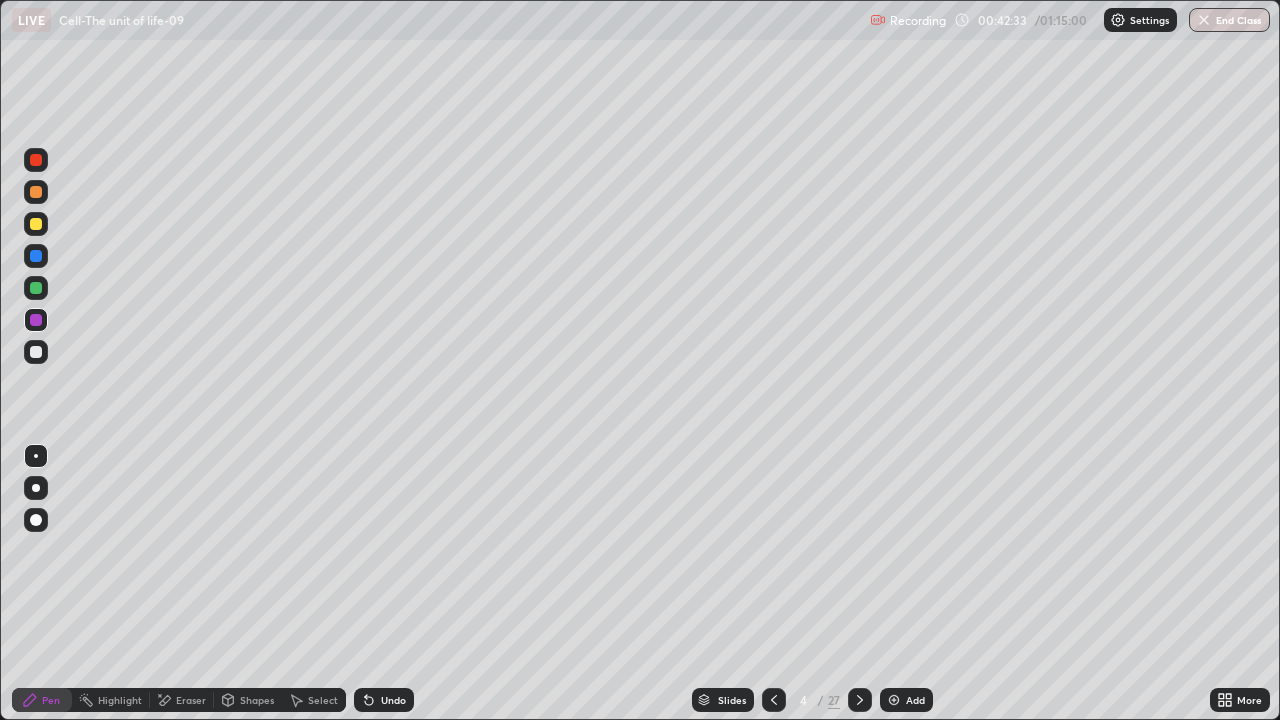 click on "Slides" at bounding box center [732, 700] 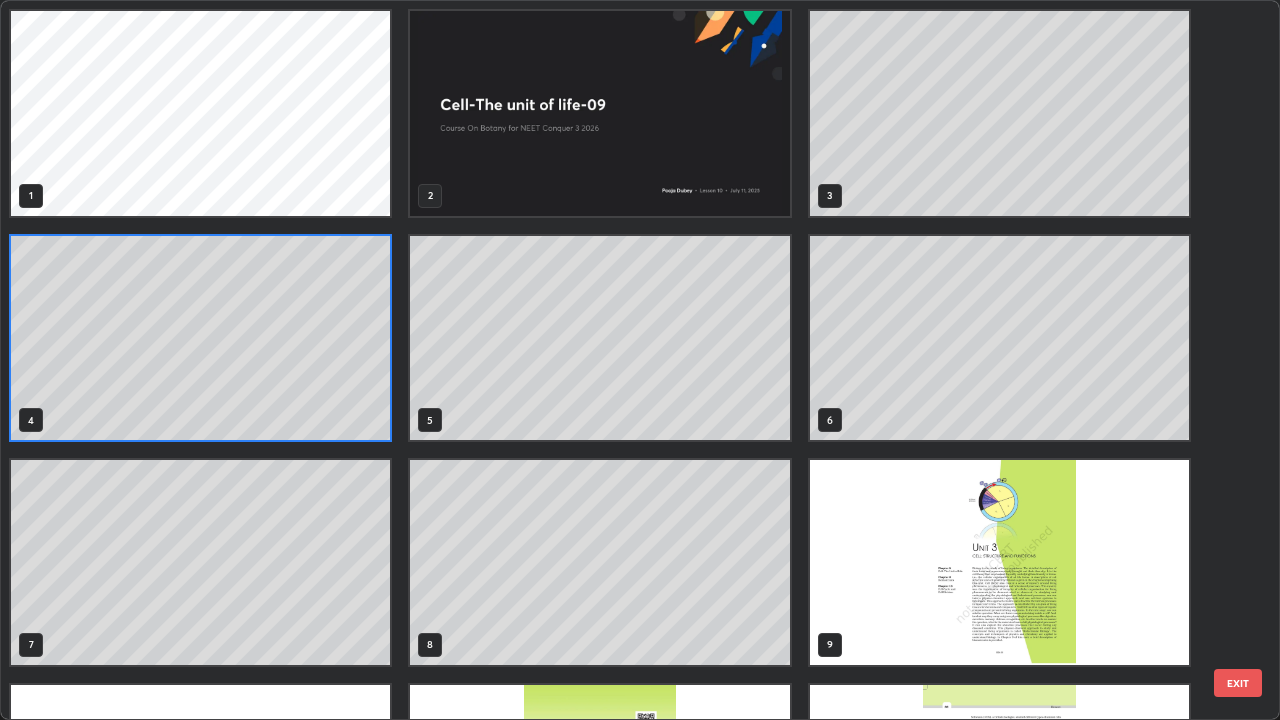 scroll, scrollTop: 7, scrollLeft: 11, axis: both 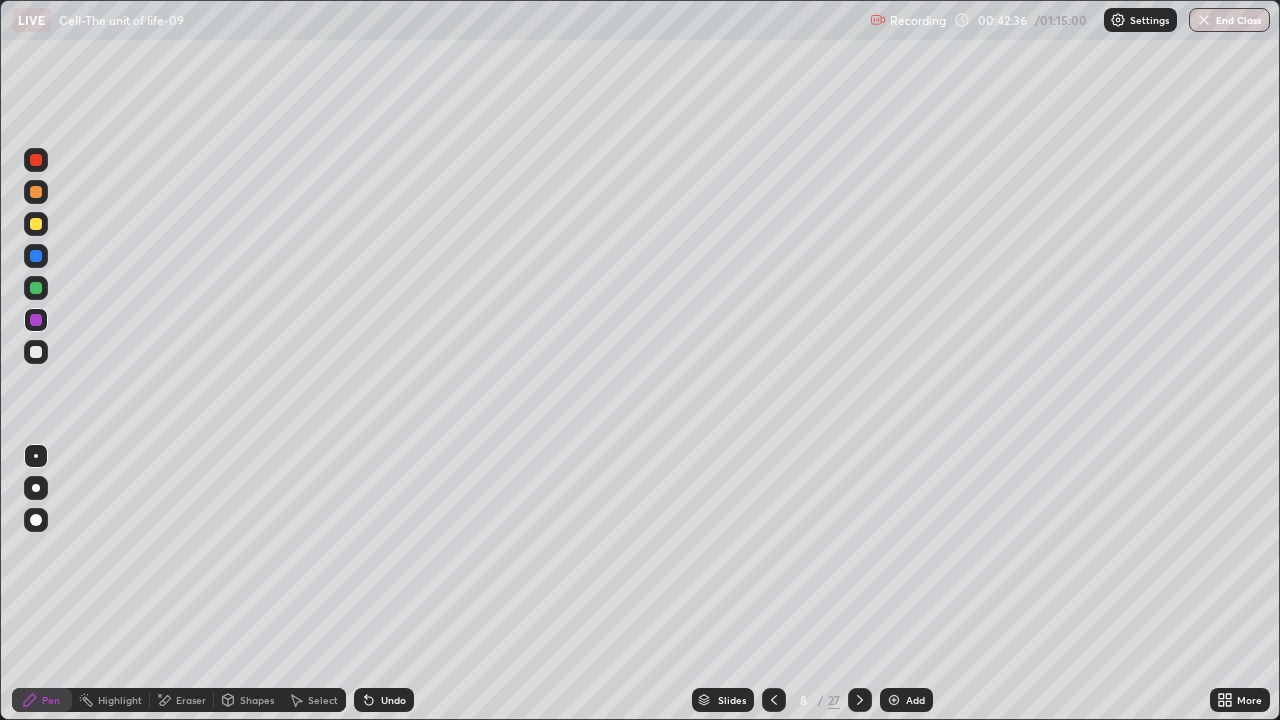click at bounding box center (894, 700) 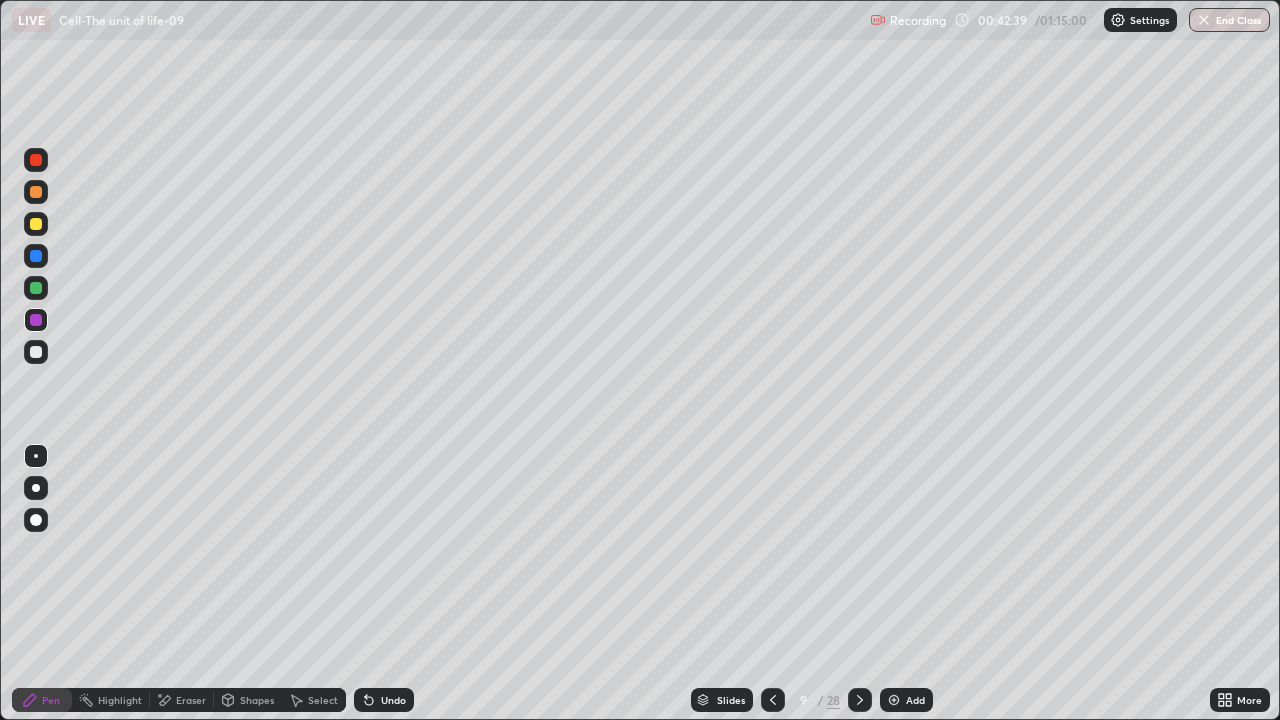 click at bounding box center (36, 352) 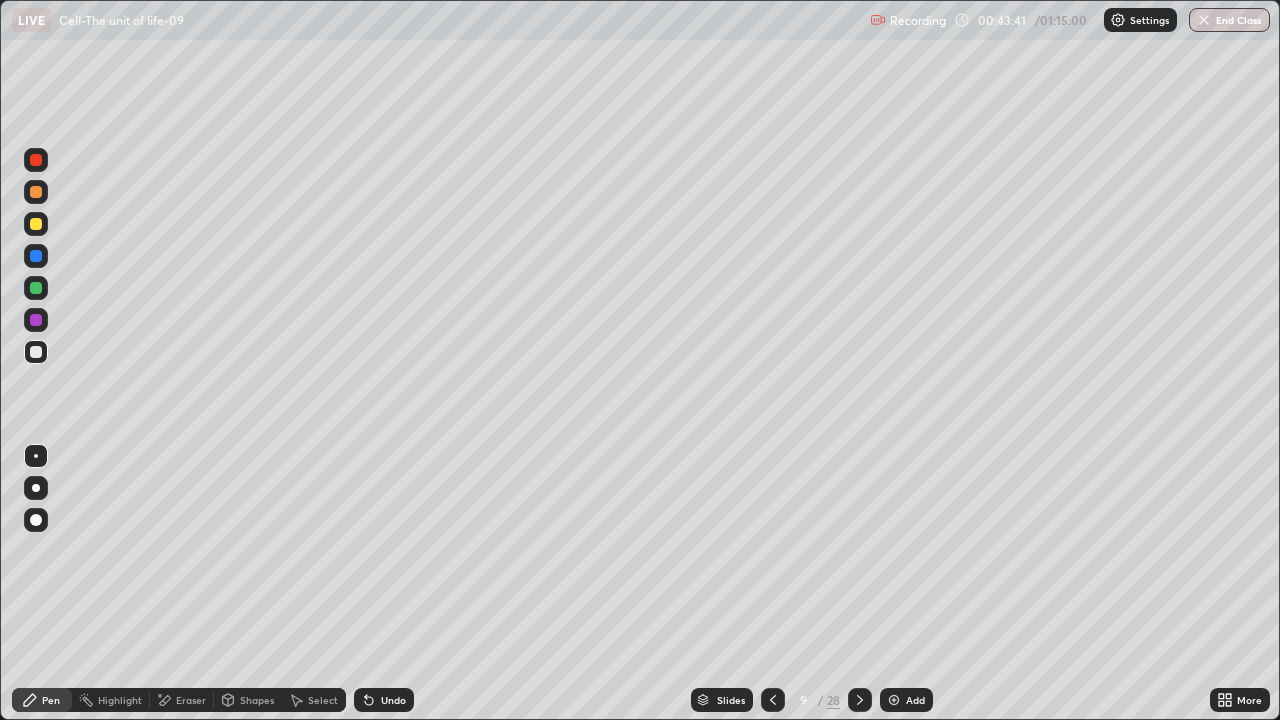 click at bounding box center (36, 224) 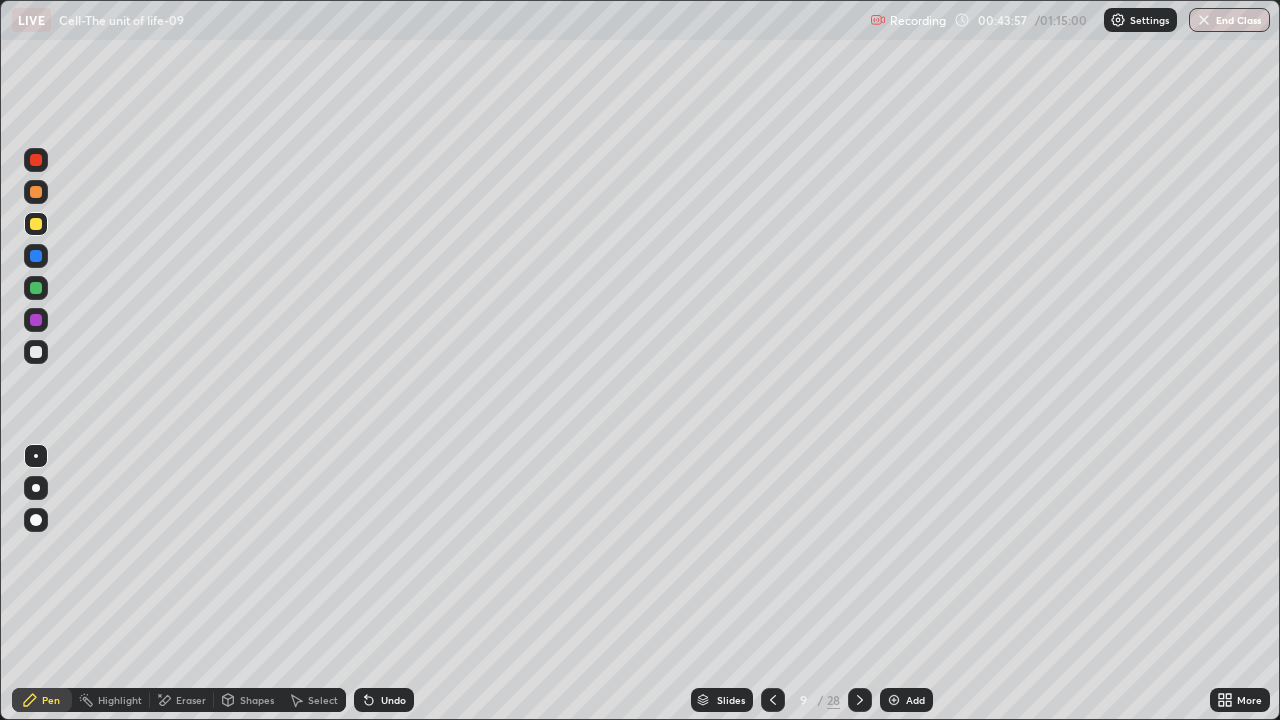 click on "Undo" at bounding box center [384, 700] 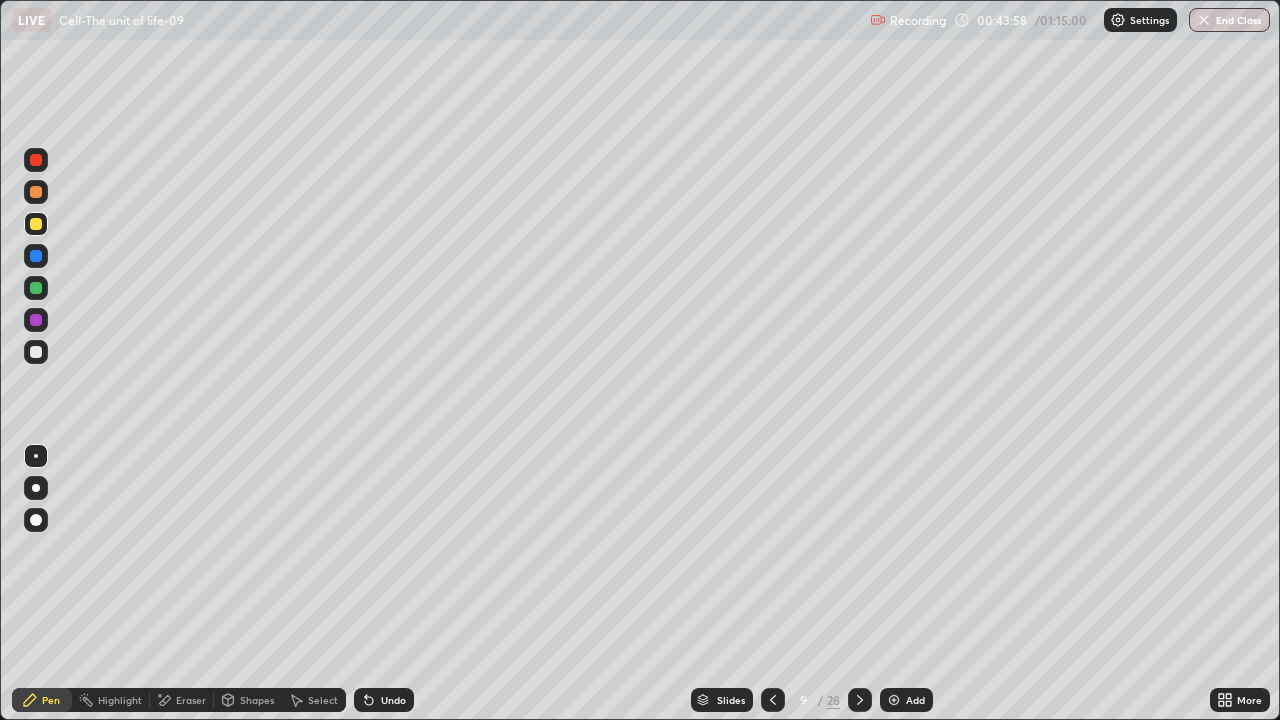 click on "Undo" at bounding box center [384, 700] 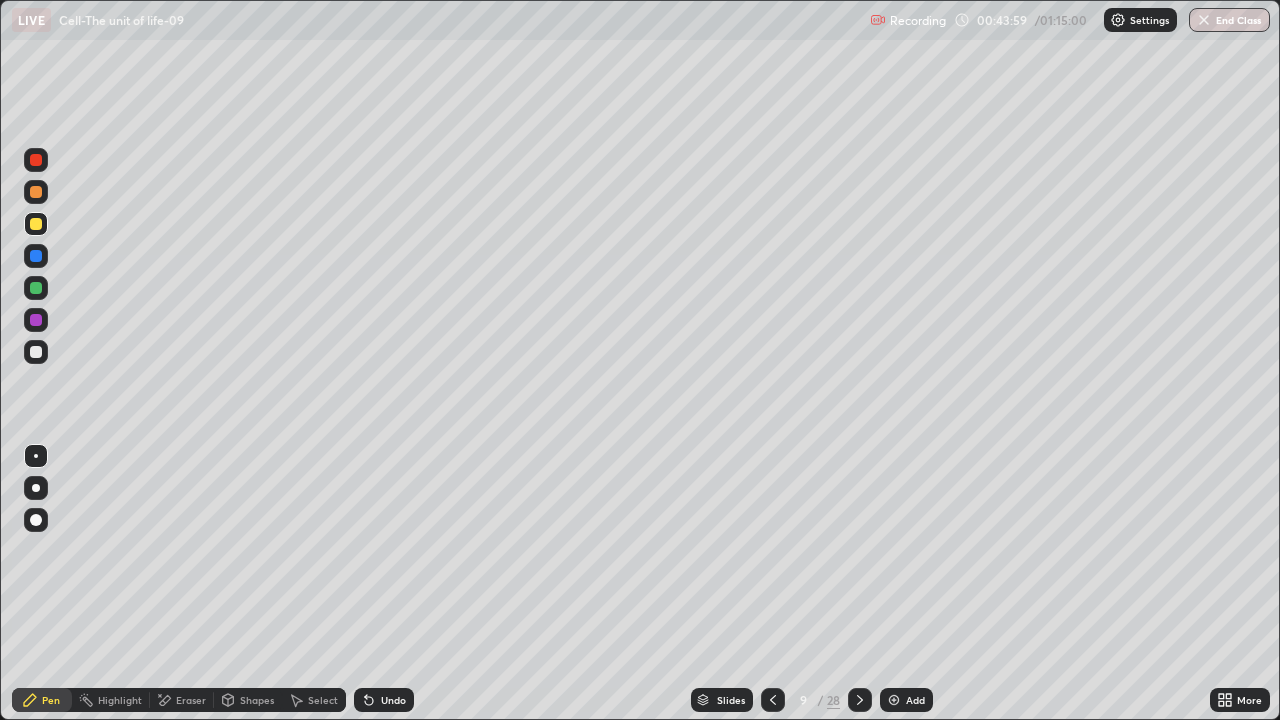 click on "Undo" at bounding box center [384, 700] 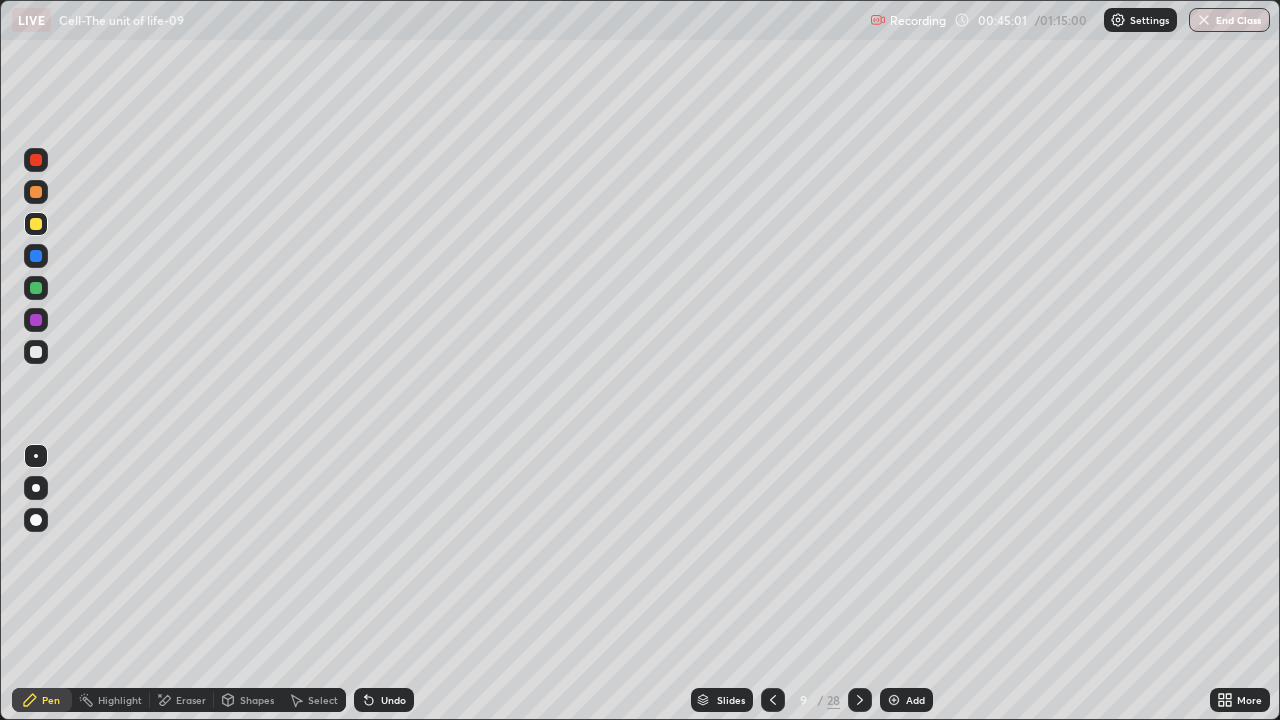 click at bounding box center [36, 352] 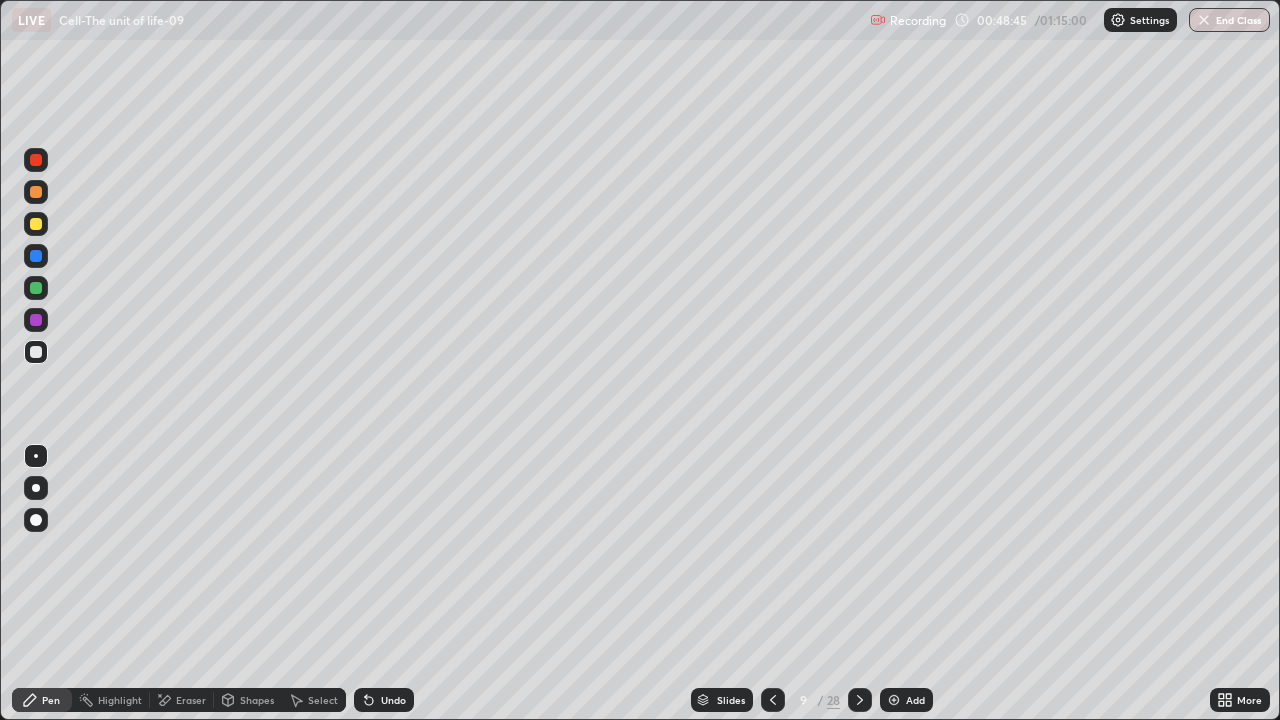 click on "Slides" at bounding box center [722, 700] 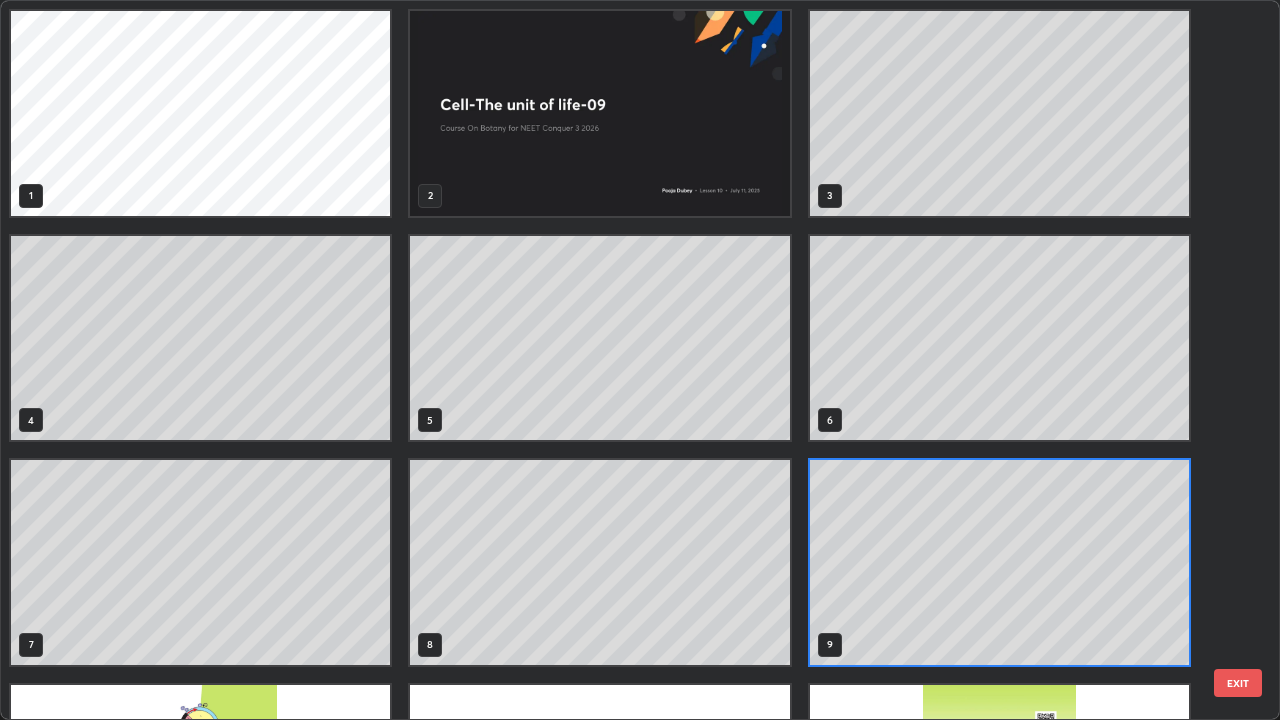 scroll, scrollTop: 7, scrollLeft: 11, axis: both 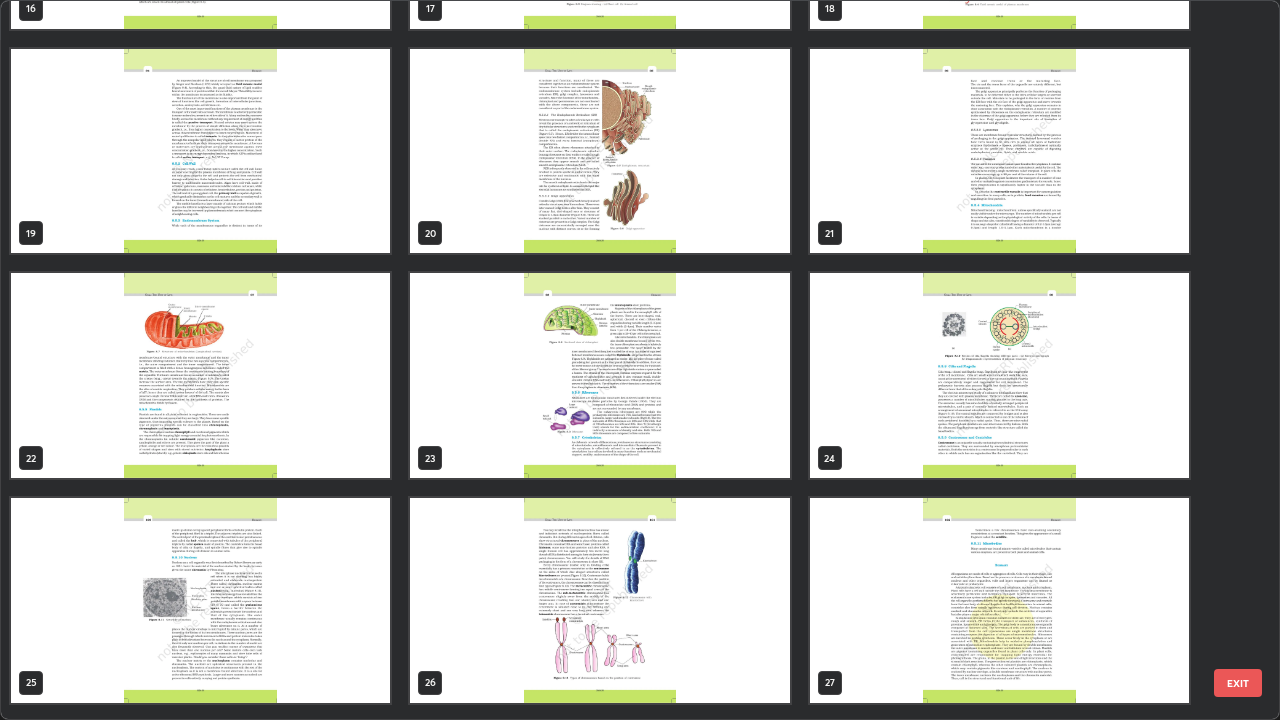 click at bounding box center [999, 151] 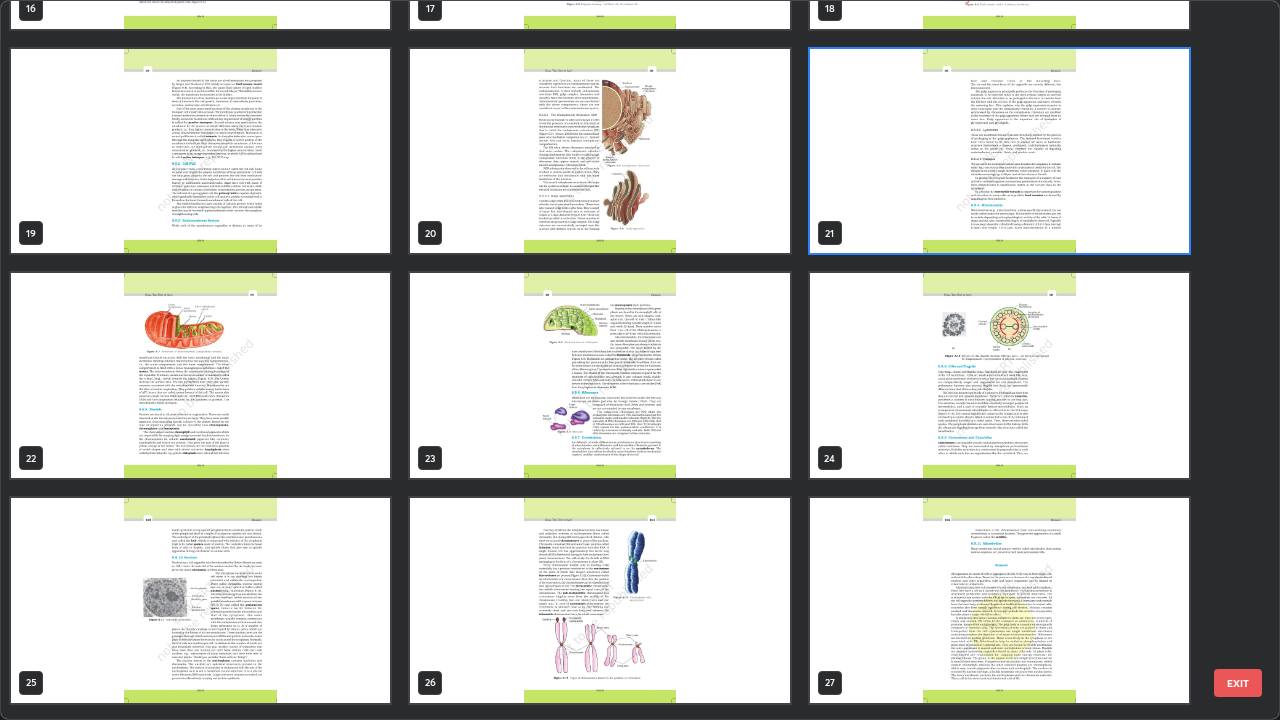 click at bounding box center [999, 151] 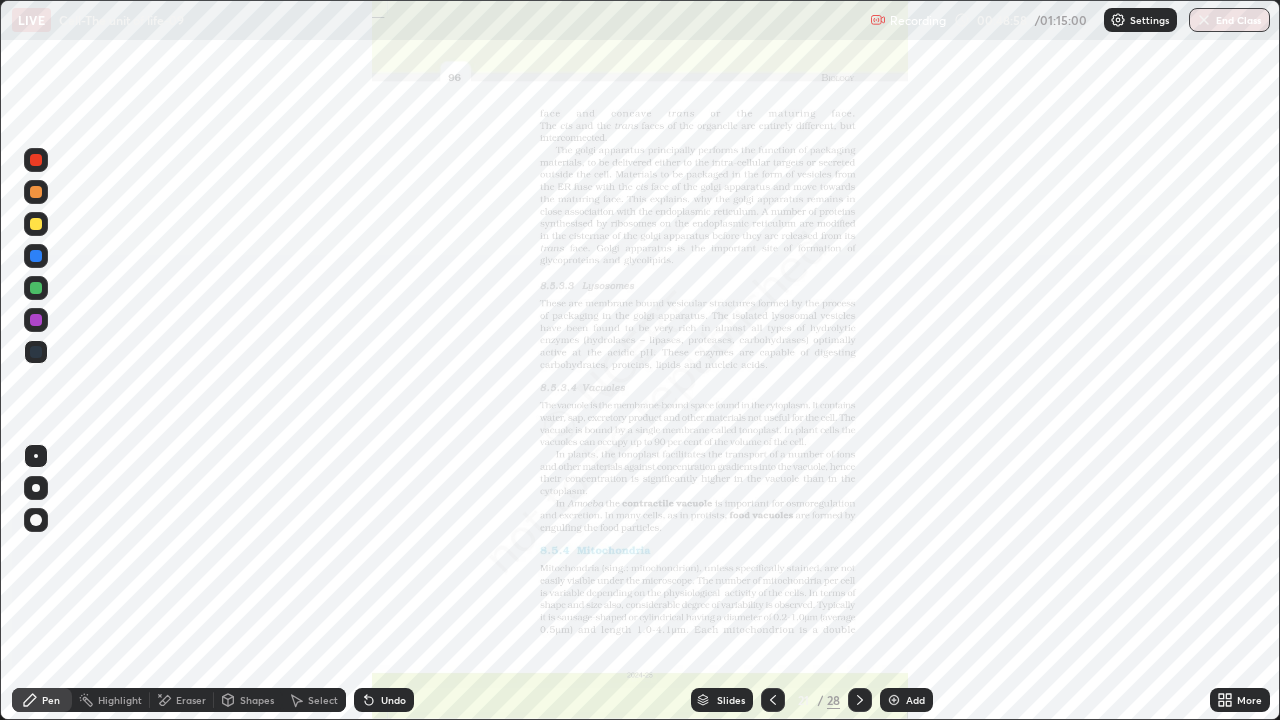 click 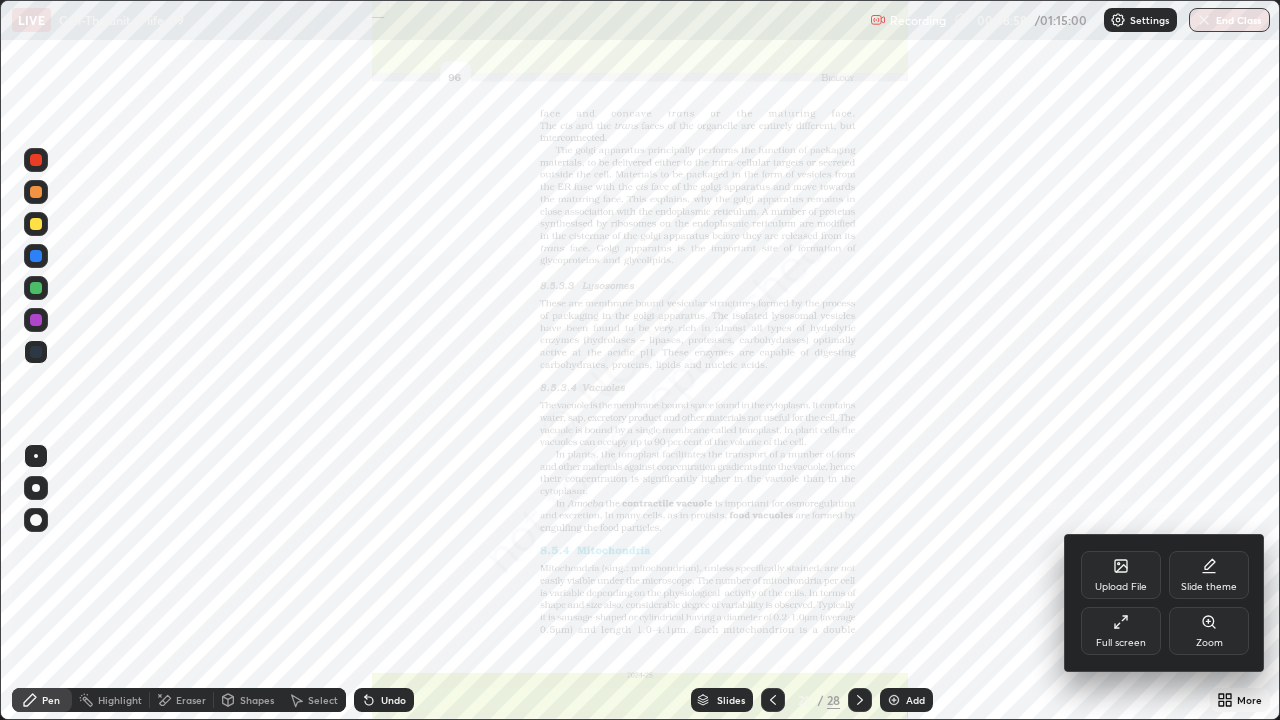 click on "Zoom" at bounding box center [1209, 643] 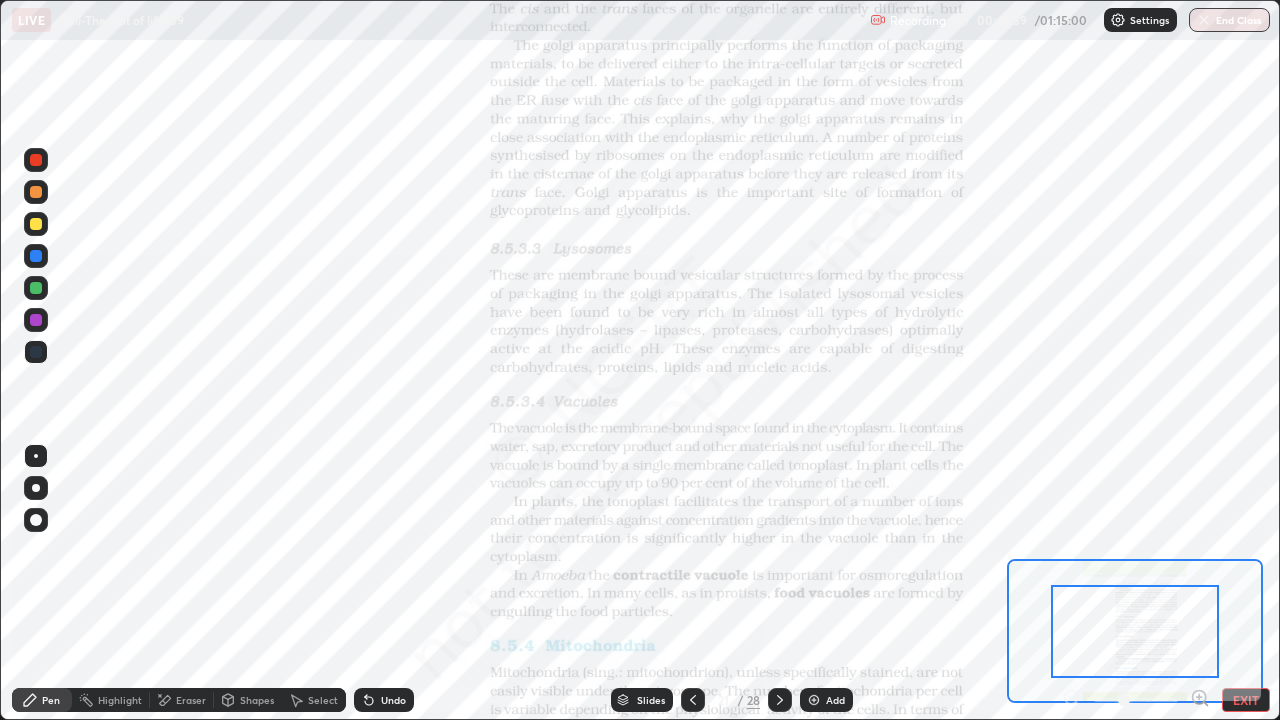 click 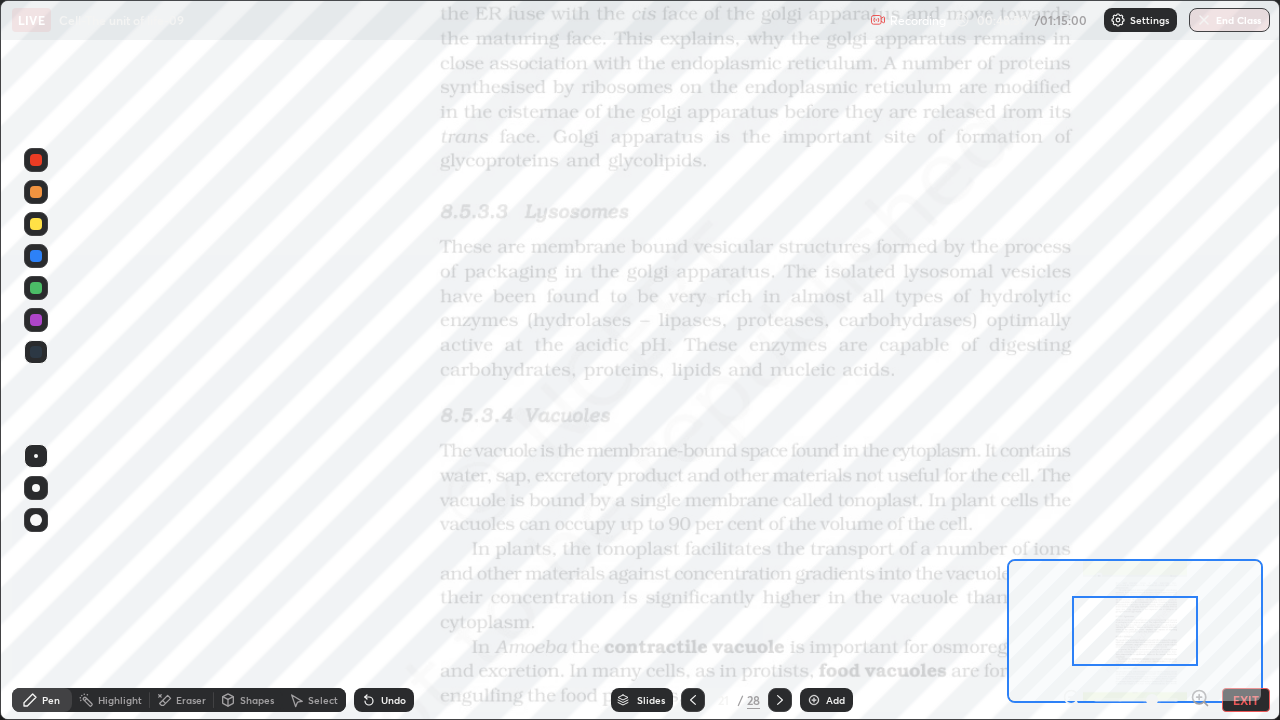 click 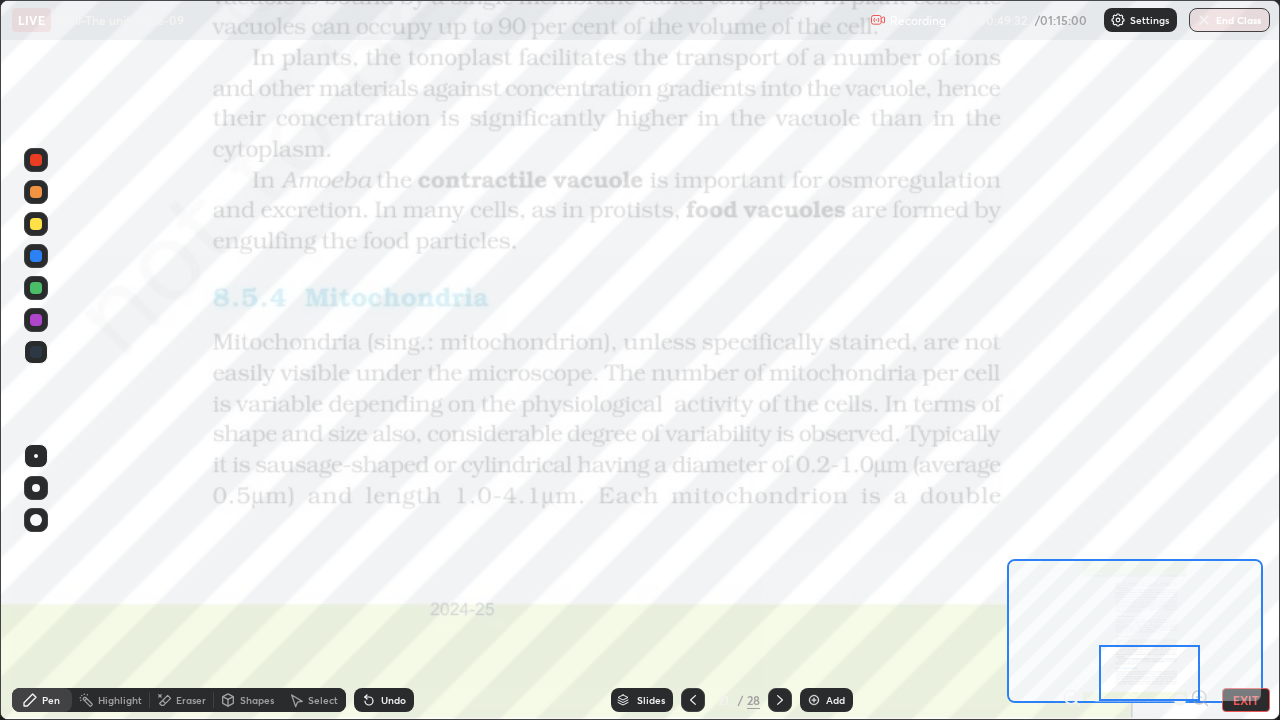 click 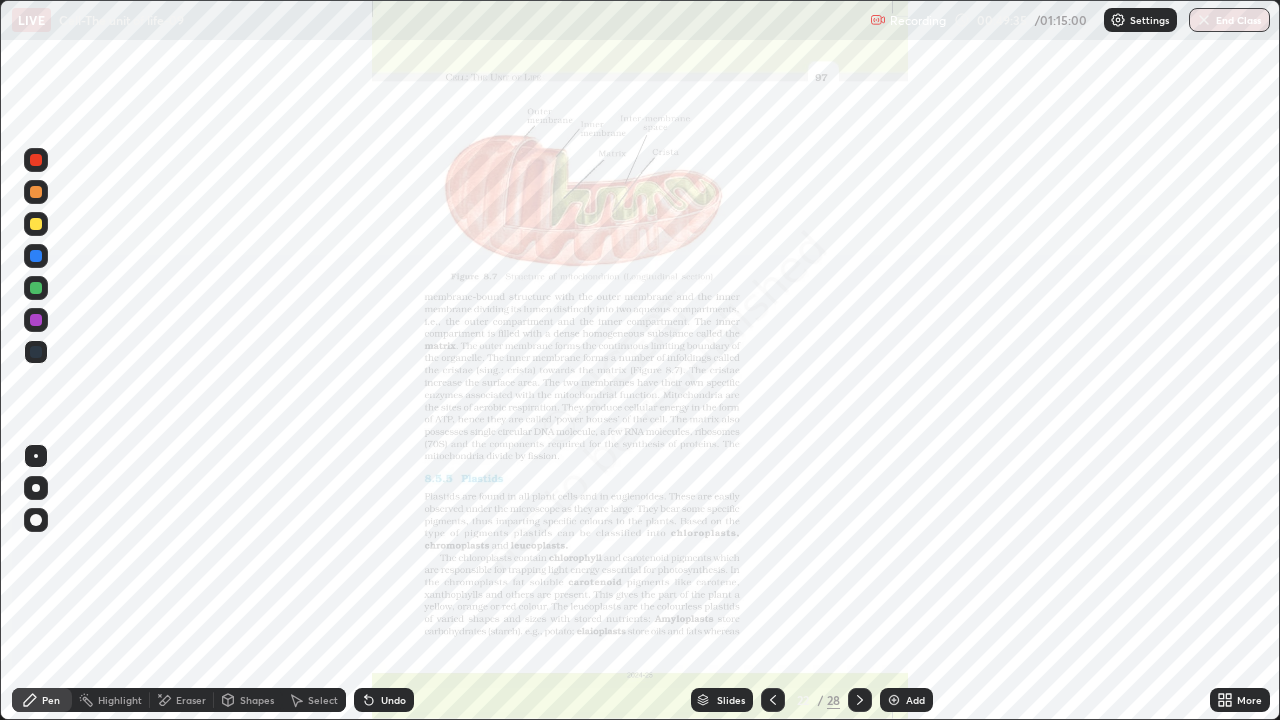 click 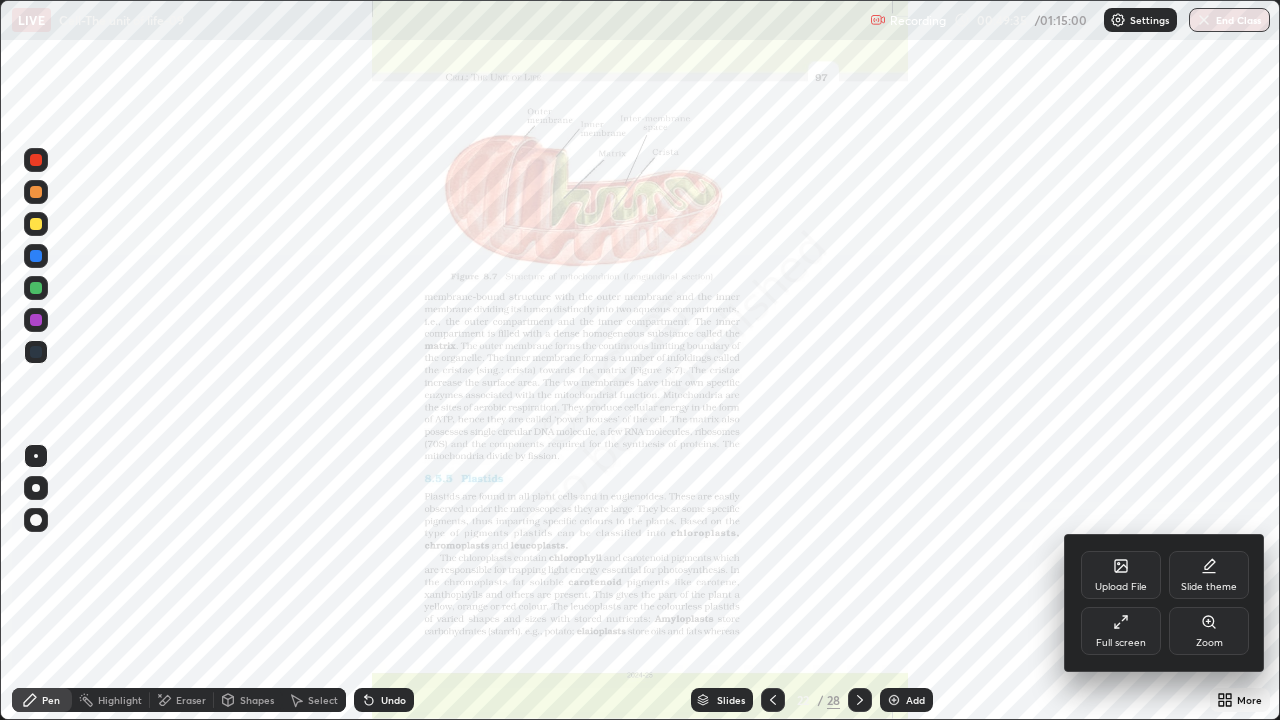click on "Zoom" at bounding box center (1209, 631) 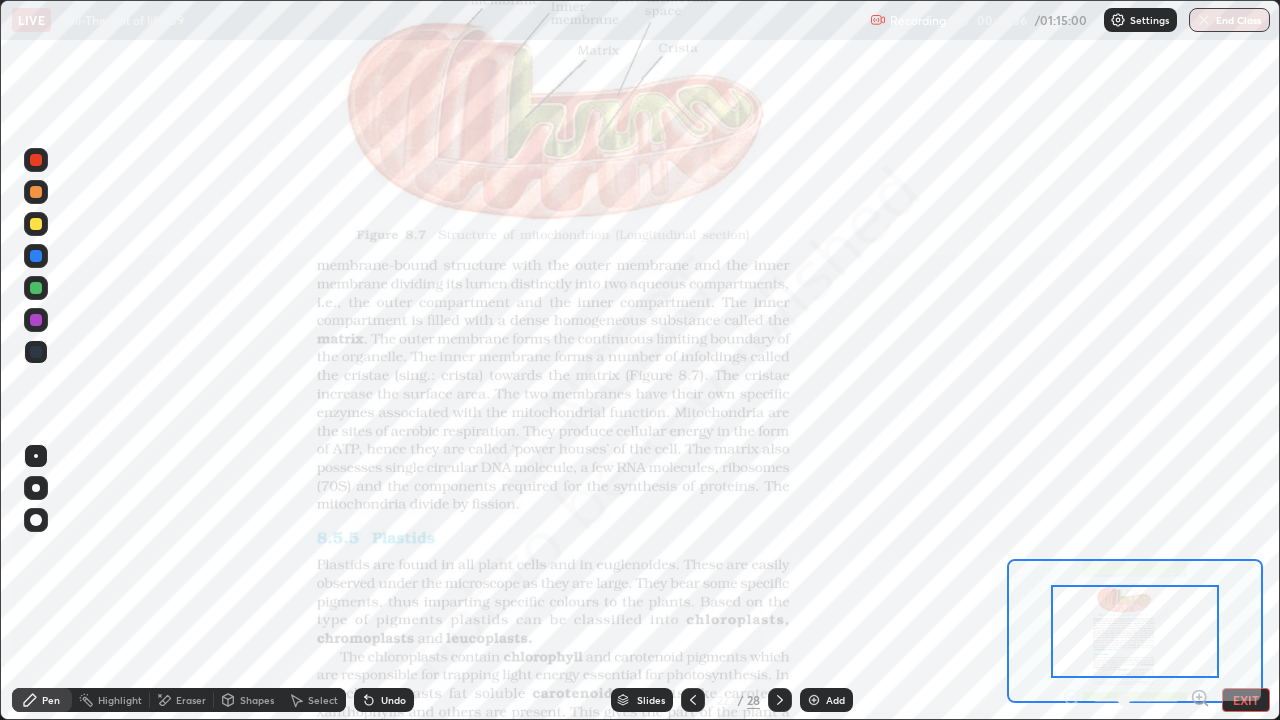 click 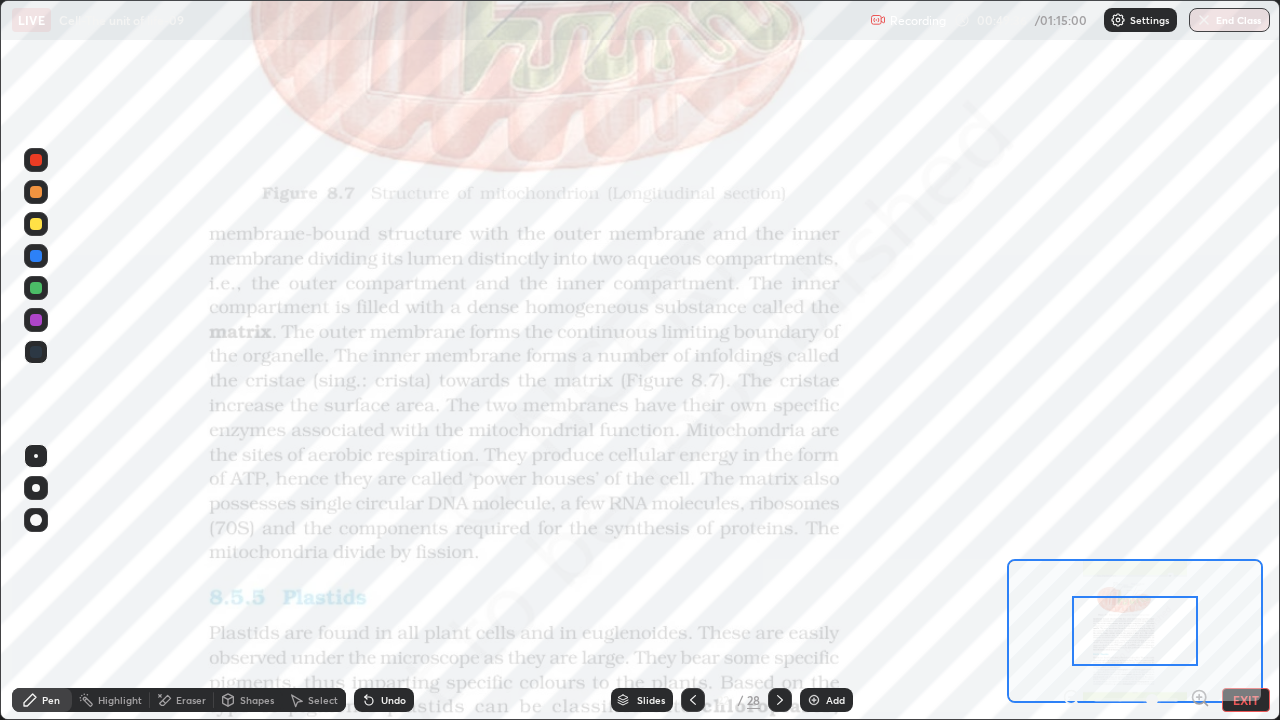 click 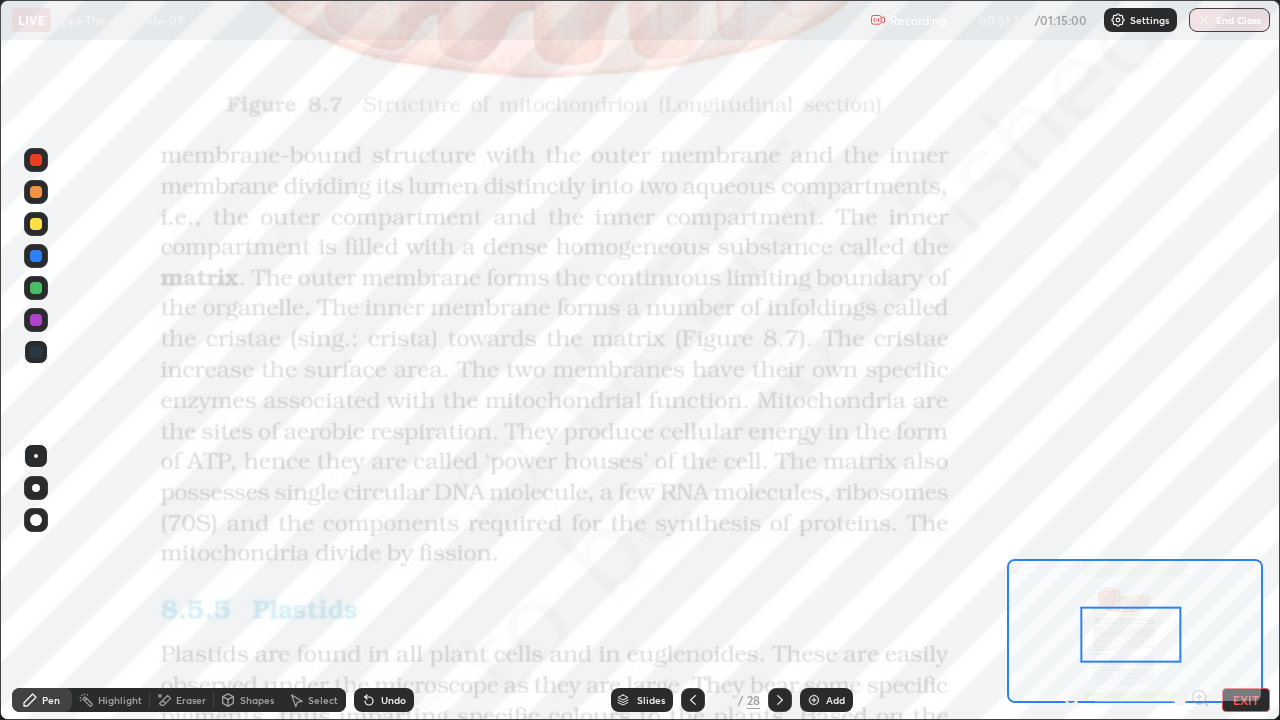 click on "Slides" at bounding box center (651, 700) 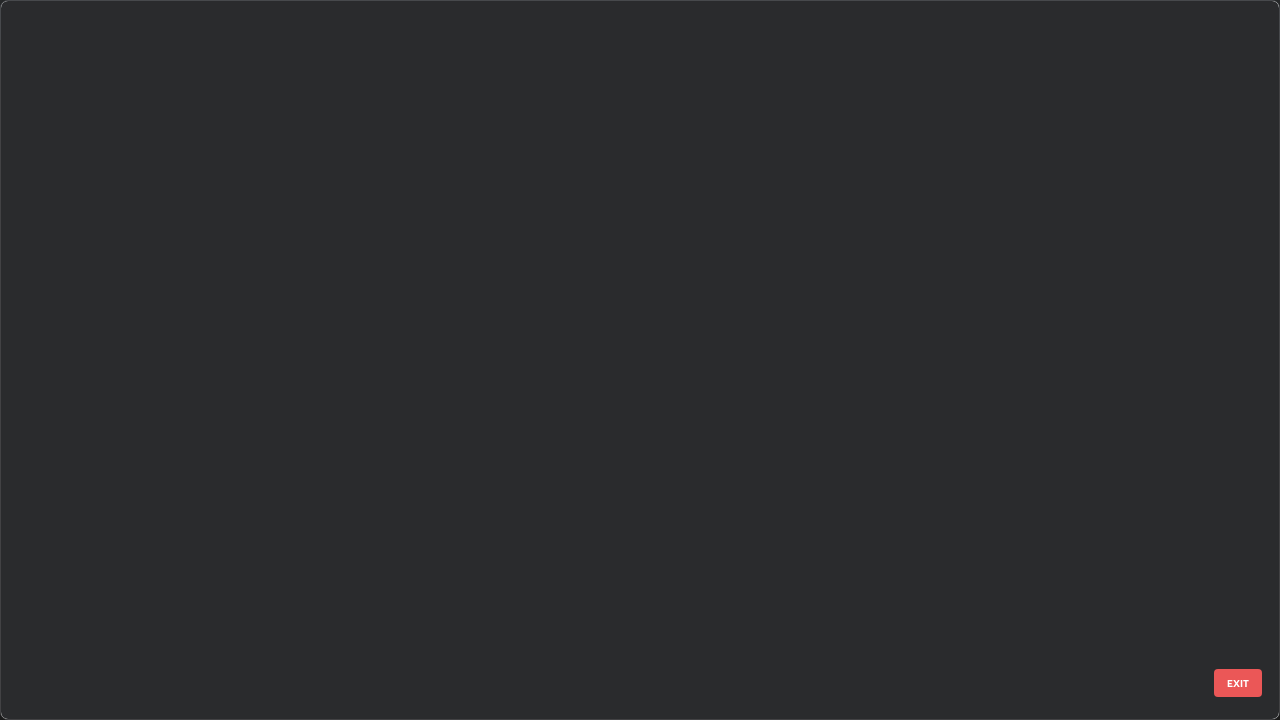 scroll, scrollTop: 1079, scrollLeft: 0, axis: vertical 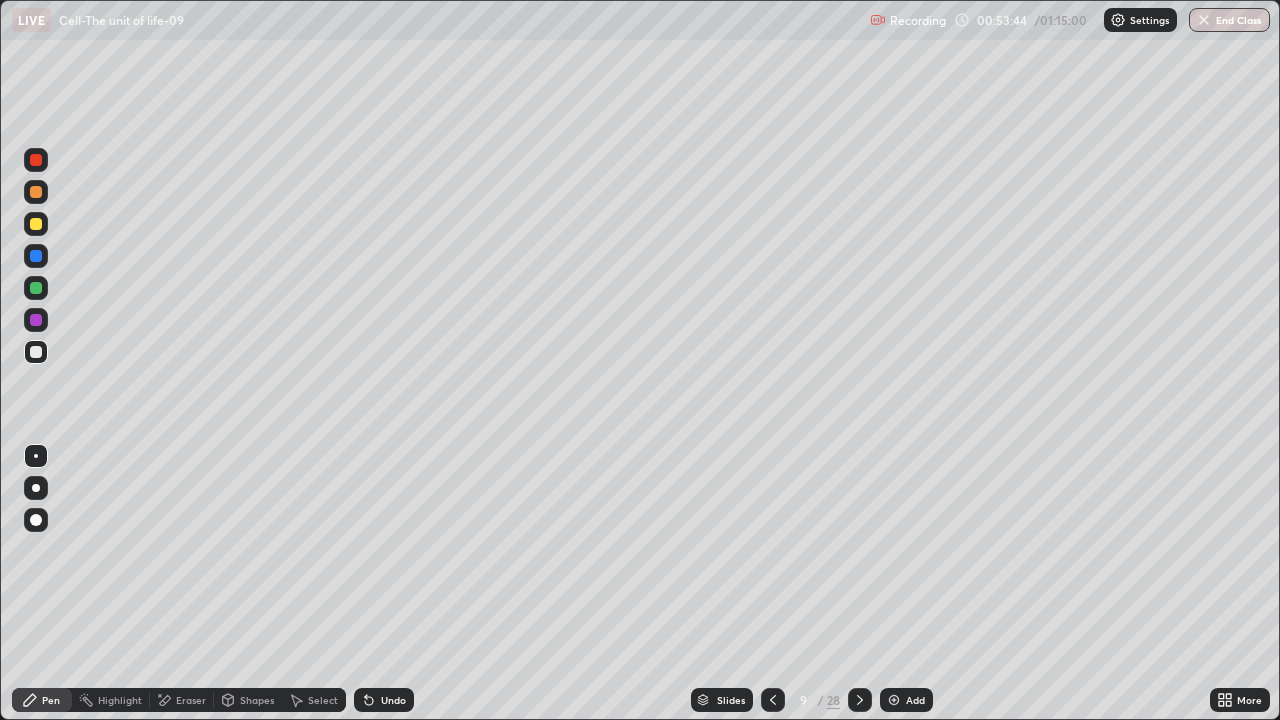 click on "Slides" at bounding box center (731, 700) 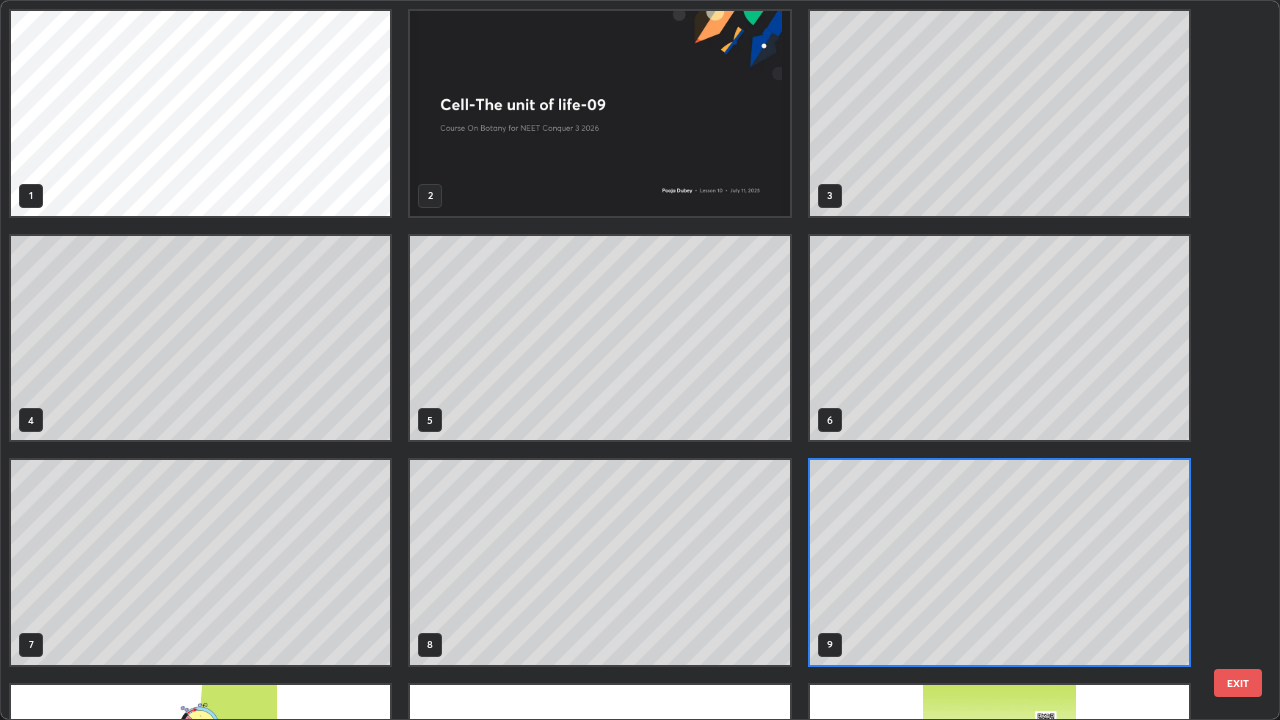scroll, scrollTop: 7, scrollLeft: 11, axis: both 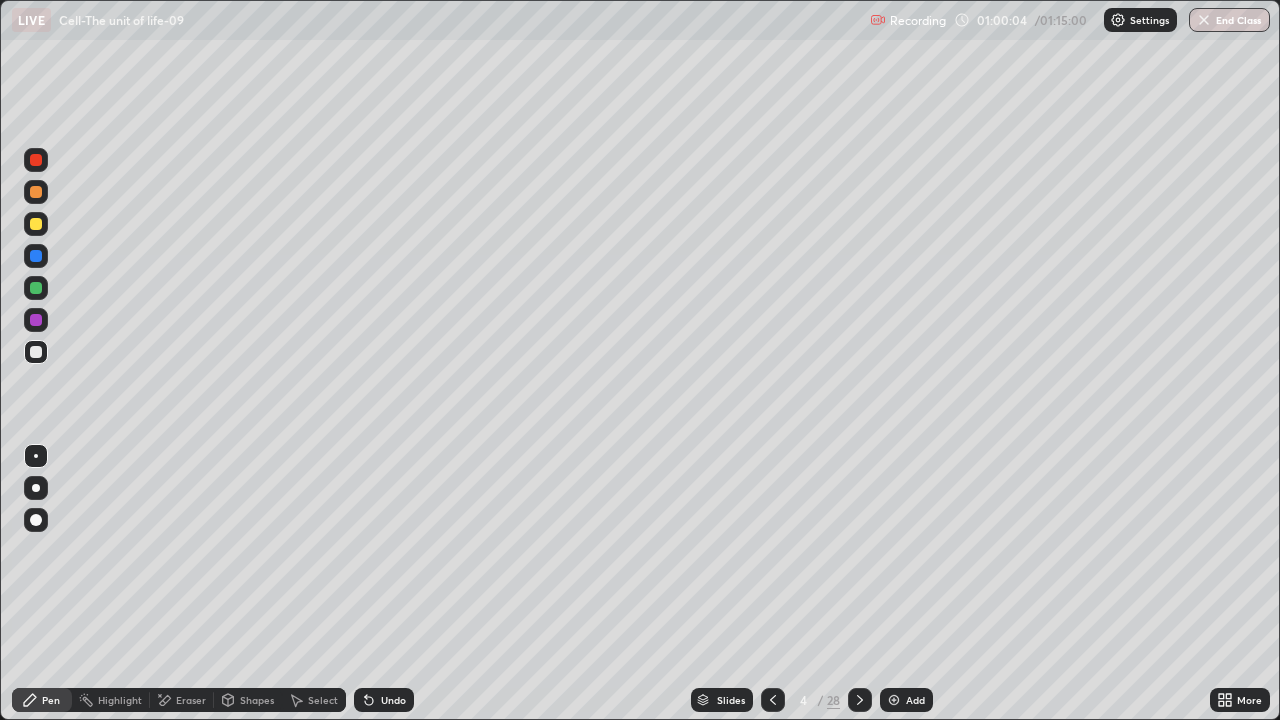click 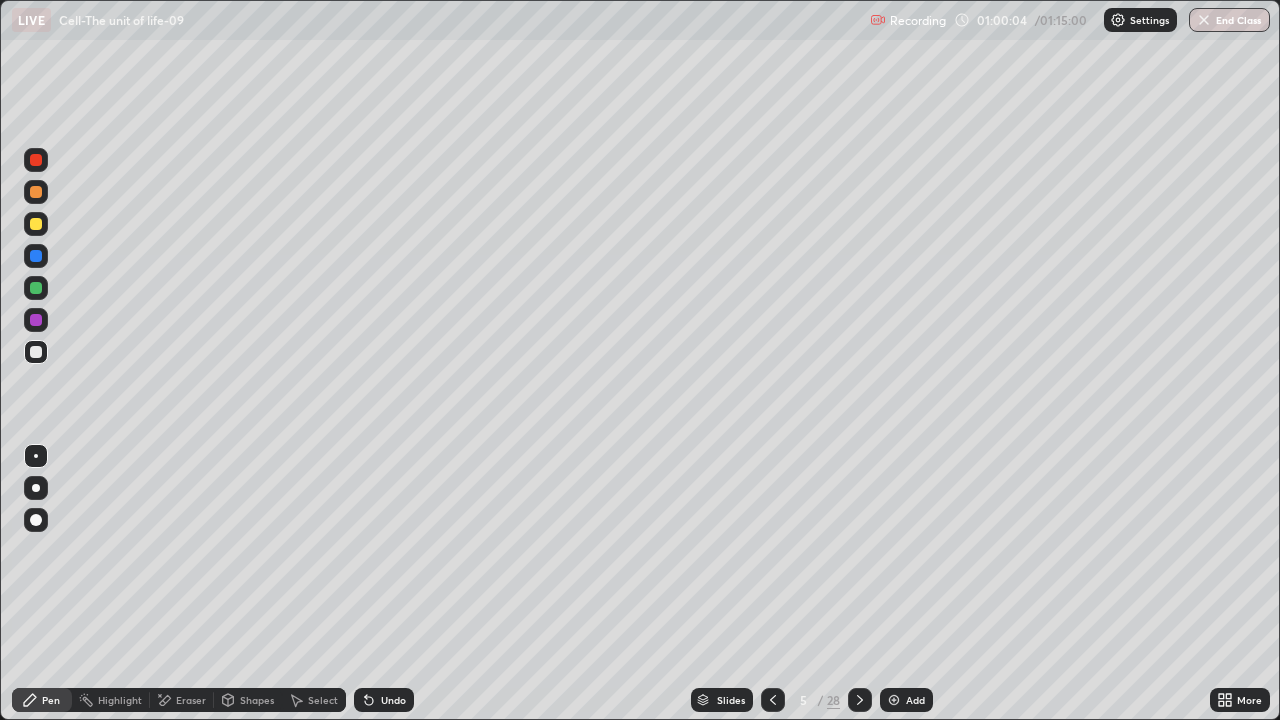 click 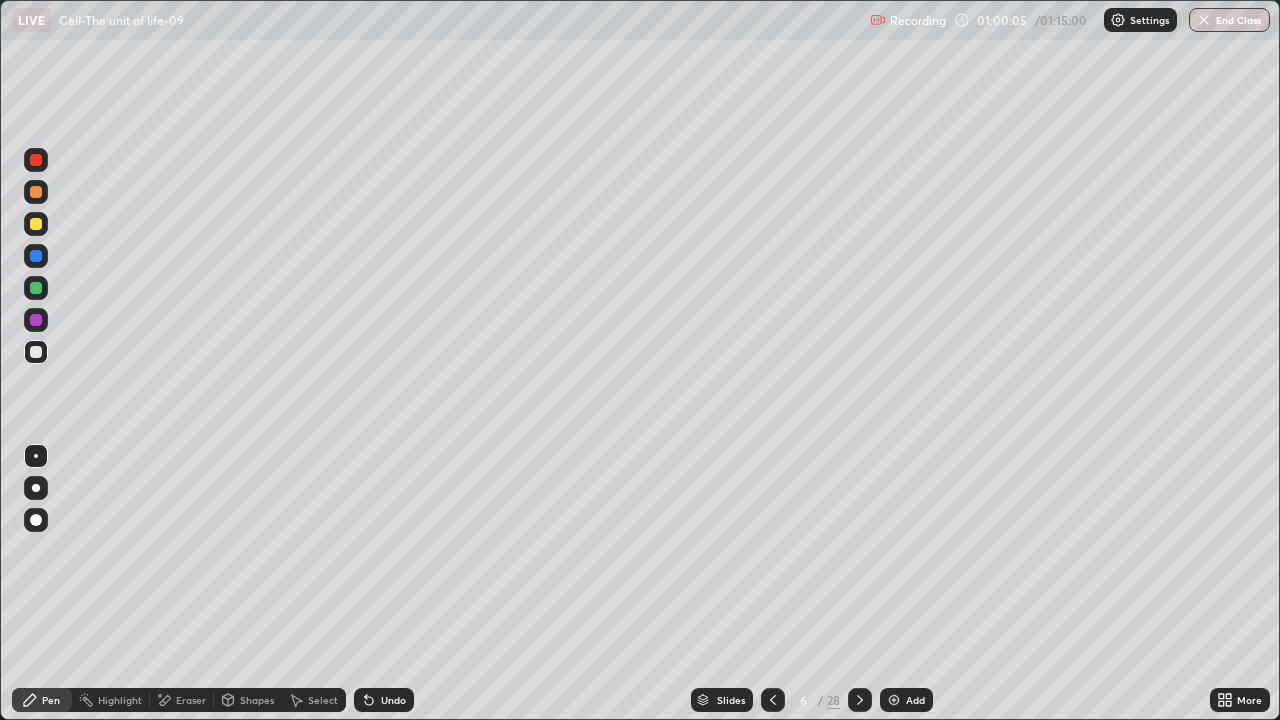 click 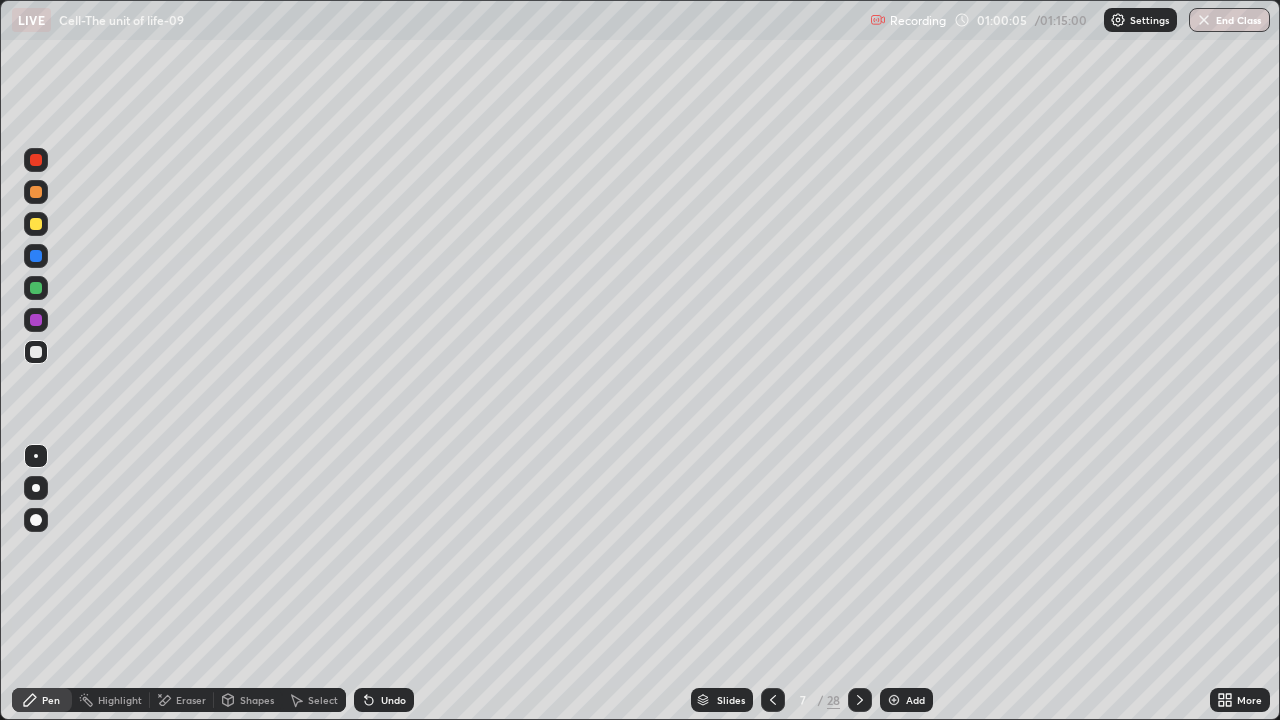 click 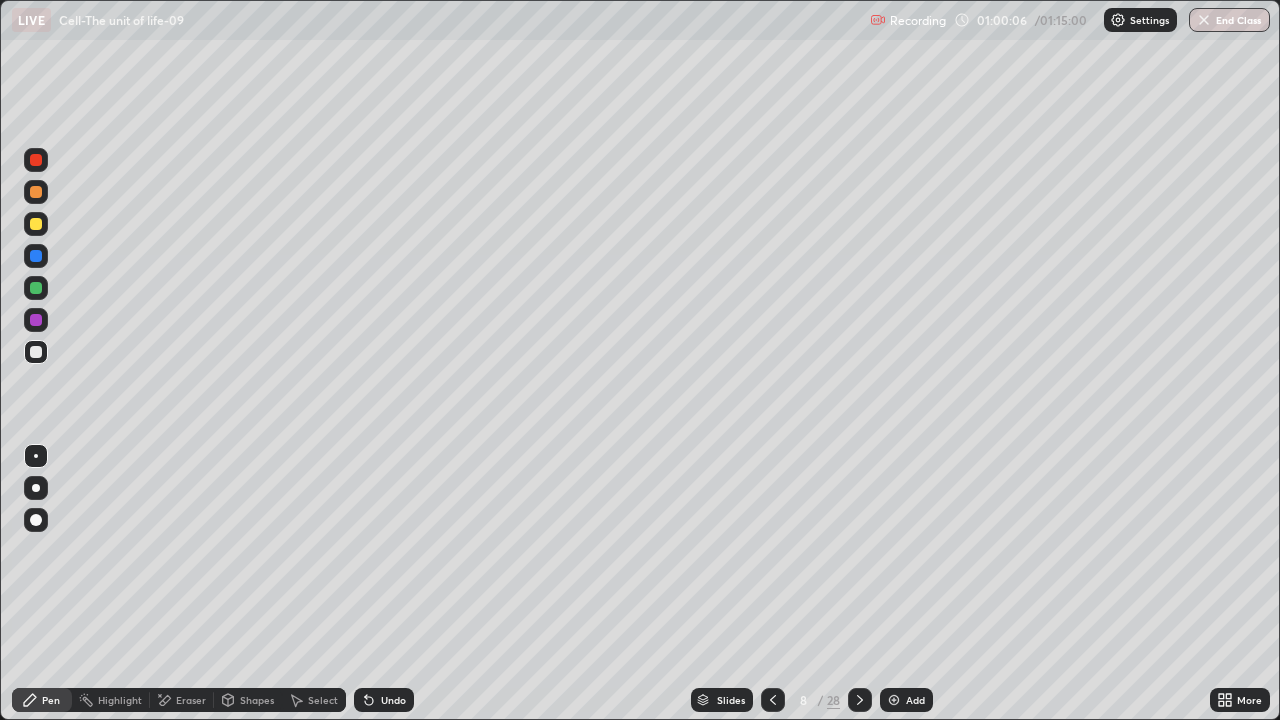 click 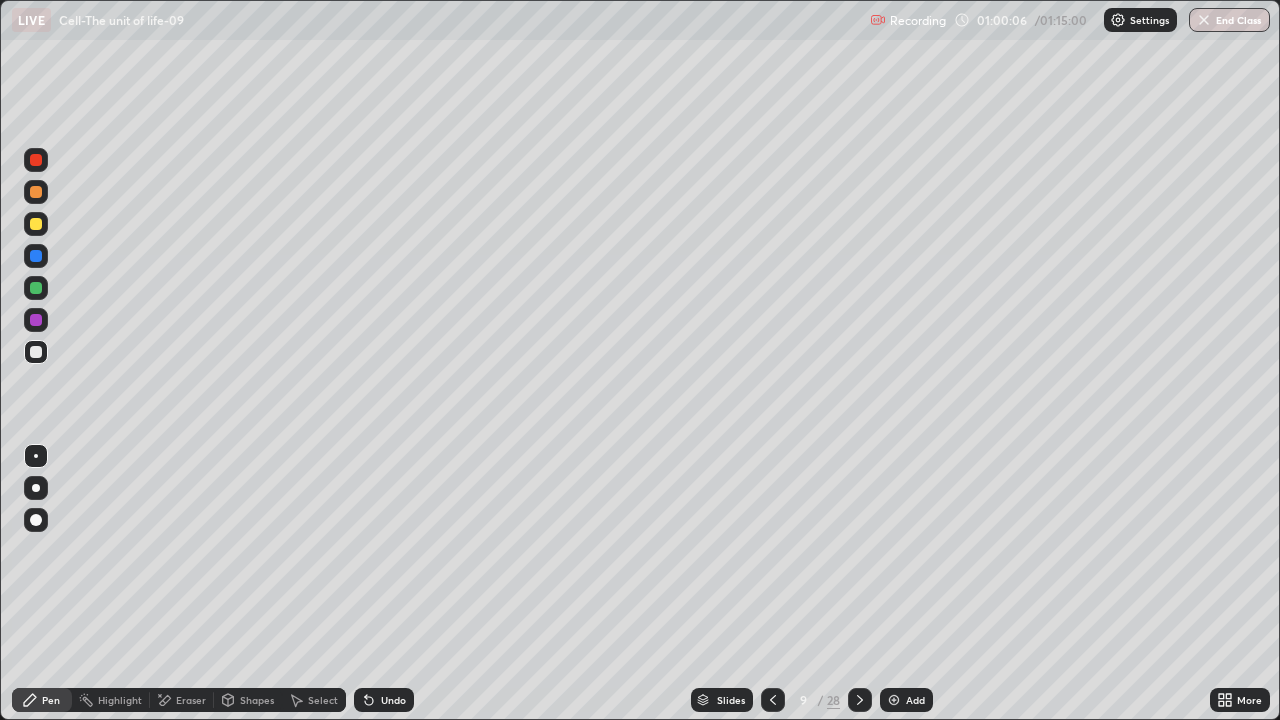 click 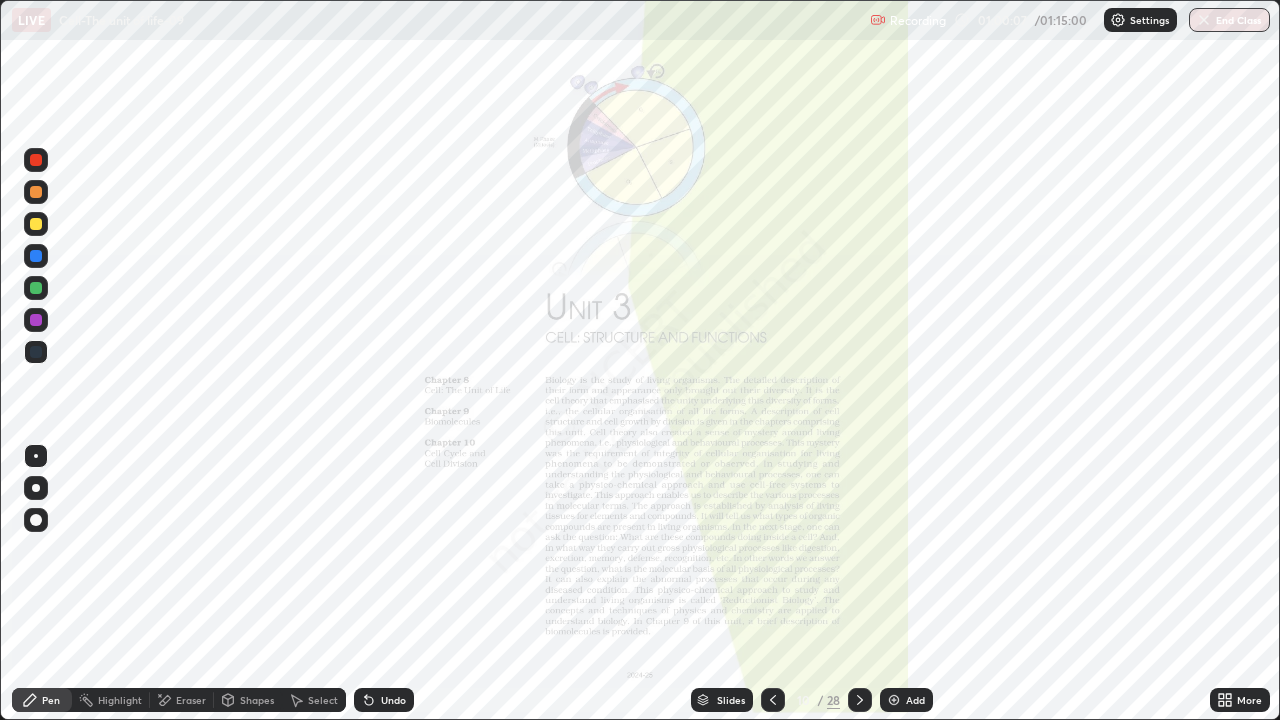 click 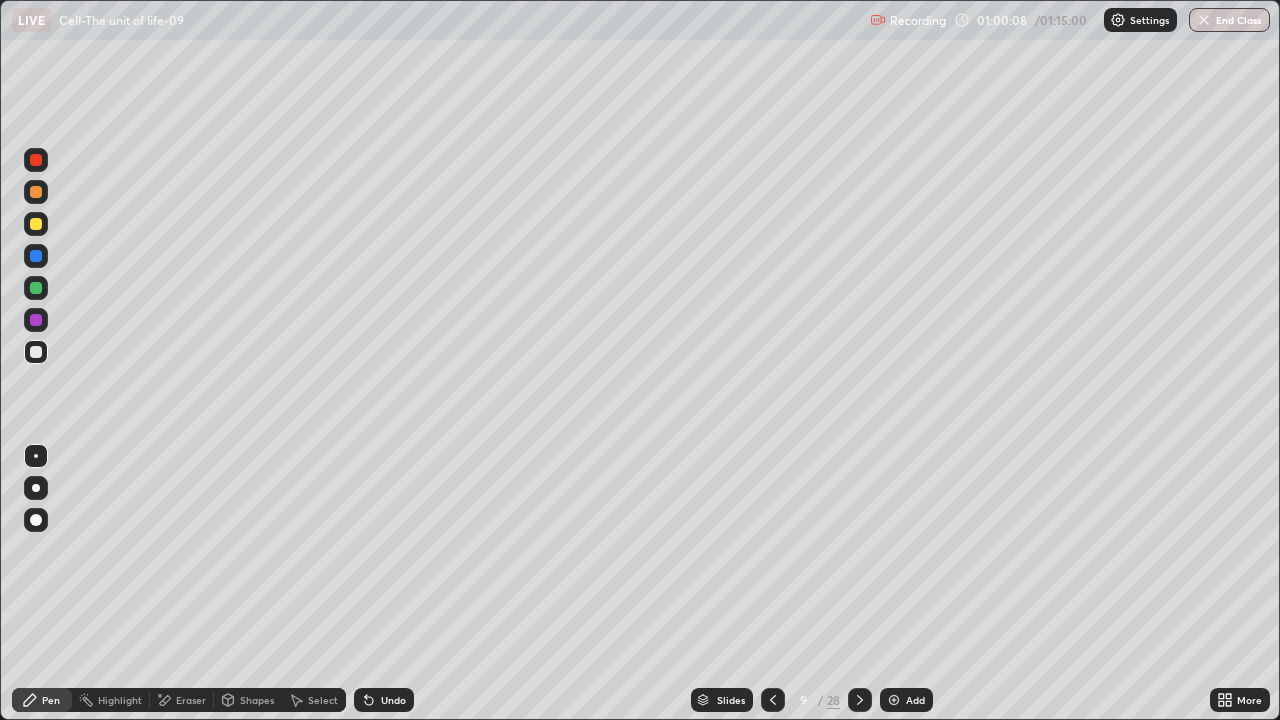 click on "Add" at bounding box center [915, 700] 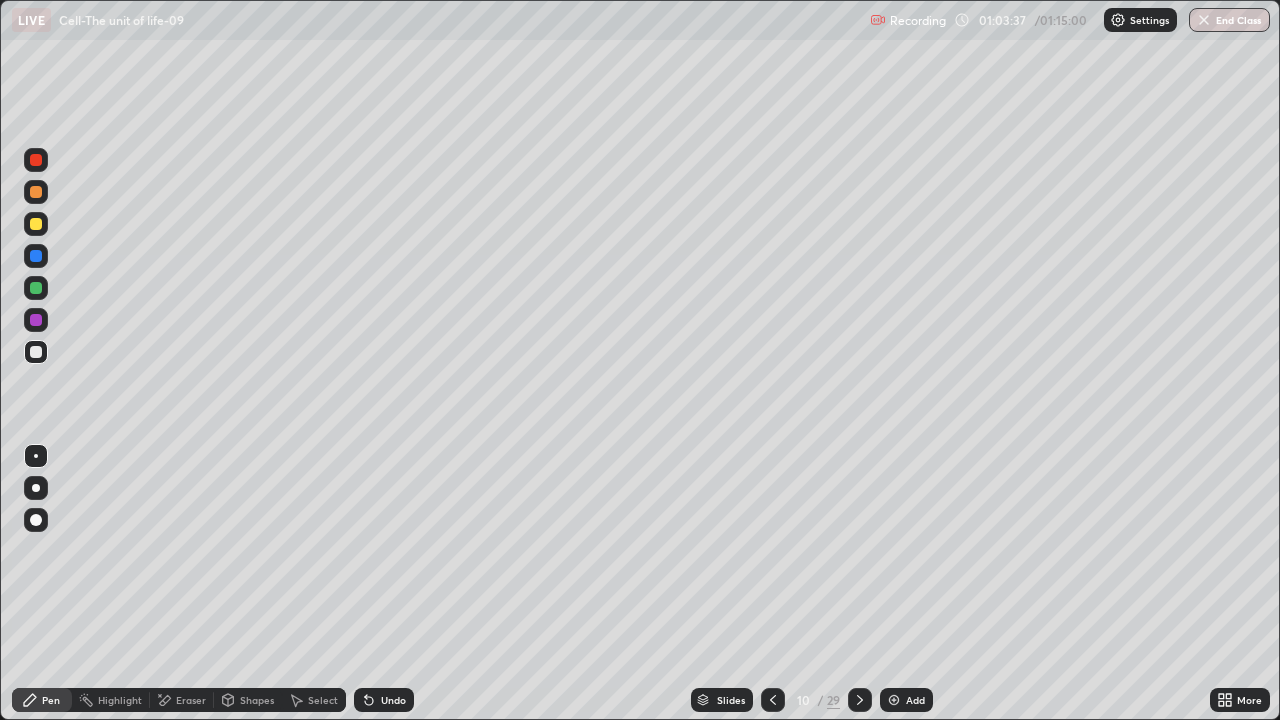 click 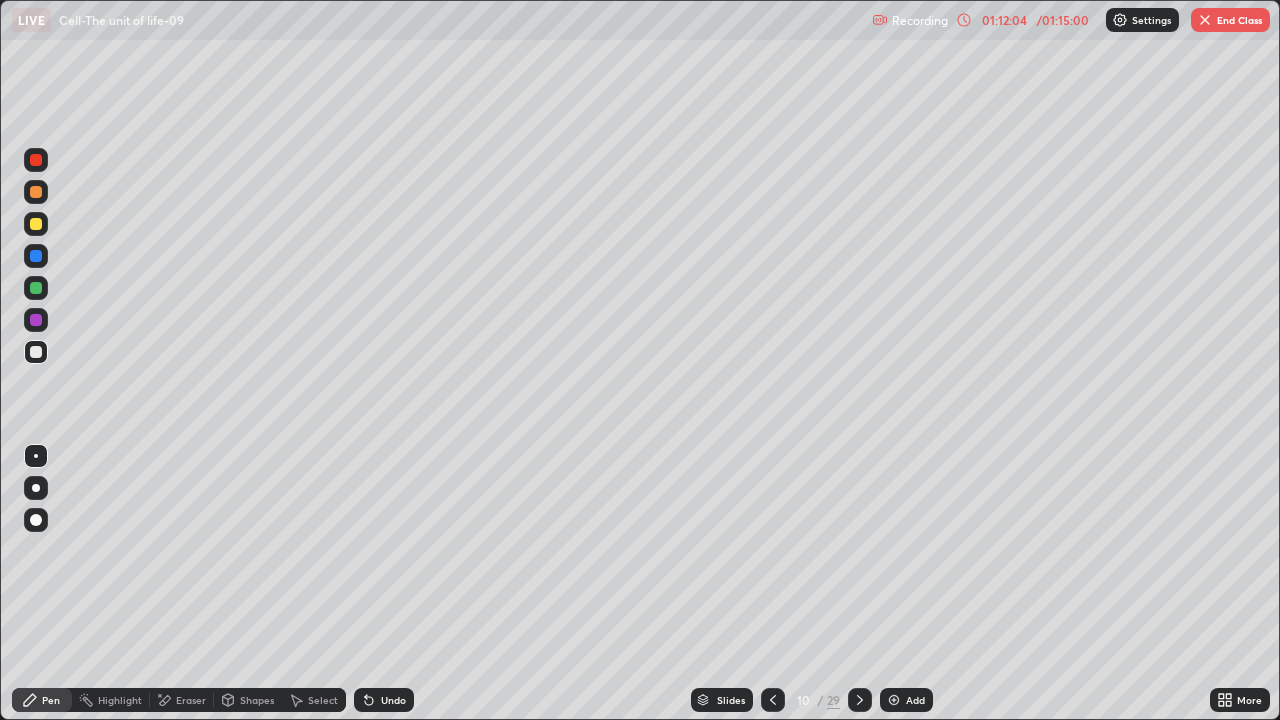 click on "End Class" at bounding box center (1230, 20) 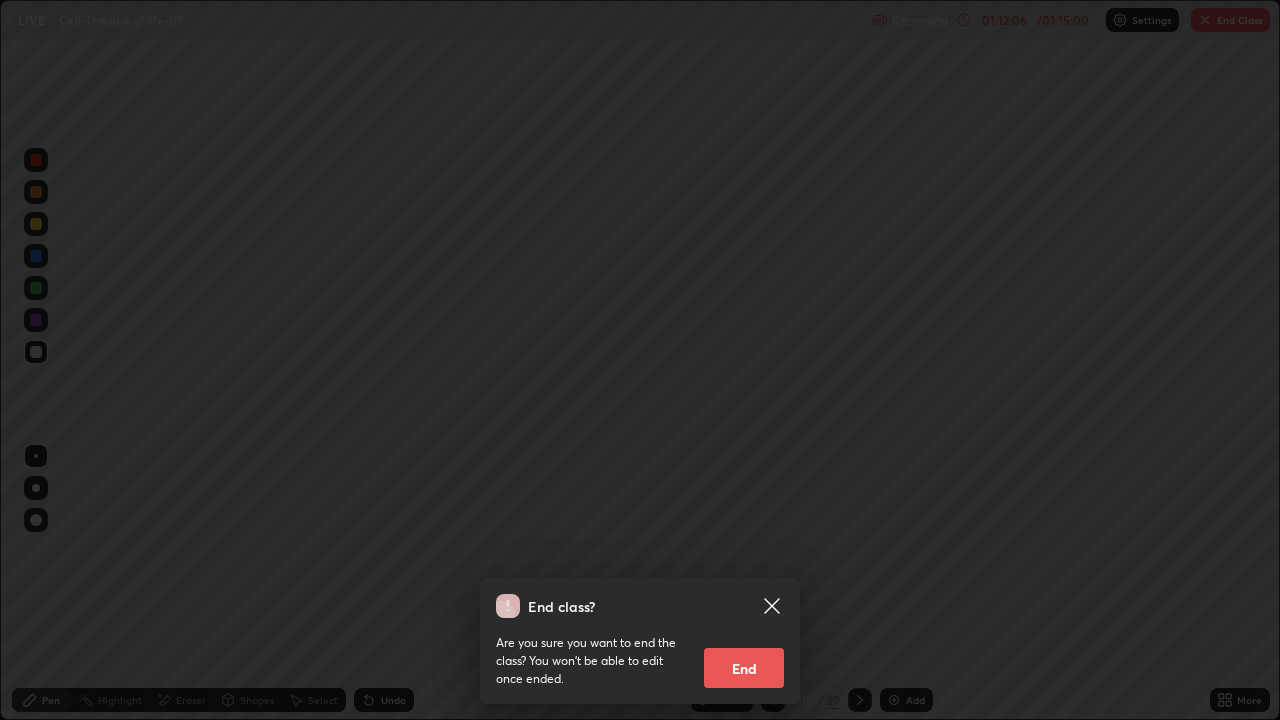 click on "End" at bounding box center (744, 668) 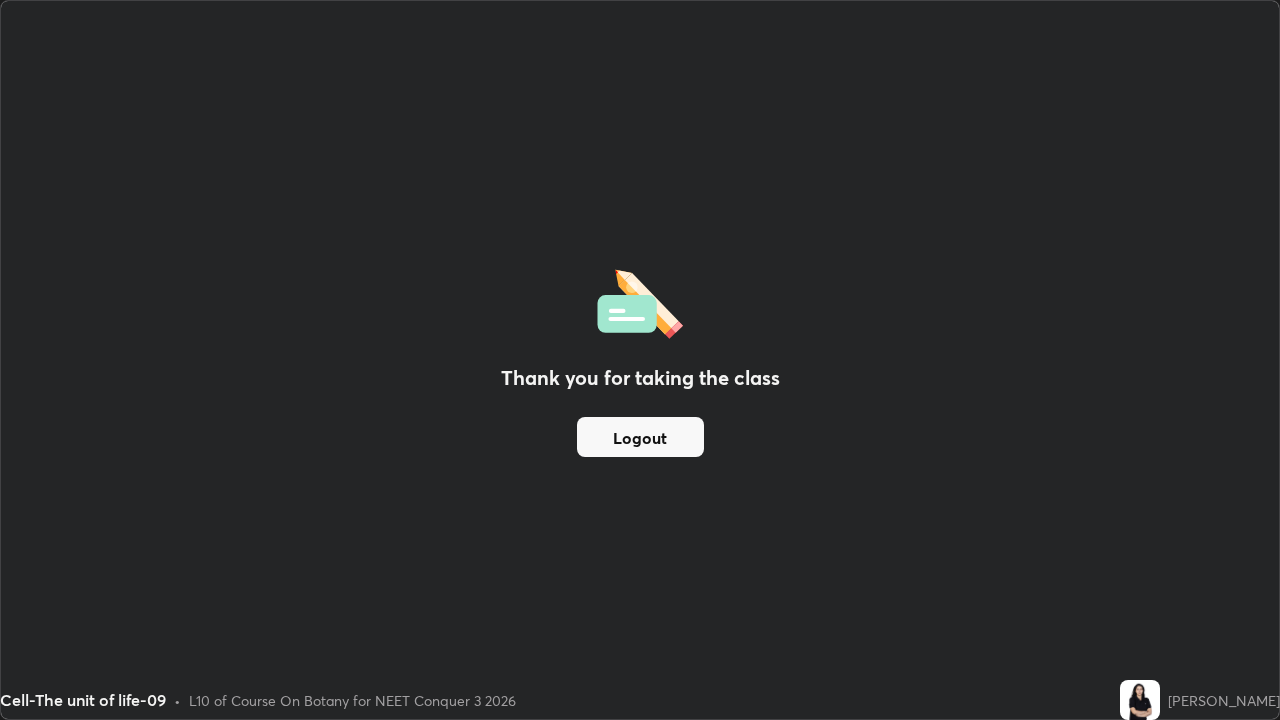 click on "Logout" at bounding box center (640, 437) 